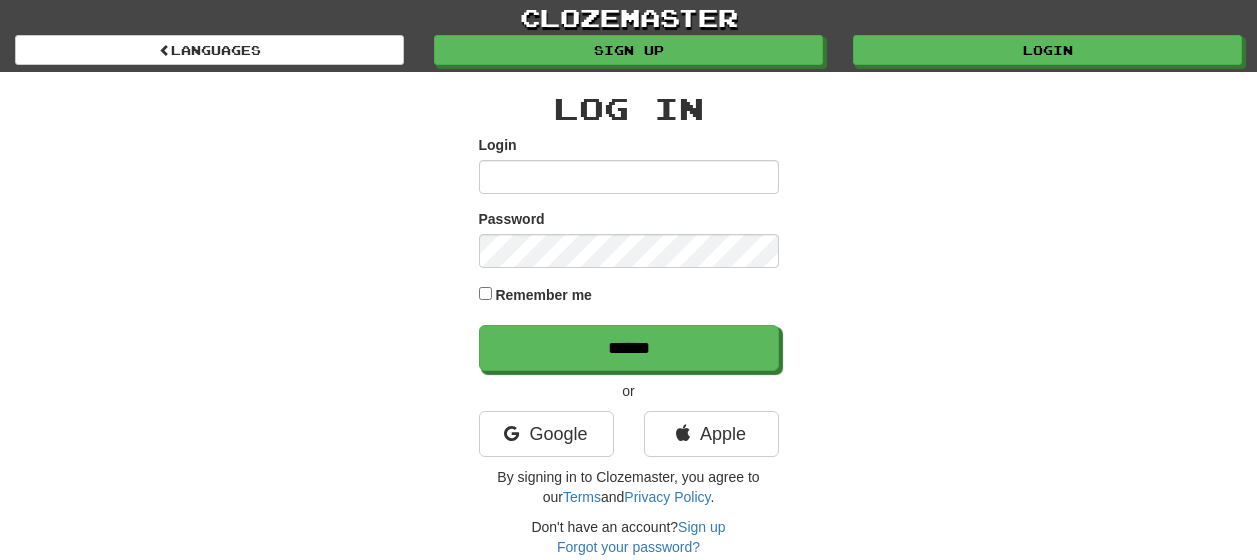 scroll, scrollTop: 0, scrollLeft: 0, axis: both 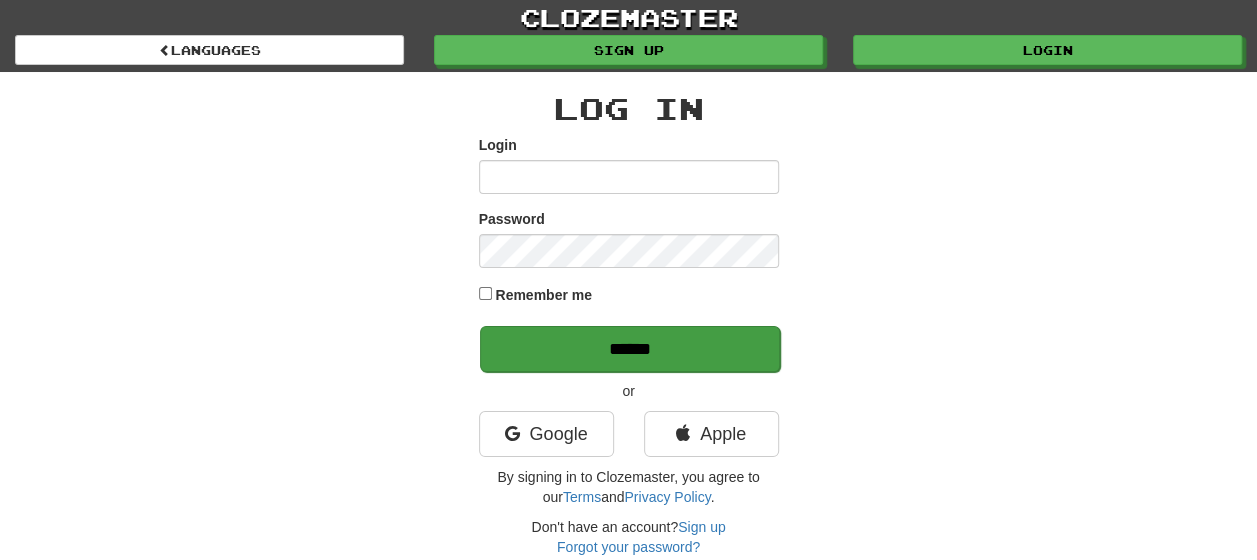 type on "**********" 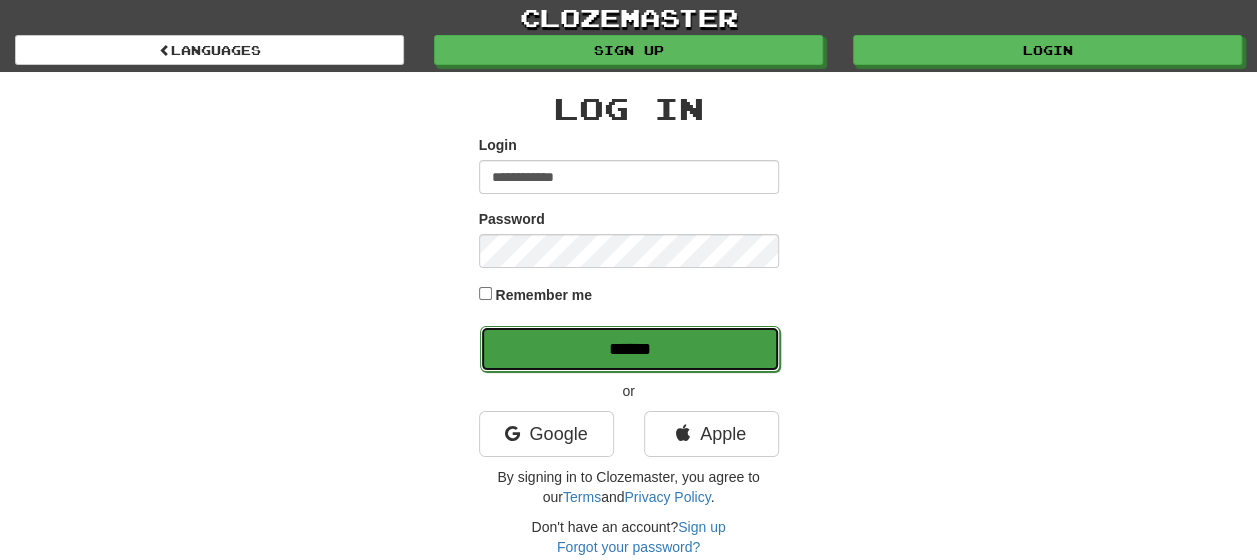 click on "******" at bounding box center (630, 349) 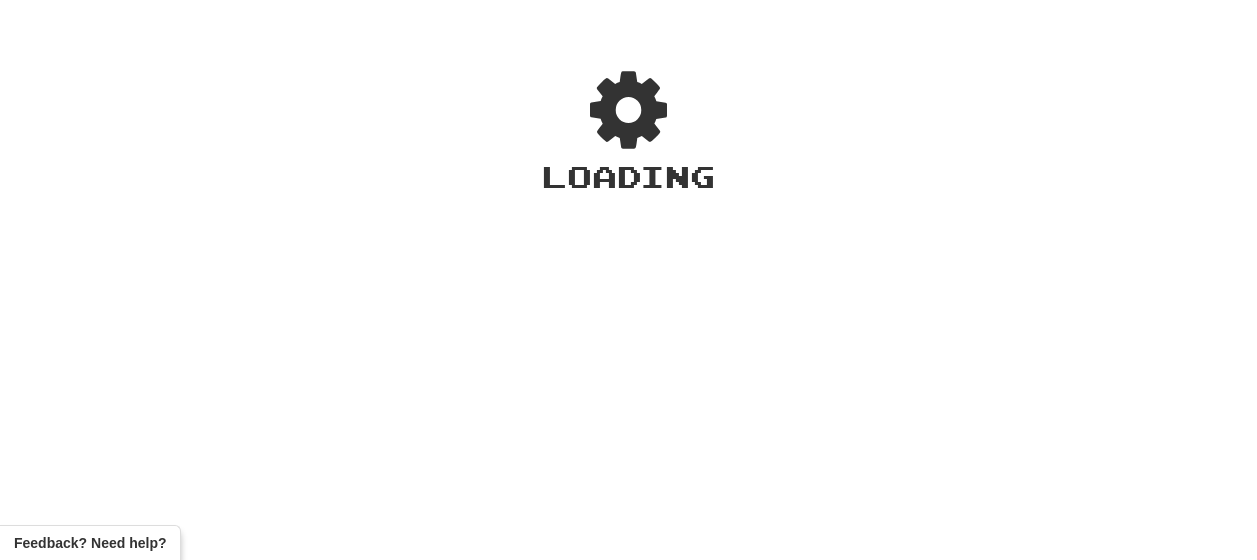 scroll, scrollTop: 0, scrollLeft: 0, axis: both 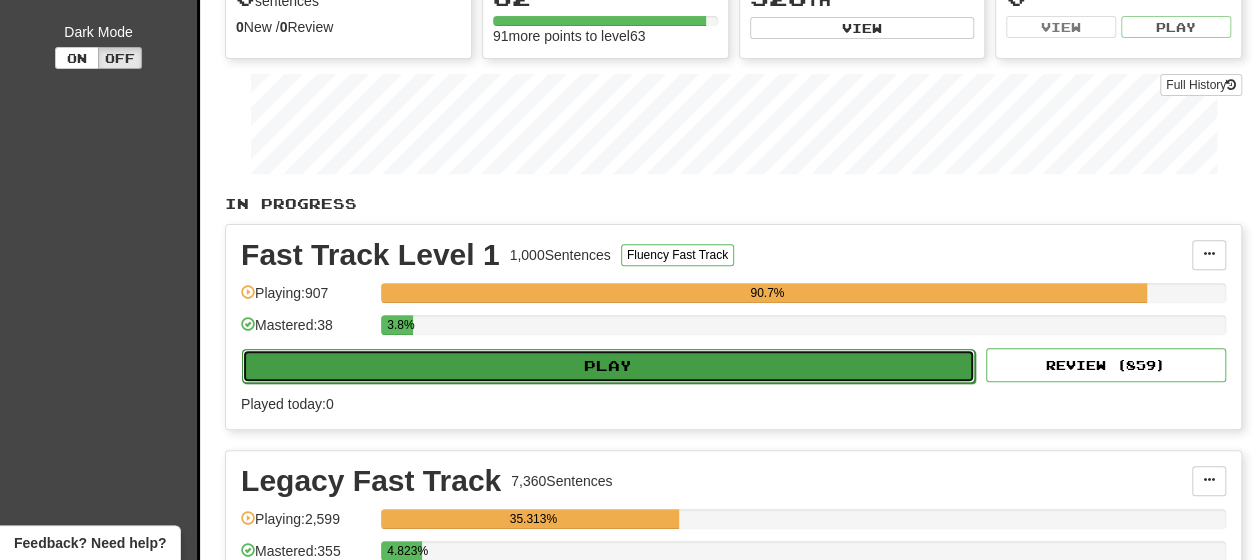 click on "Play" at bounding box center (608, 366) 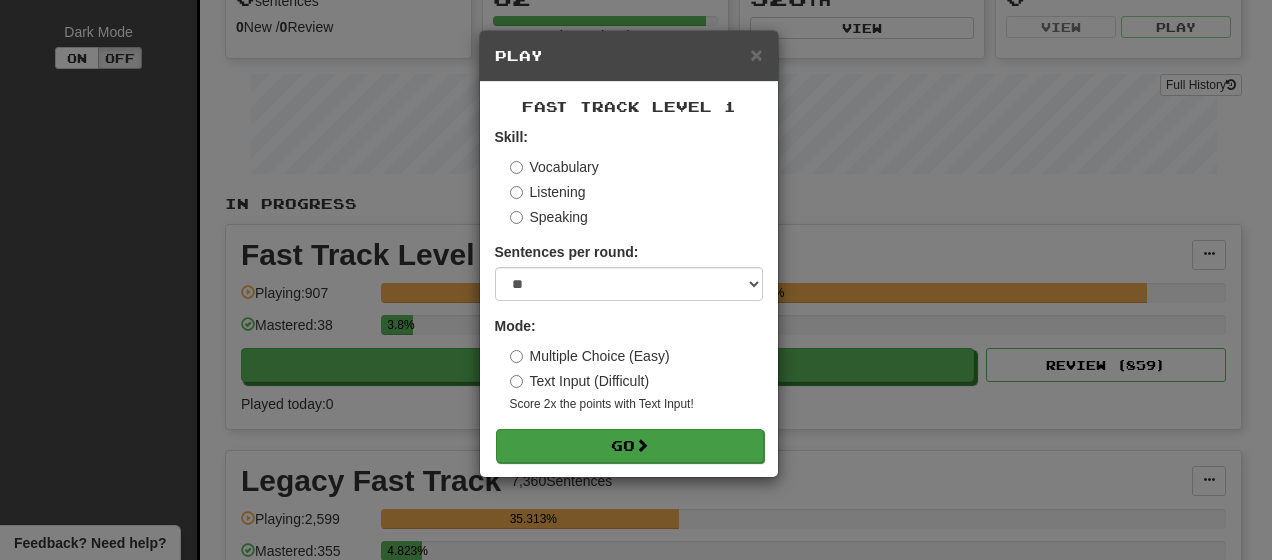 click on "Skill: Vocabulary Listening Speaking Sentences per round: * ** ** ** ** ** *** ******** Mode: Multiple Choice (Easy) Text Input (Difficult) Score 2x the points with Text Input ! Go" at bounding box center [629, 294] 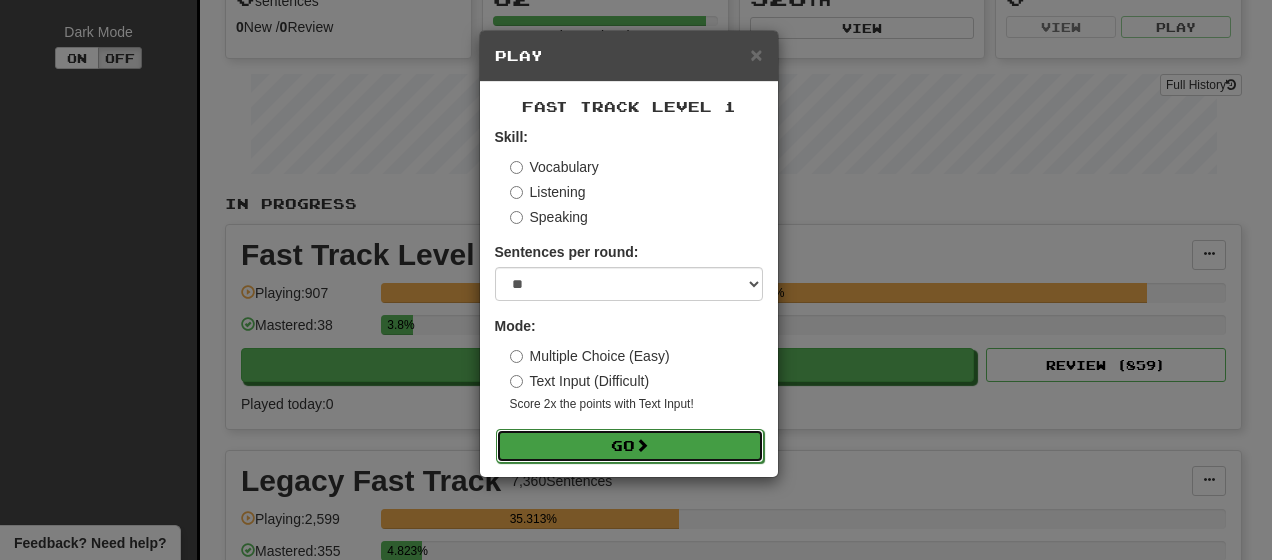 click on "Go" at bounding box center [630, 446] 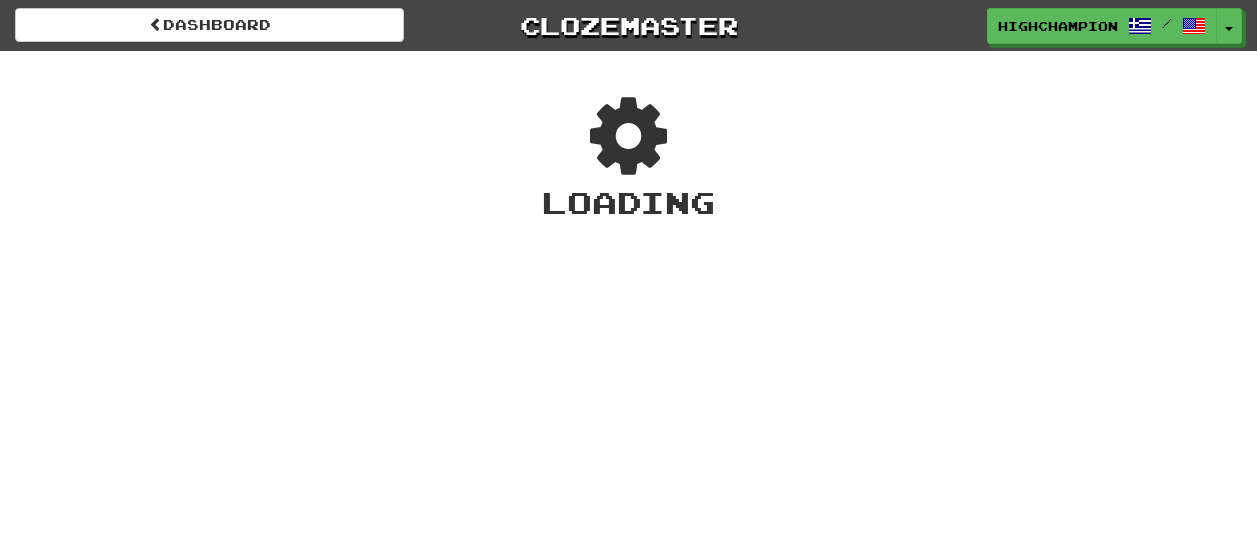 scroll, scrollTop: 0, scrollLeft: 0, axis: both 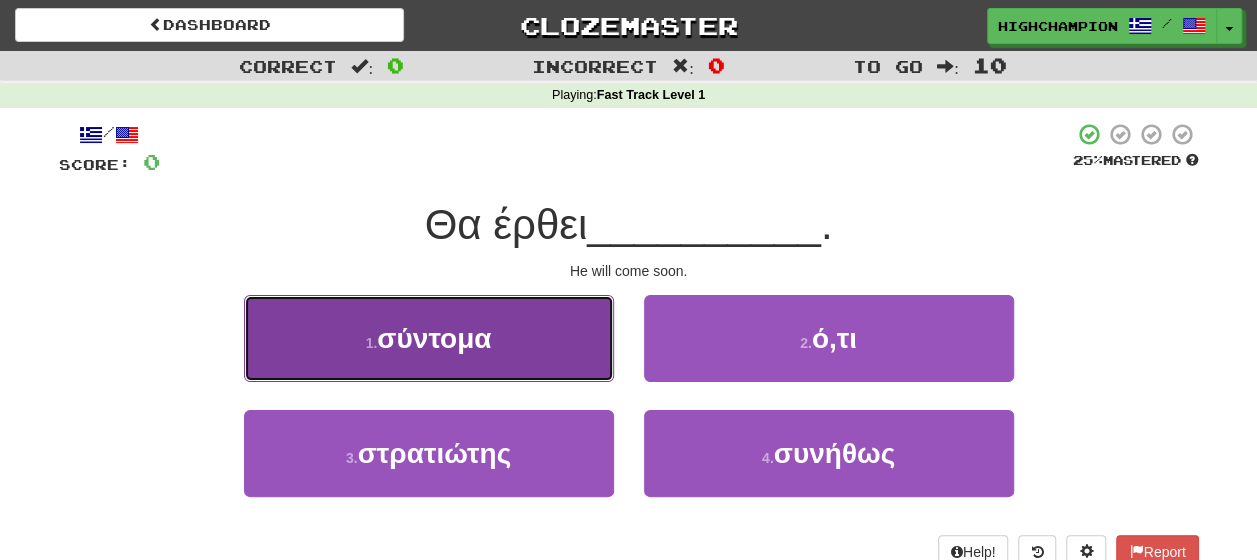 click on "1 .  σύντομα" at bounding box center (429, 338) 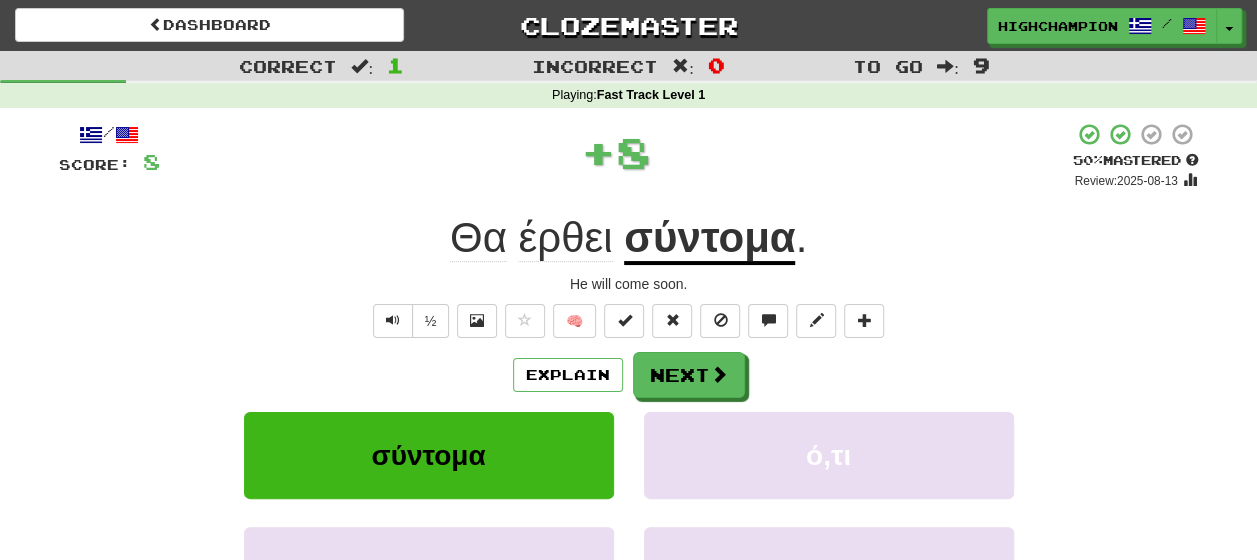 click on "Explain Next" at bounding box center [629, 375] 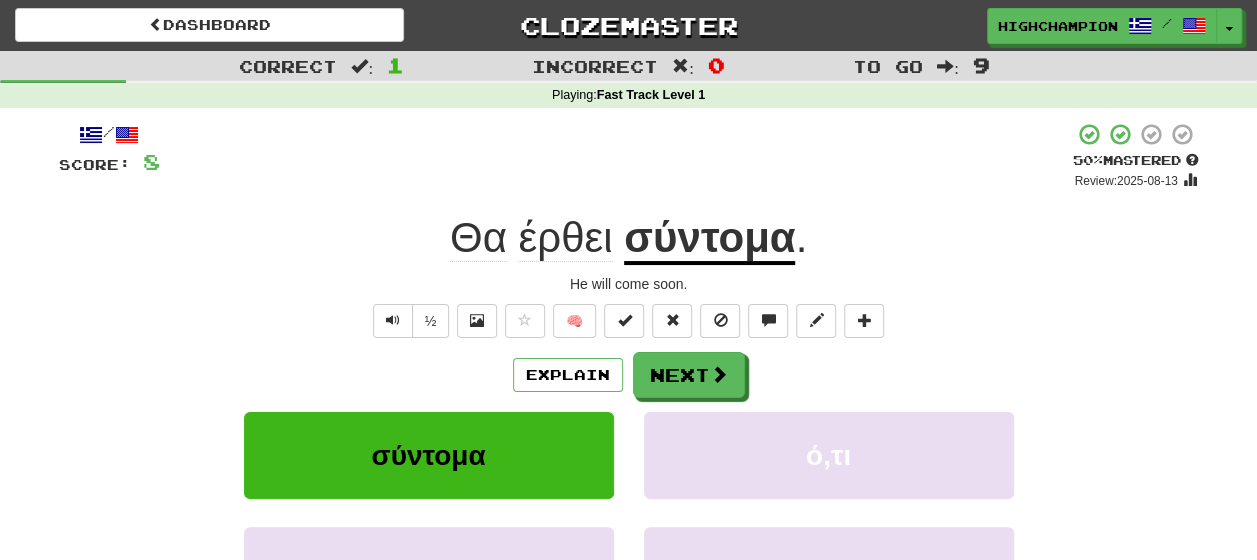 drag, startPoint x: 958, startPoint y: 316, endPoint x: 928, endPoint y: 319, distance: 30.149628 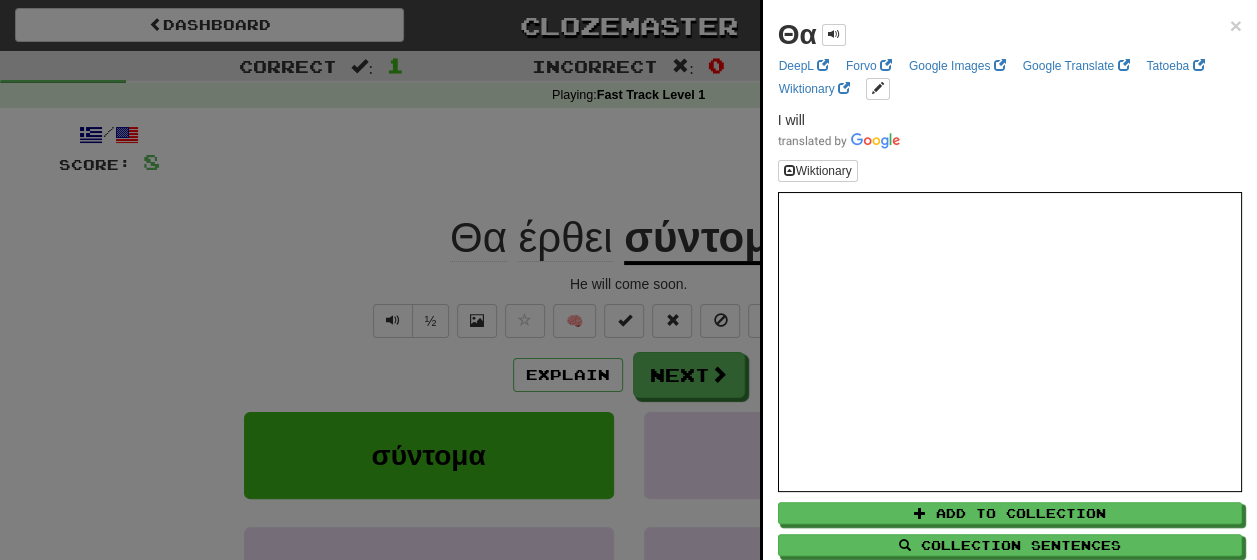 click at bounding box center (628, 280) 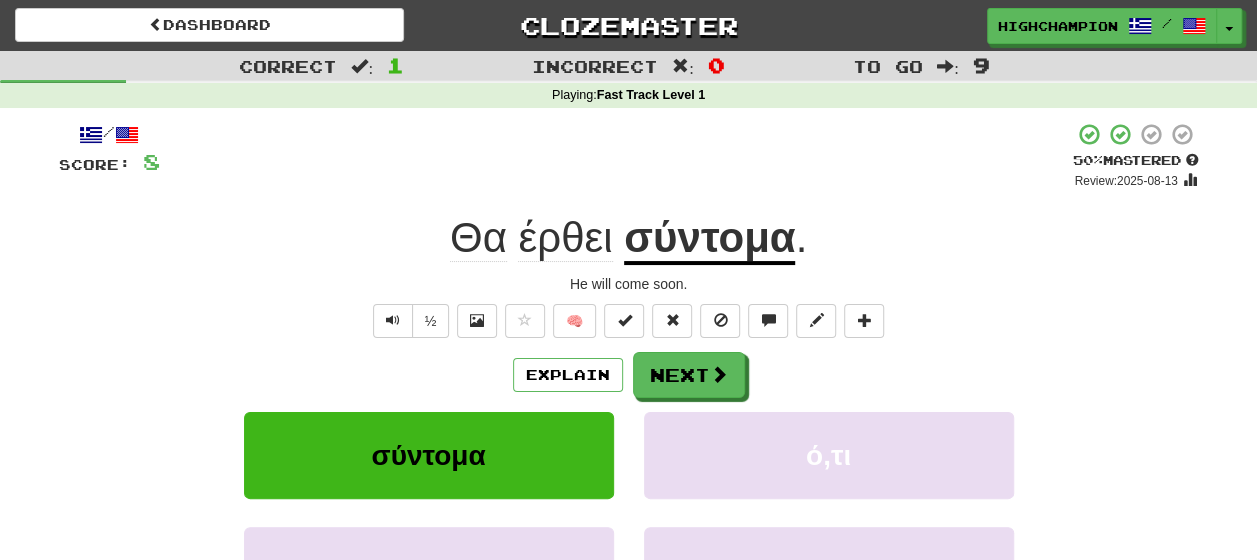 click on "έρθει" 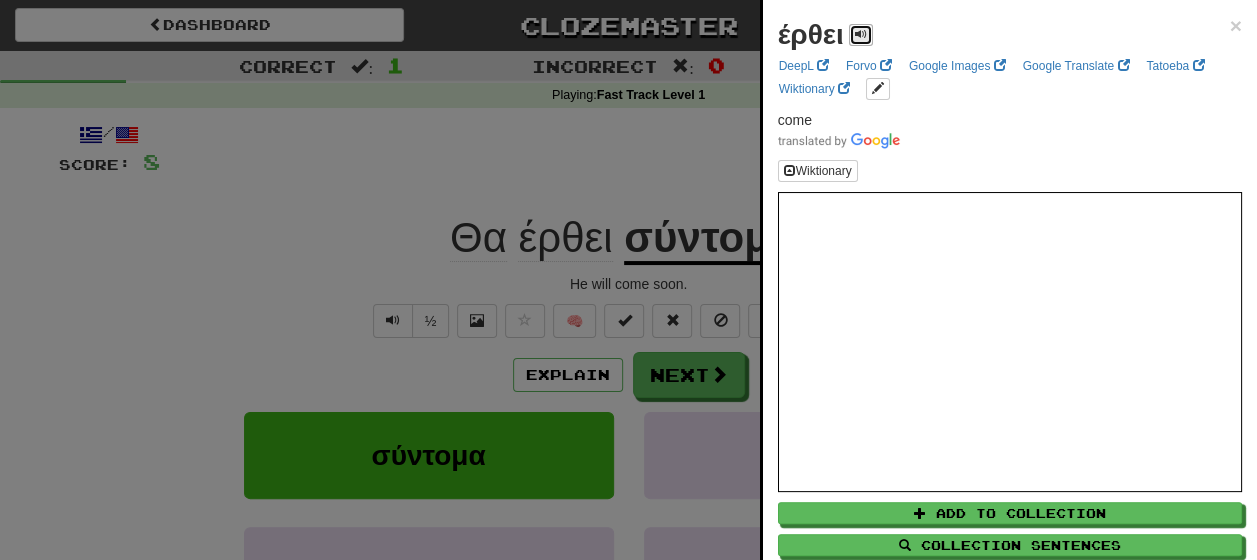 click at bounding box center (861, 34) 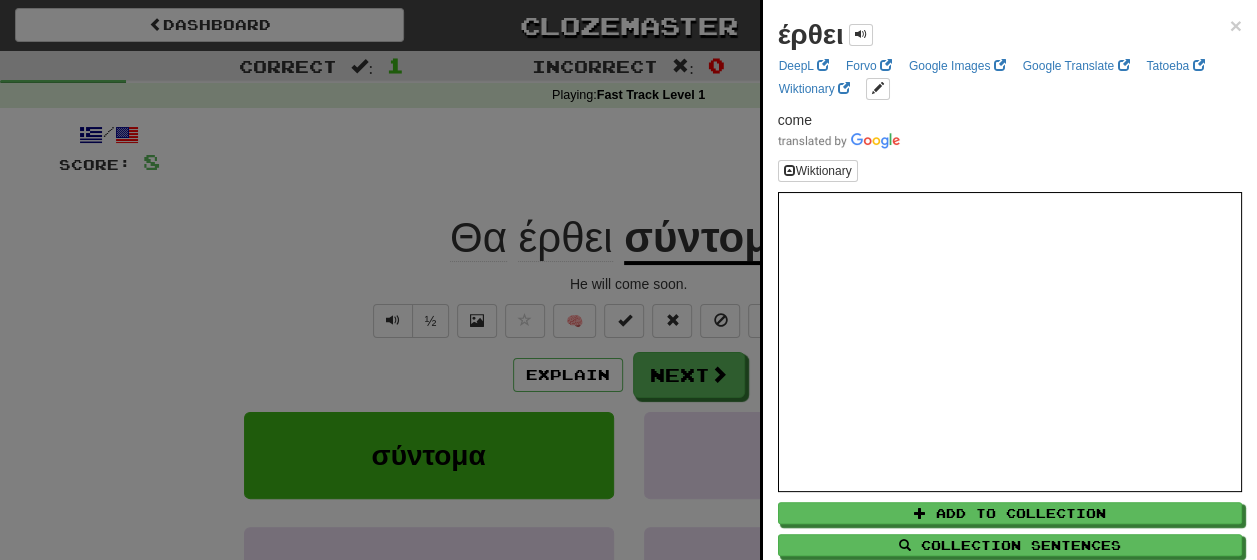 click at bounding box center [628, 280] 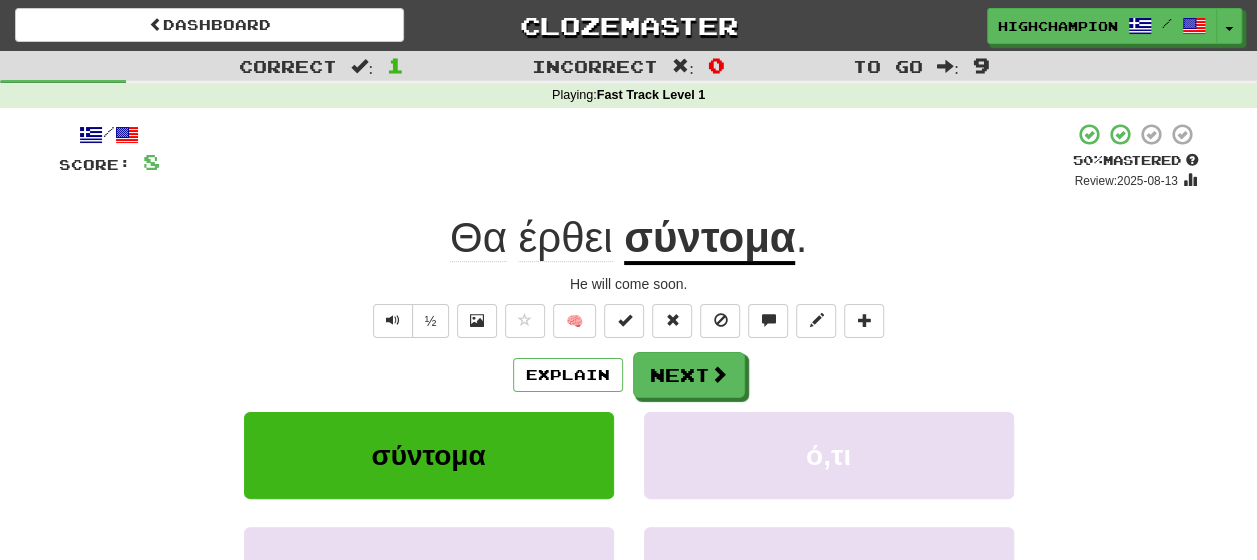 click on "σύντομα" at bounding box center (709, 239) 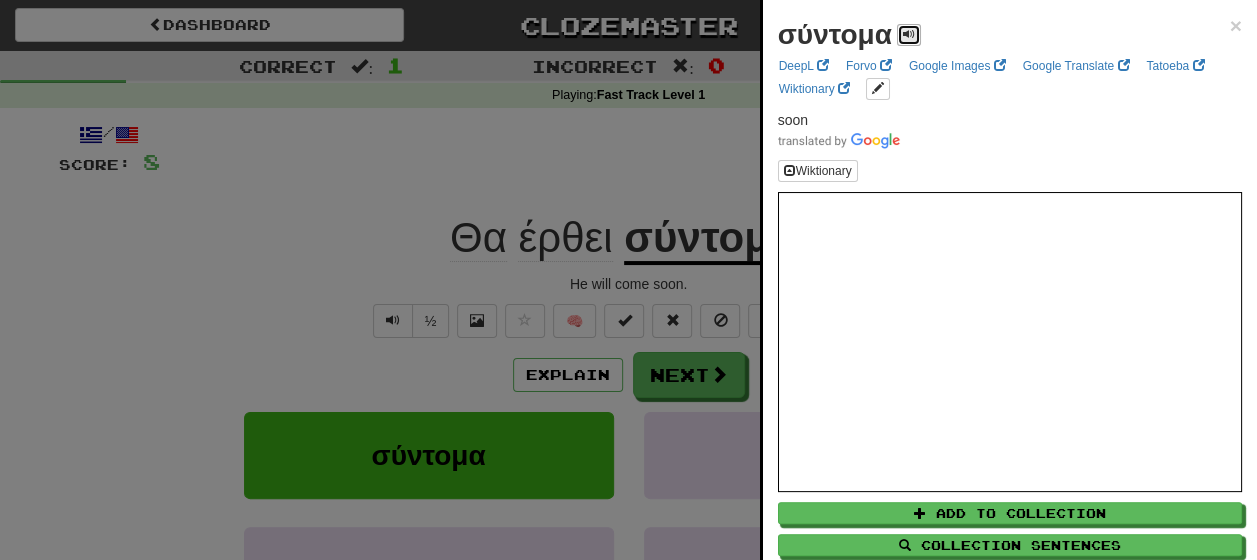 click at bounding box center (909, 34) 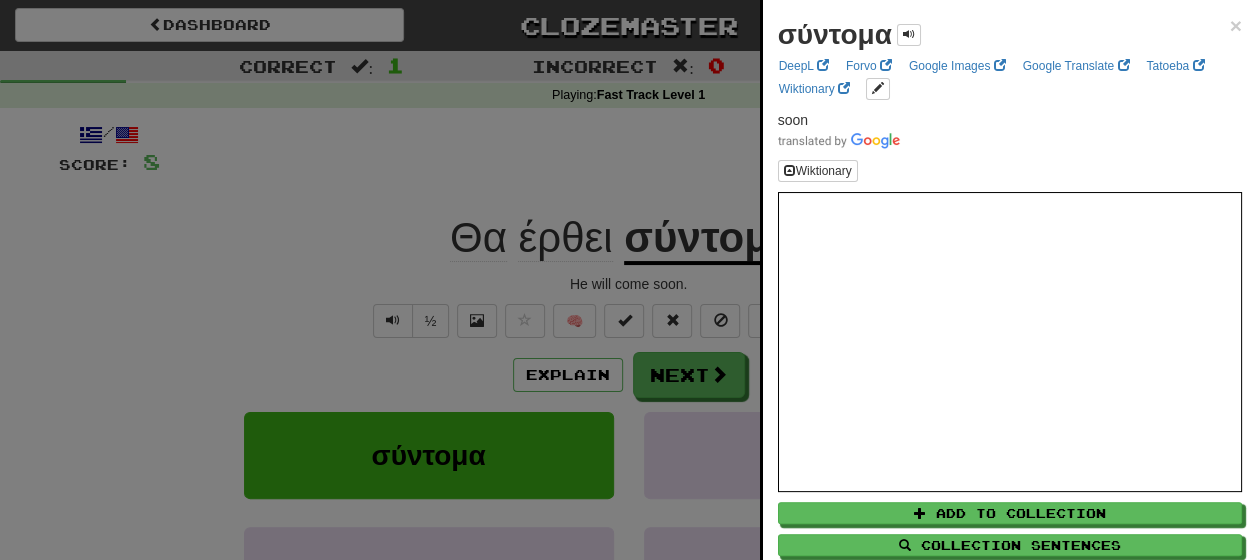 click at bounding box center (628, 280) 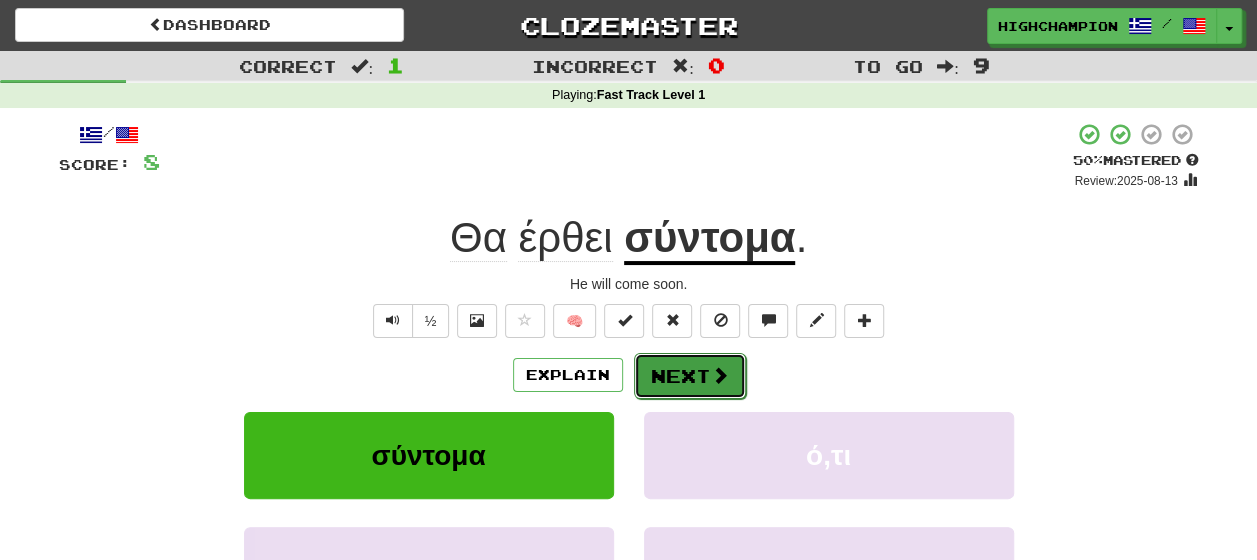 click at bounding box center (720, 375) 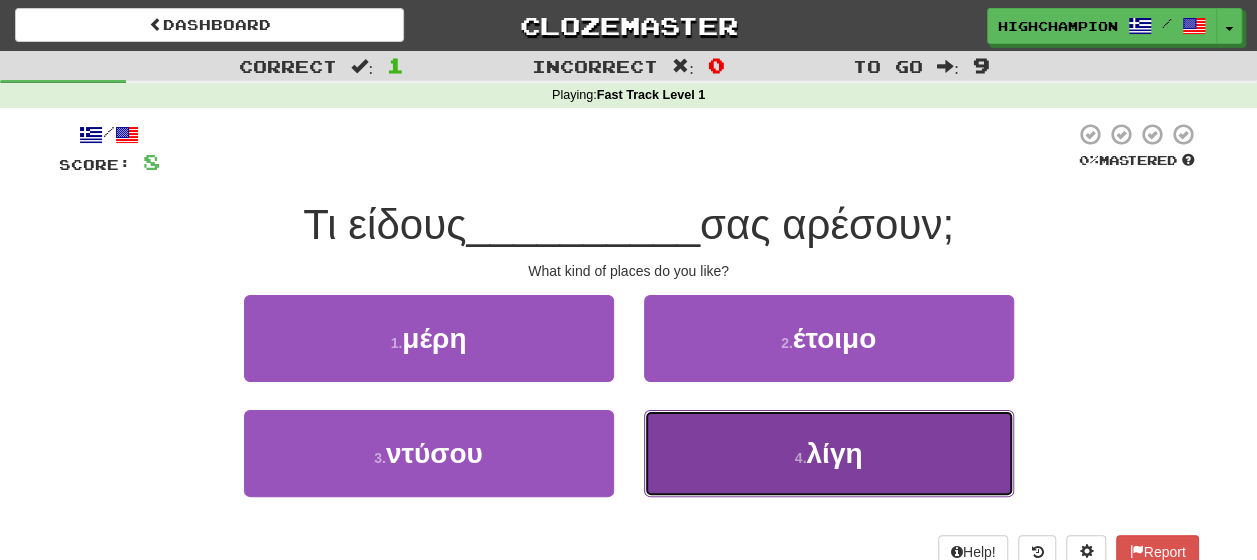 click on "4 .  λίγη" at bounding box center (829, 453) 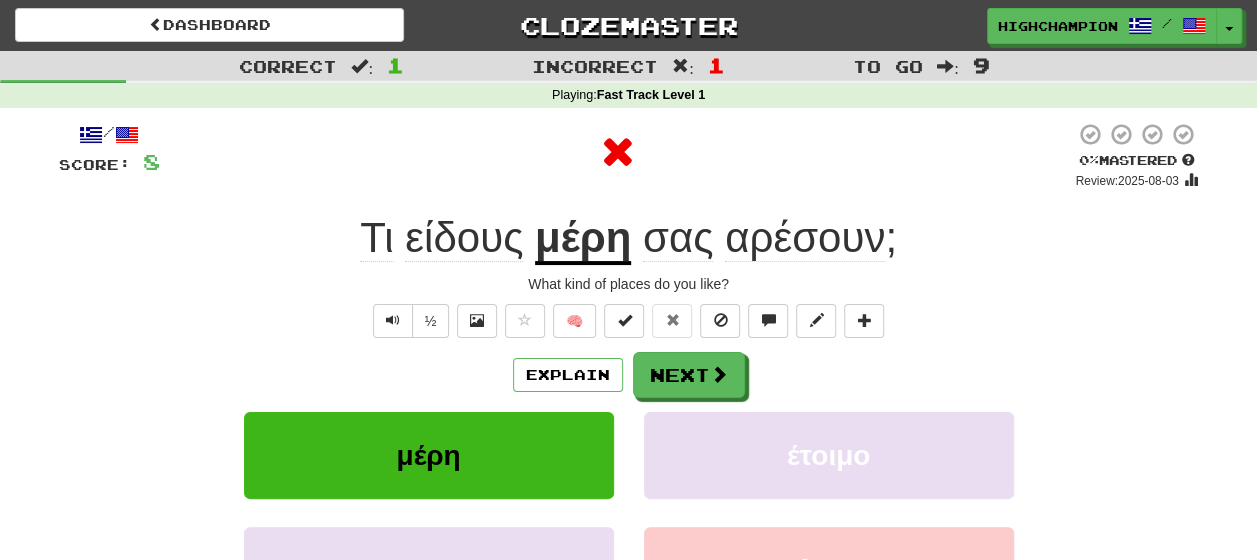 click on "Explain Next" at bounding box center [629, 375] 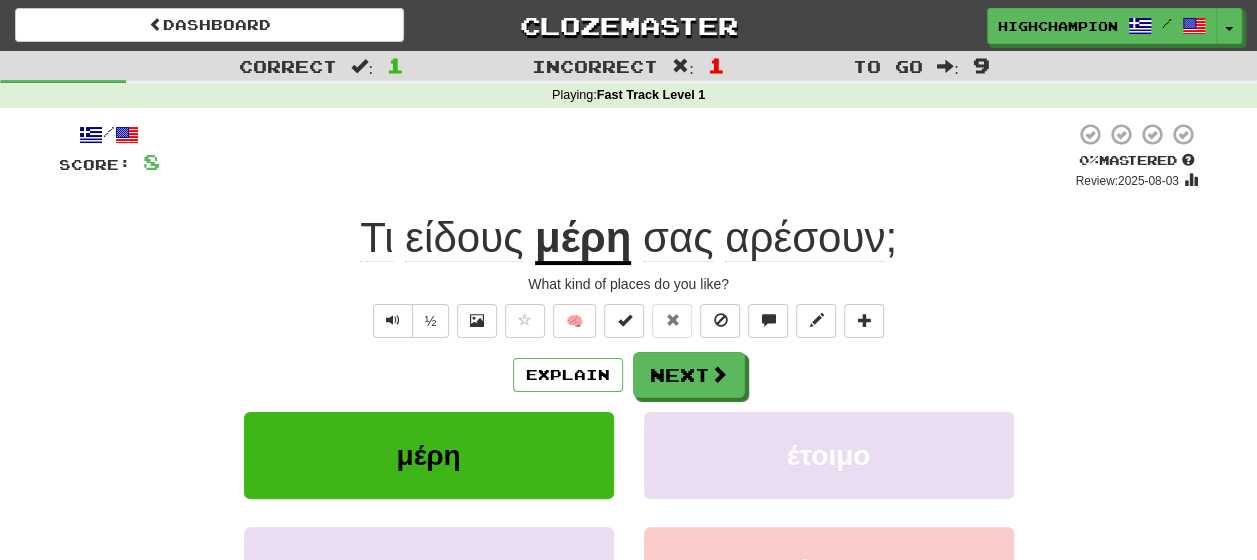 click on "είδους" 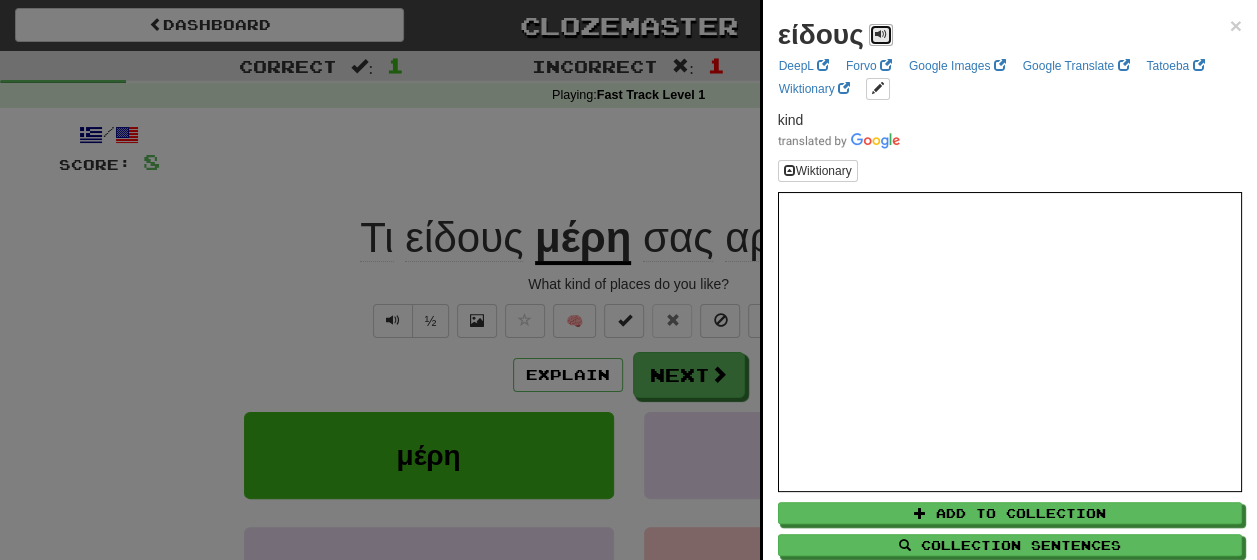 click at bounding box center [881, 34] 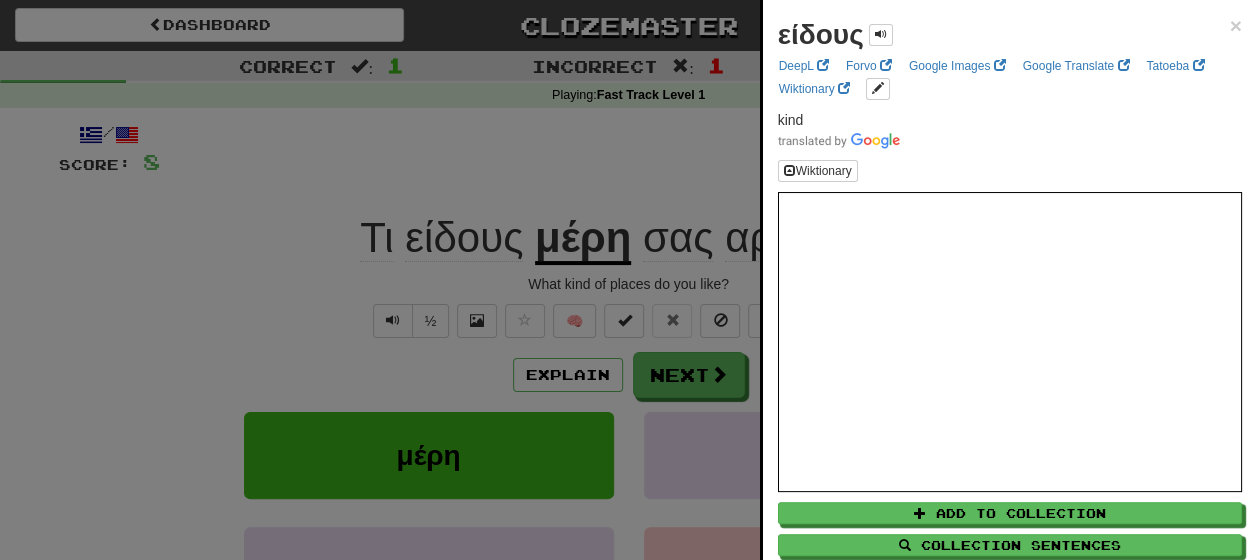 click at bounding box center [628, 280] 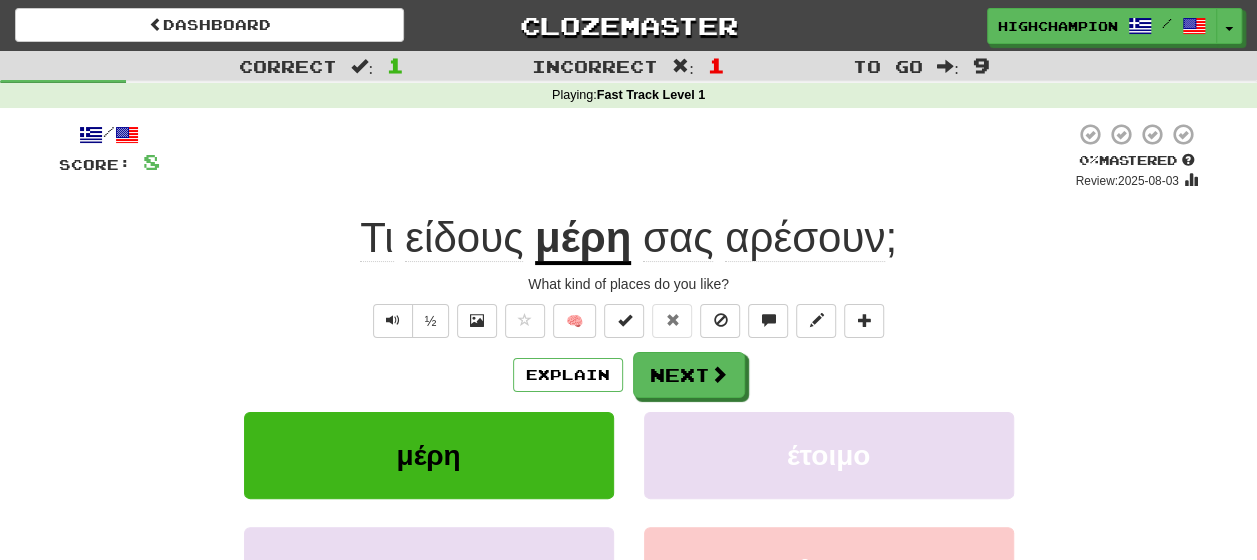 click on "μέρη" at bounding box center (583, 239) 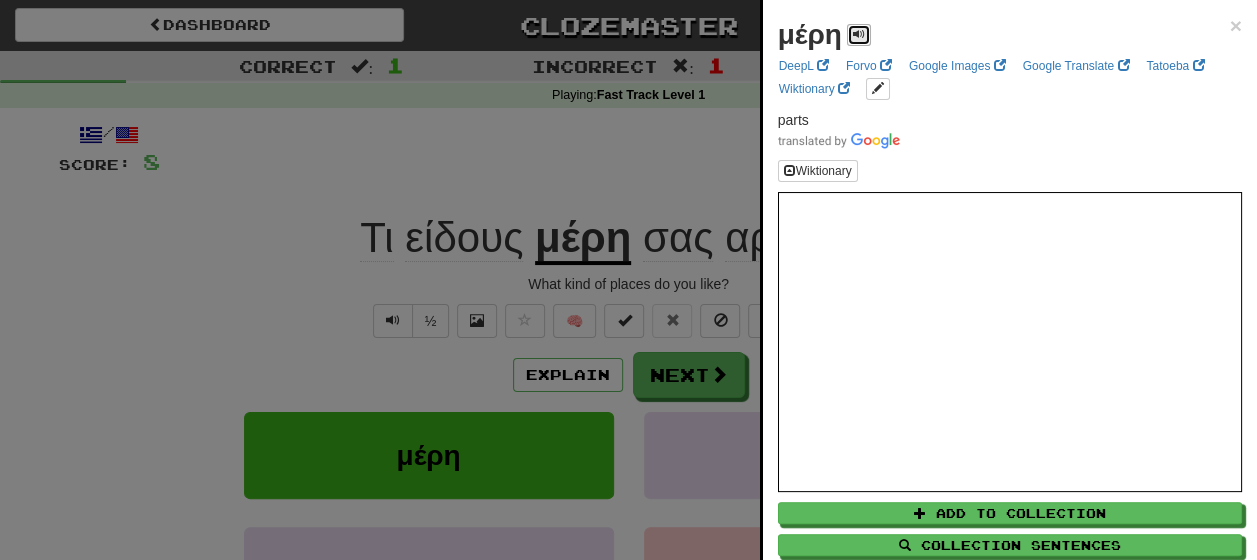 click at bounding box center [859, 34] 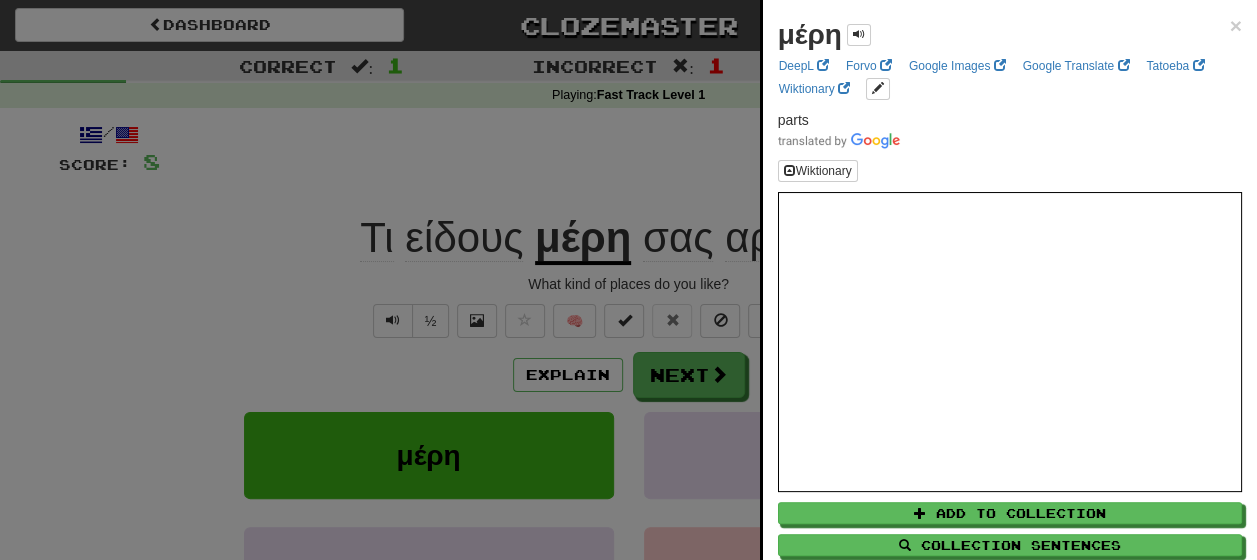 click at bounding box center (628, 280) 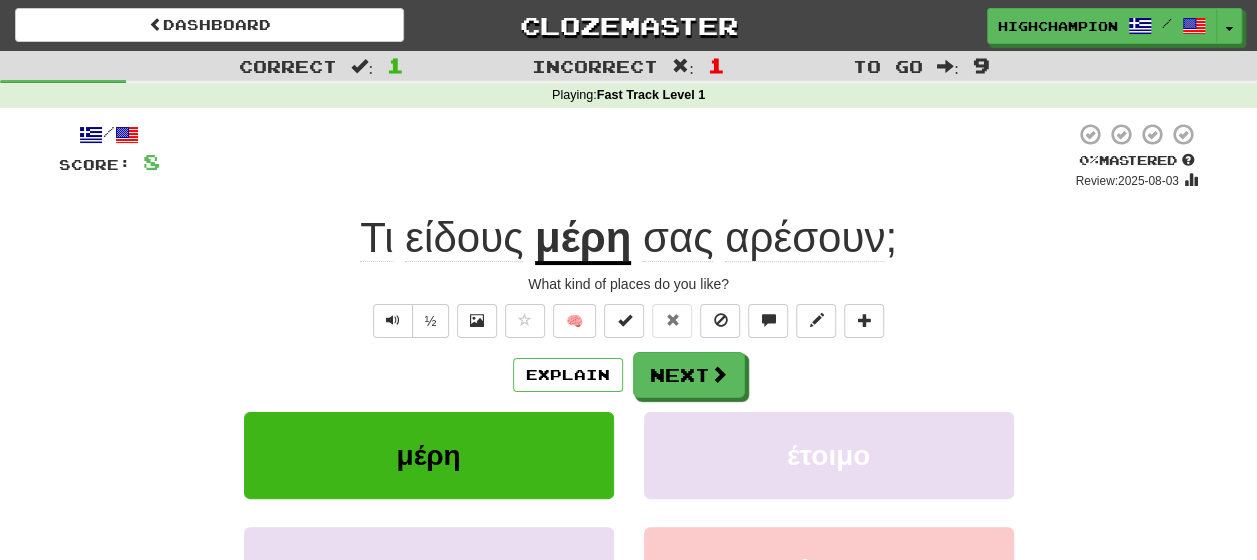 click on "σας" at bounding box center (678, 238) 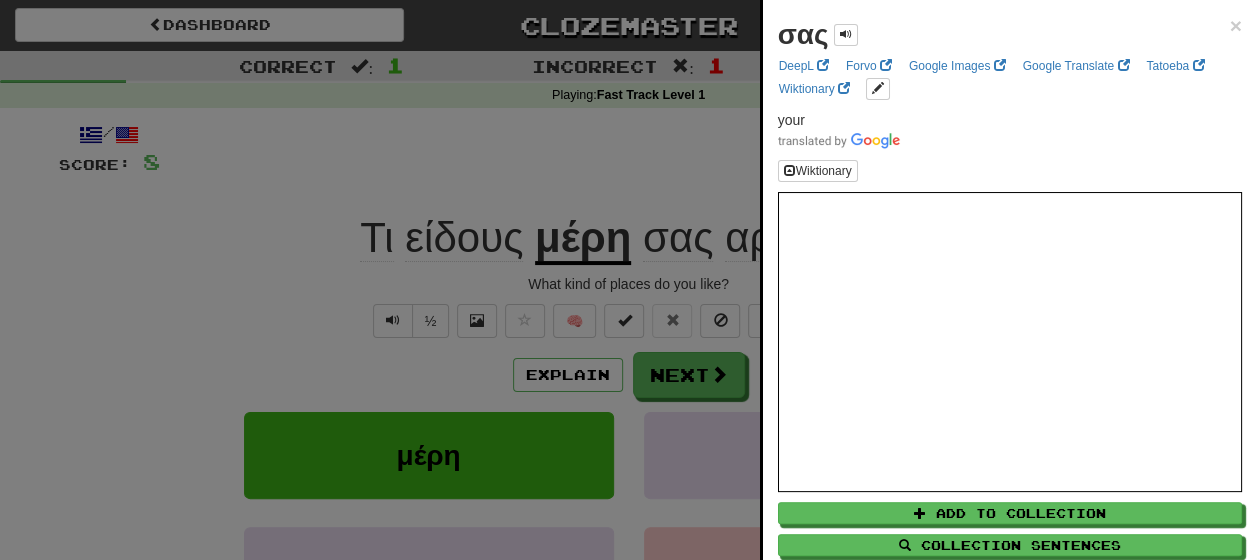 click at bounding box center (628, 280) 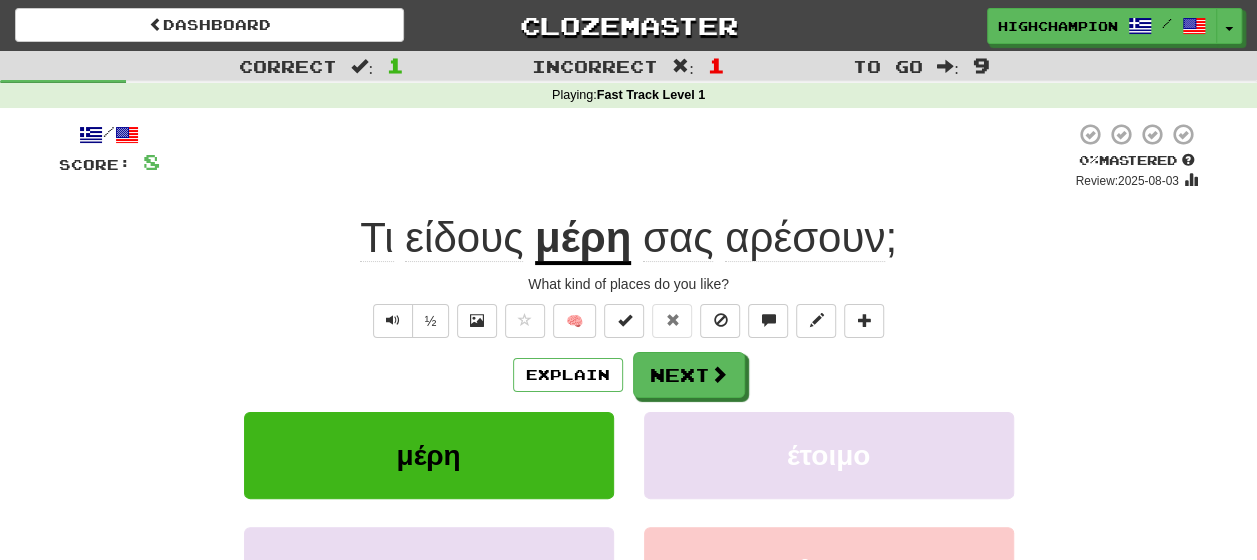 click on "αρέσουν" at bounding box center [805, 238] 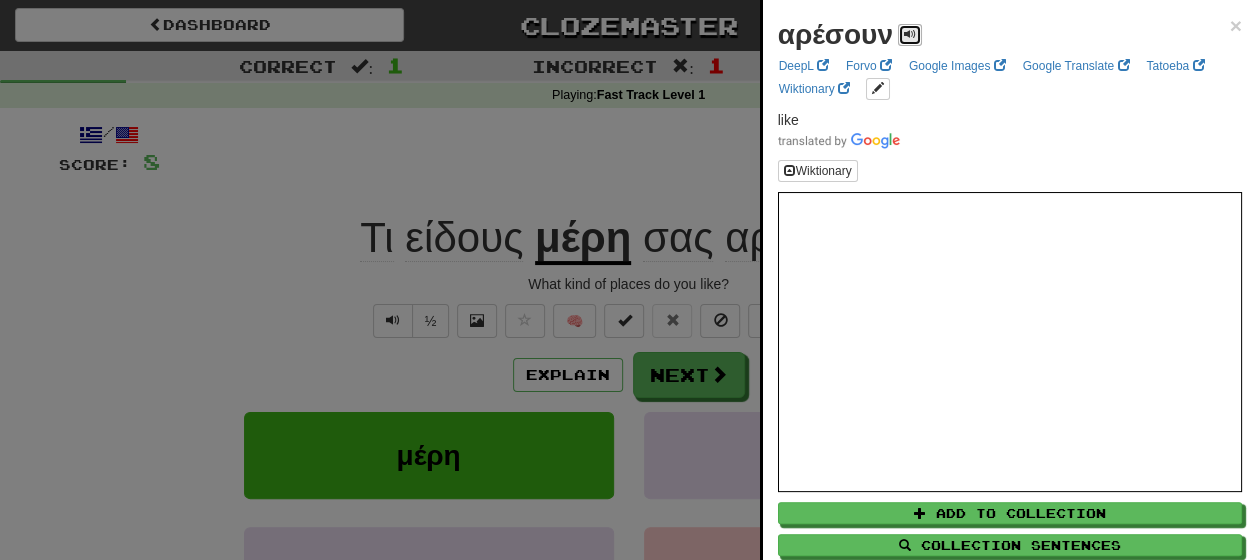 click at bounding box center [910, 35] 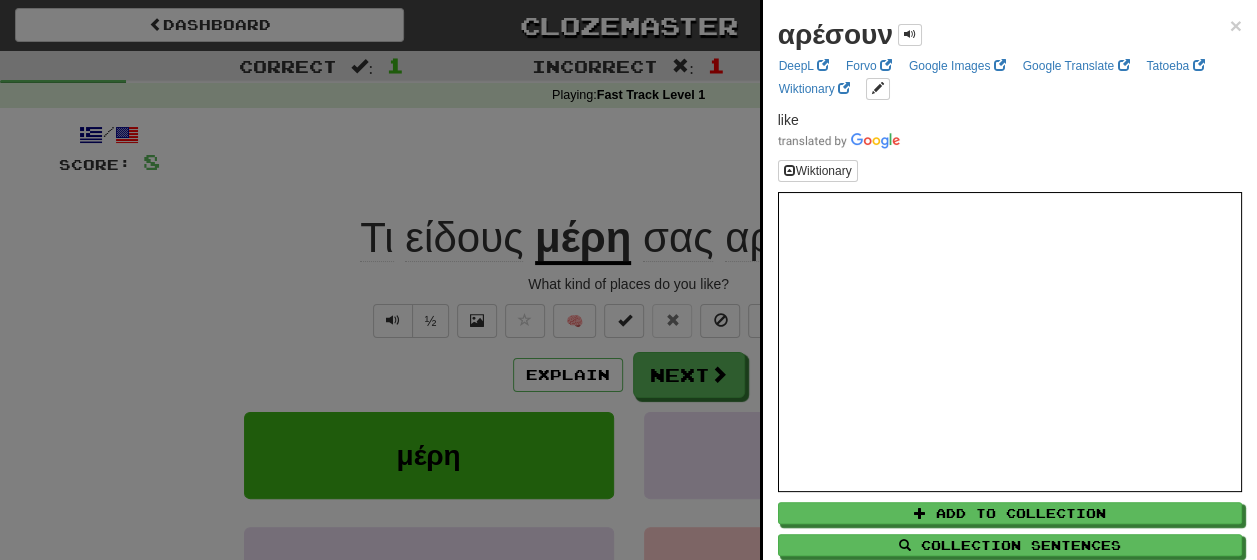 click at bounding box center [628, 280] 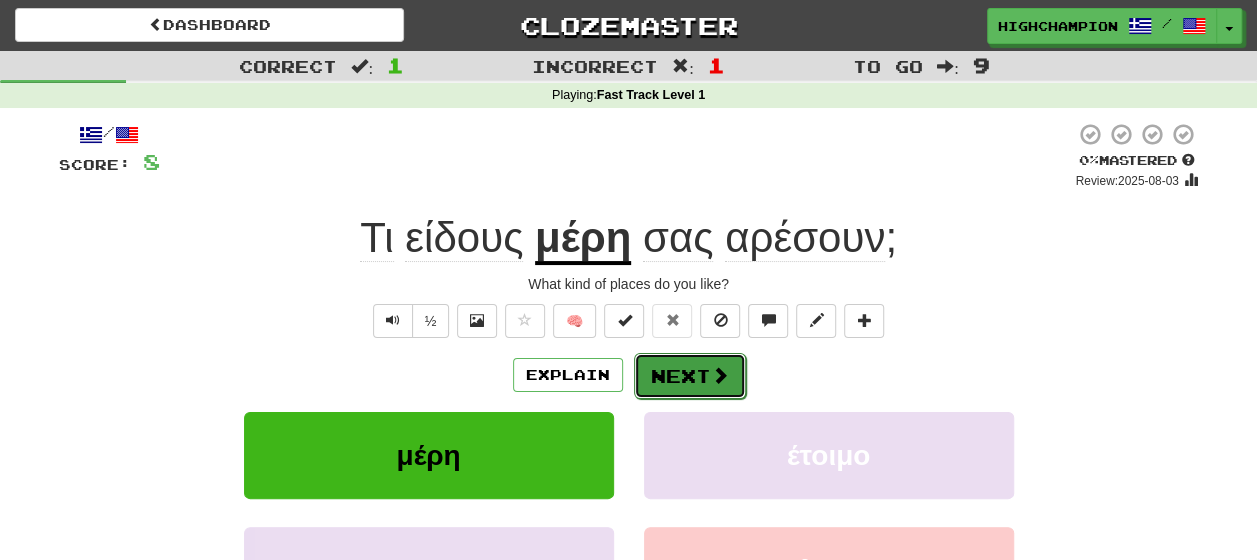 click on "Next" at bounding box center (690, 376) 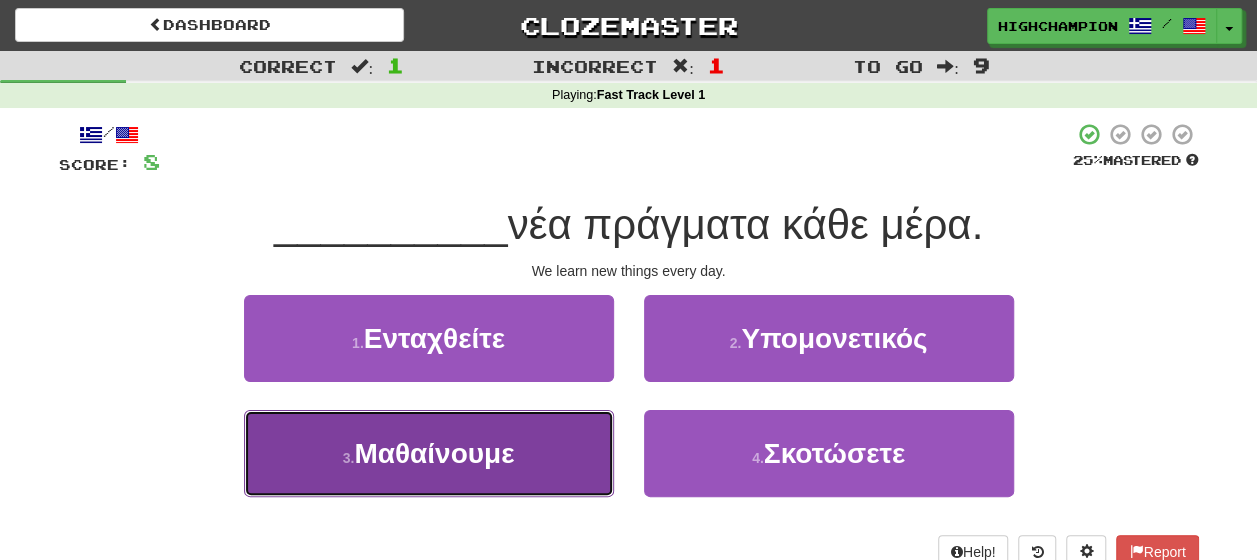 click on "Μαθαίνουμε" at bounding box center (434, 453) 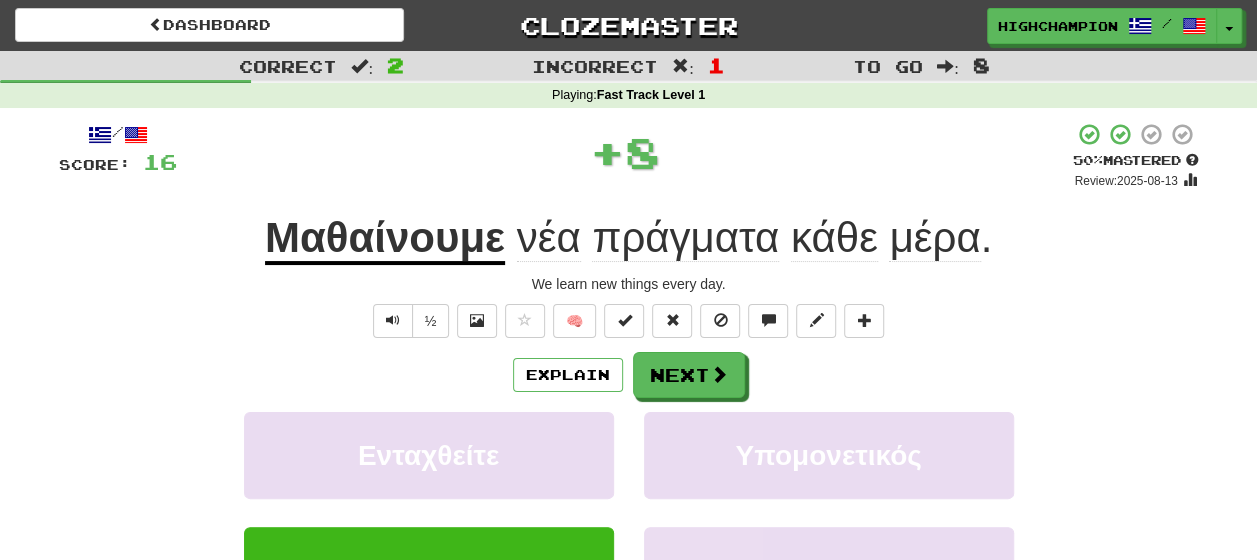 click on "Explain Next" at bounding box center [629, 375] 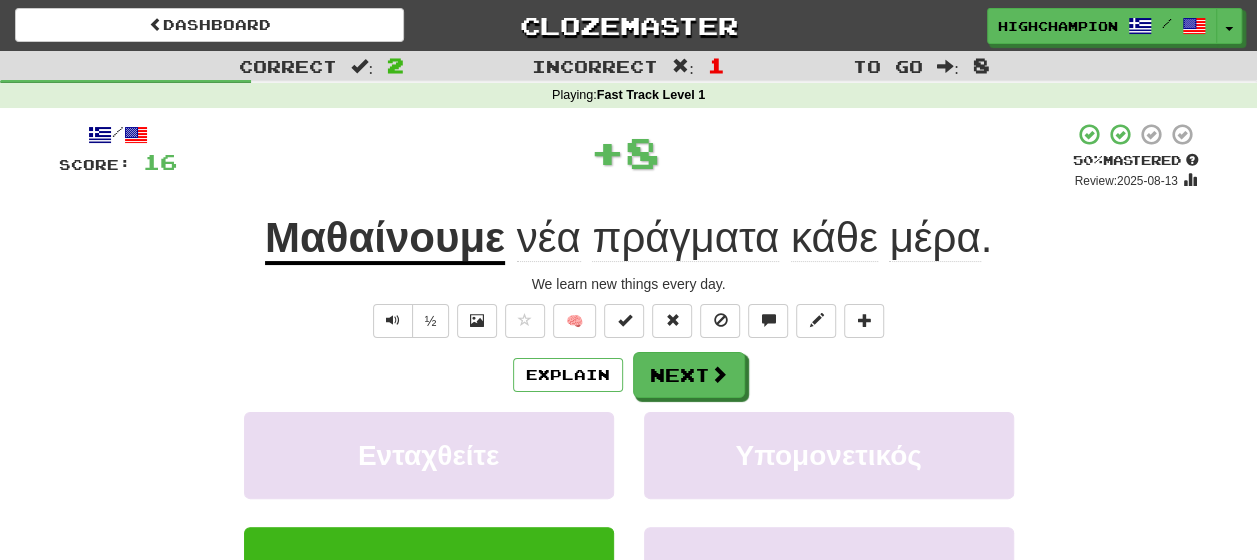 click on "Μαθαίνουμε" at bounding box center [385, 239] 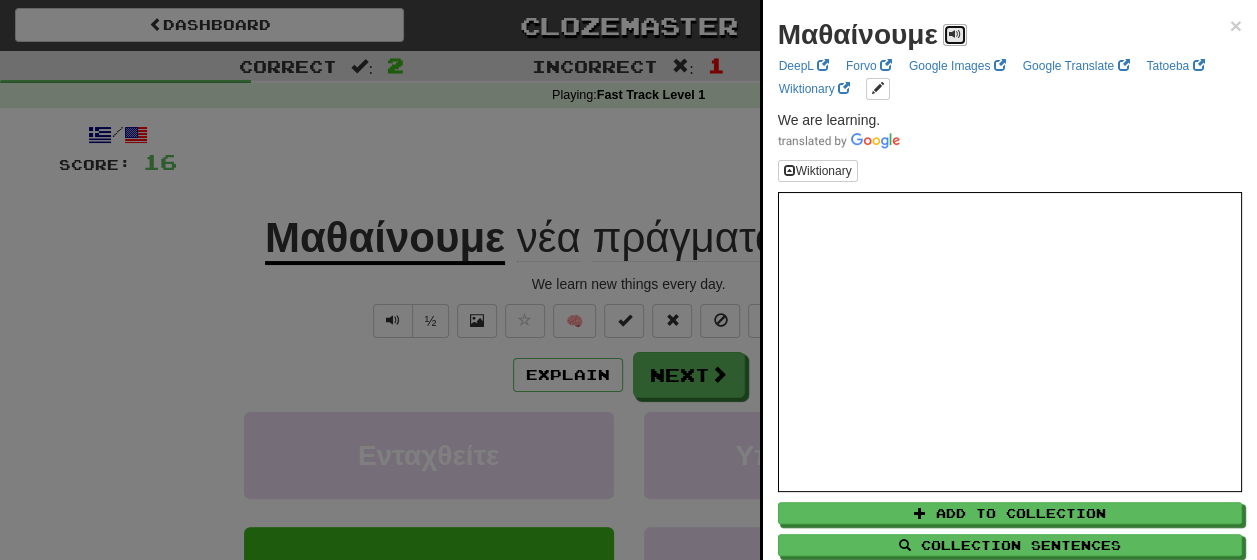 click at bounding box center (955, 34) 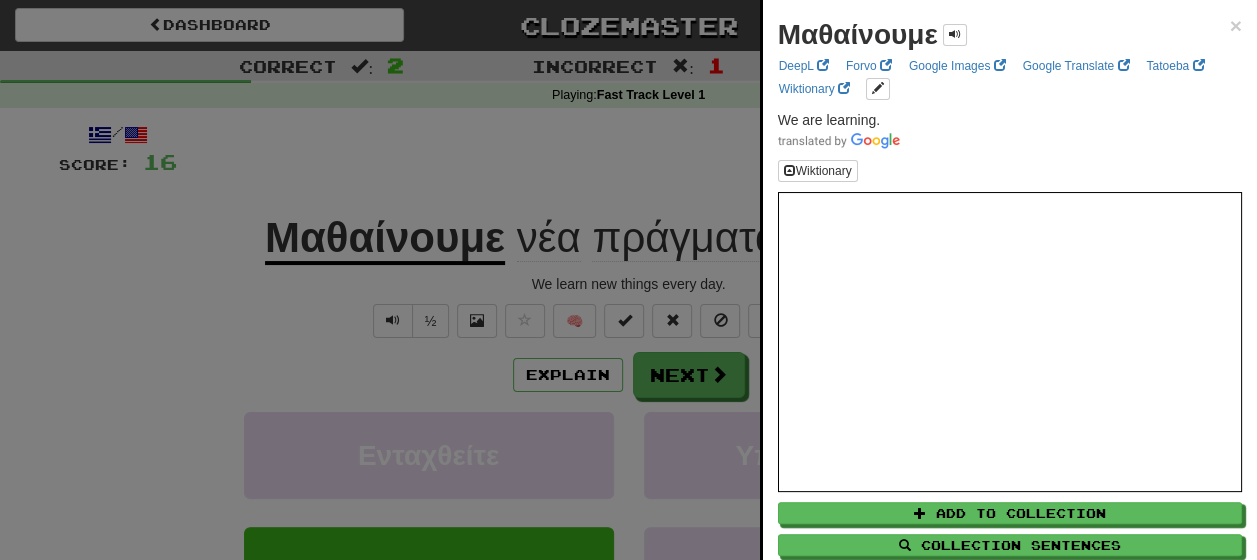 click at bounding box center [628, 280] 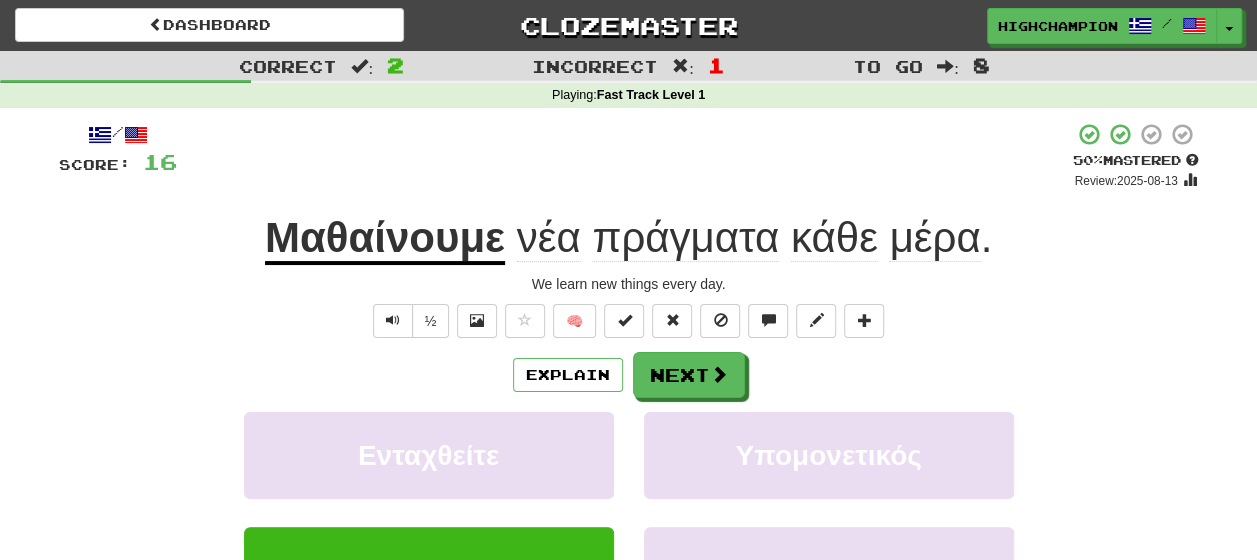 click on "πράγματα" at bounding box center [685, 238] 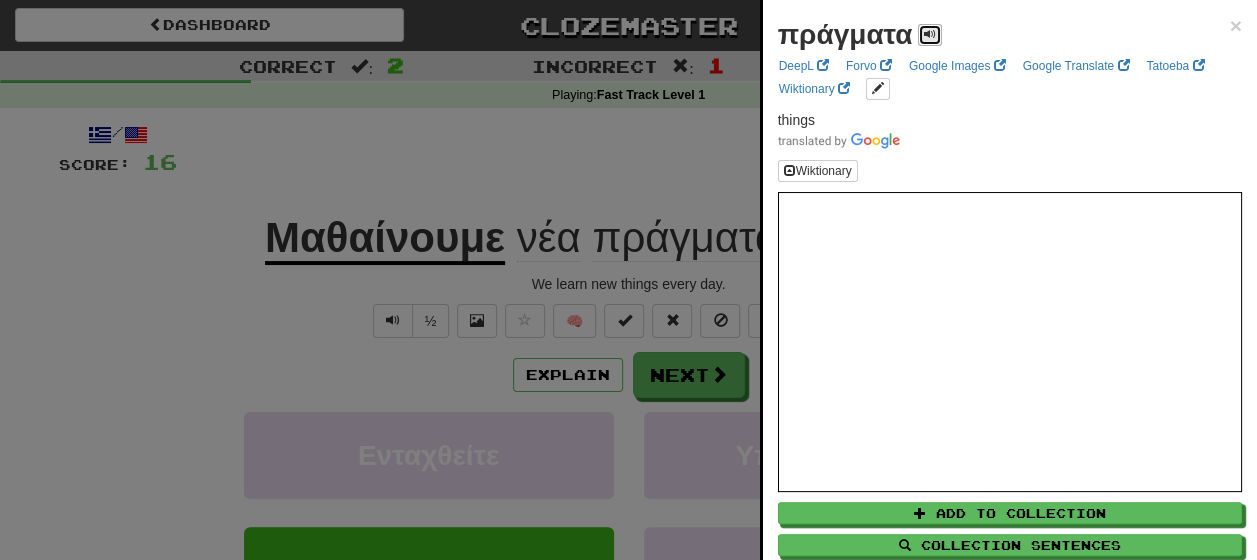 click at bounding box center (930, 34) 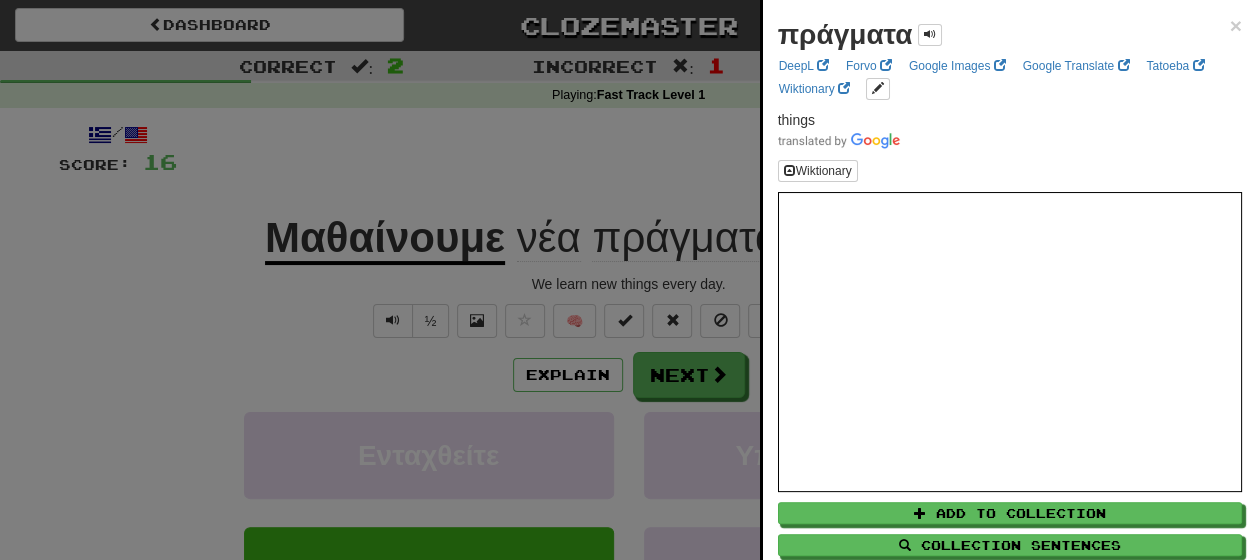 click at bounding box center (628, 280) 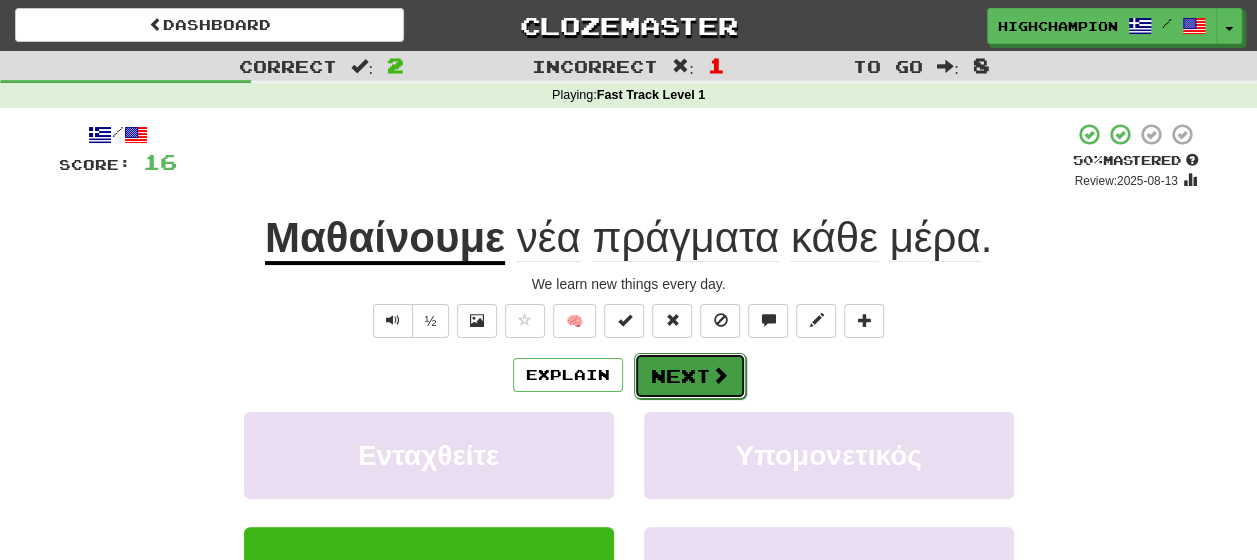 click on "Next" at bounding box center [690, 376] 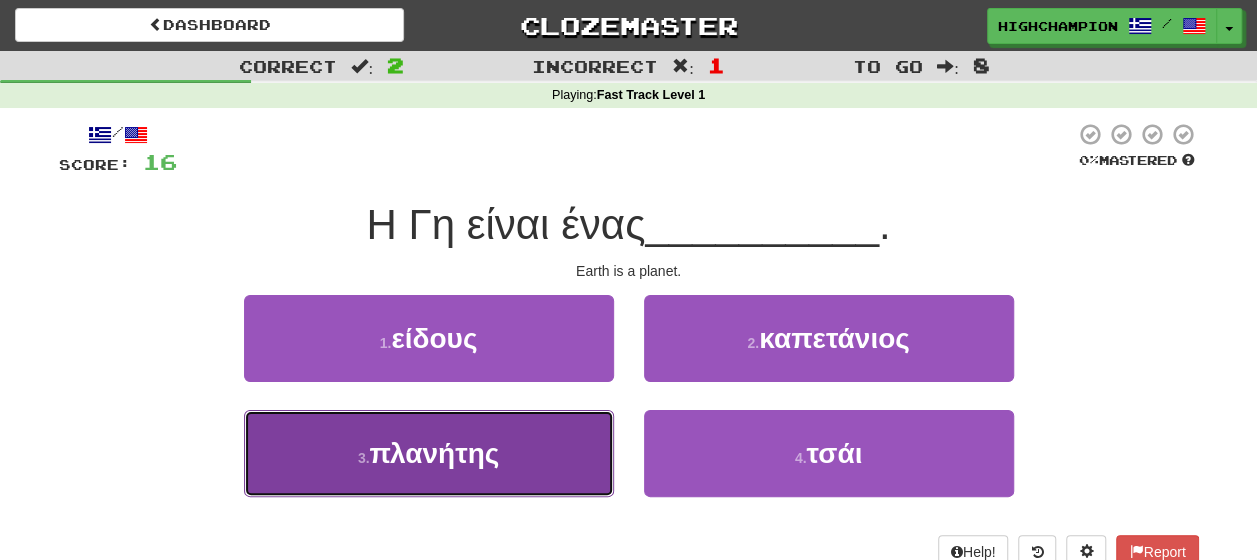 click on "πλανήτης" at bounding box center [435, 453] 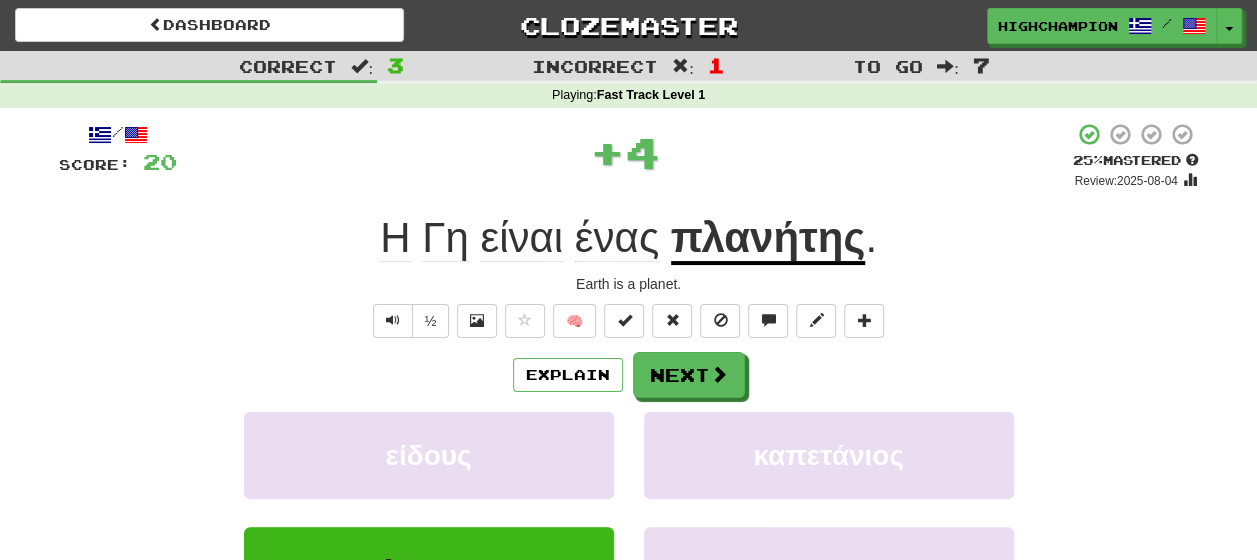 click on "Explain Next" at bounding box center [629, 375] 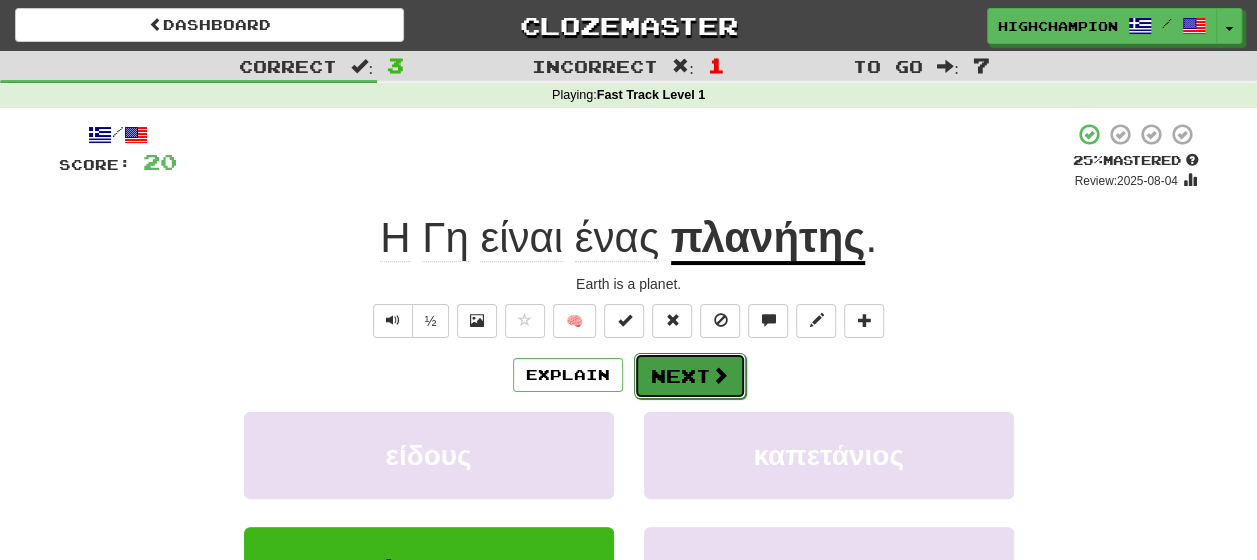 click on "Next" at bounding box center [690, 376] 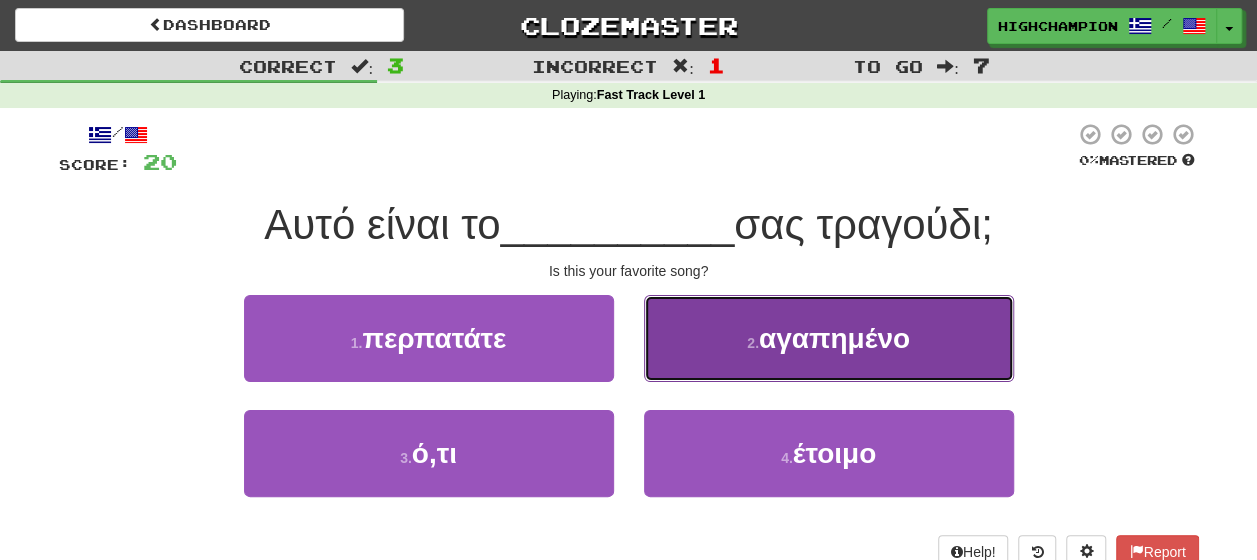 click on "2 .  αγαπημένο" at bounding box center (829, 338) 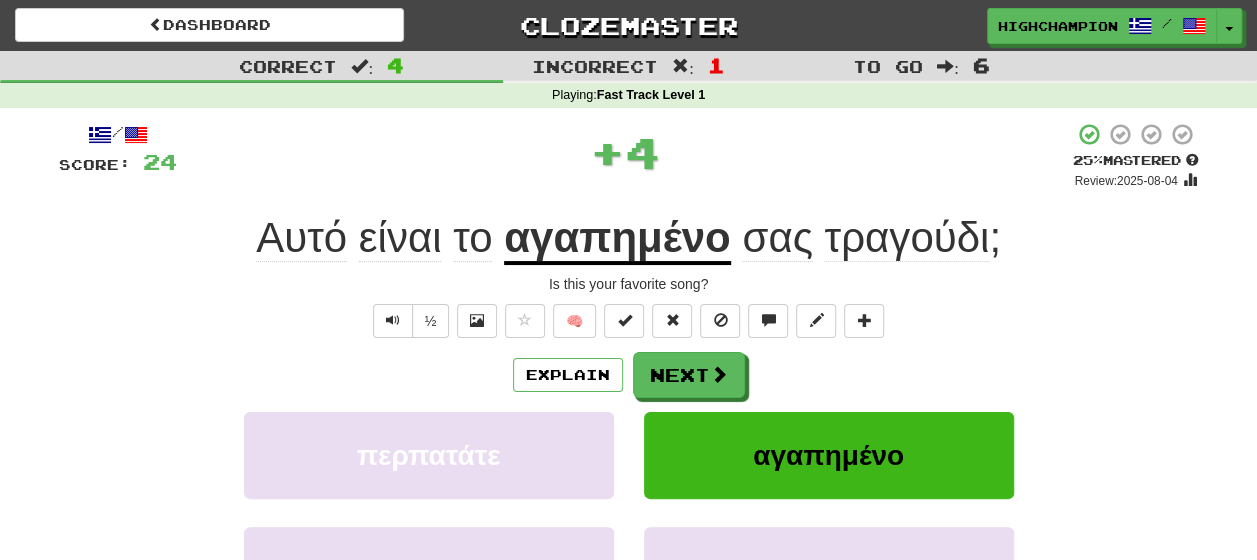 click on "Explain Next" at bounding box center (629, 375) 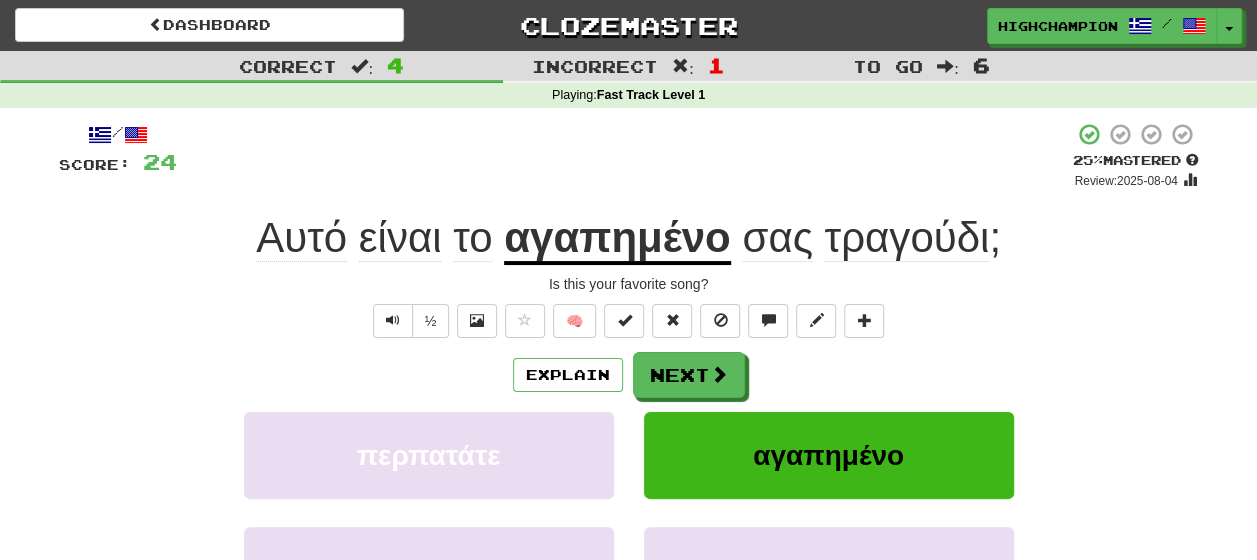 click on "αγαπημένο" at bounding box center [617, 239] 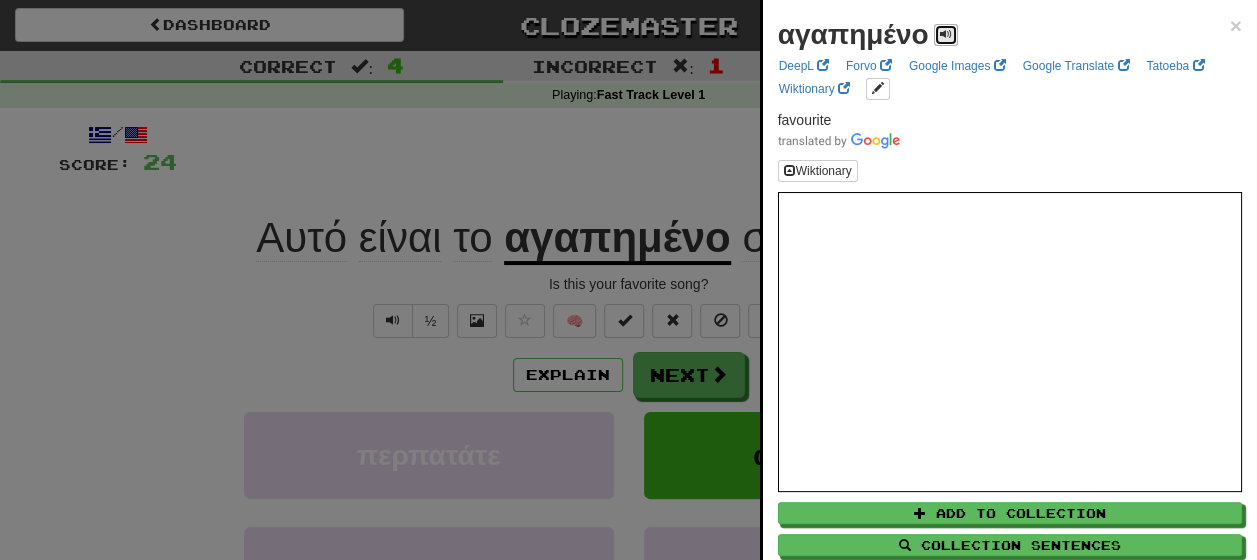 click at bounding box center (946, 34) 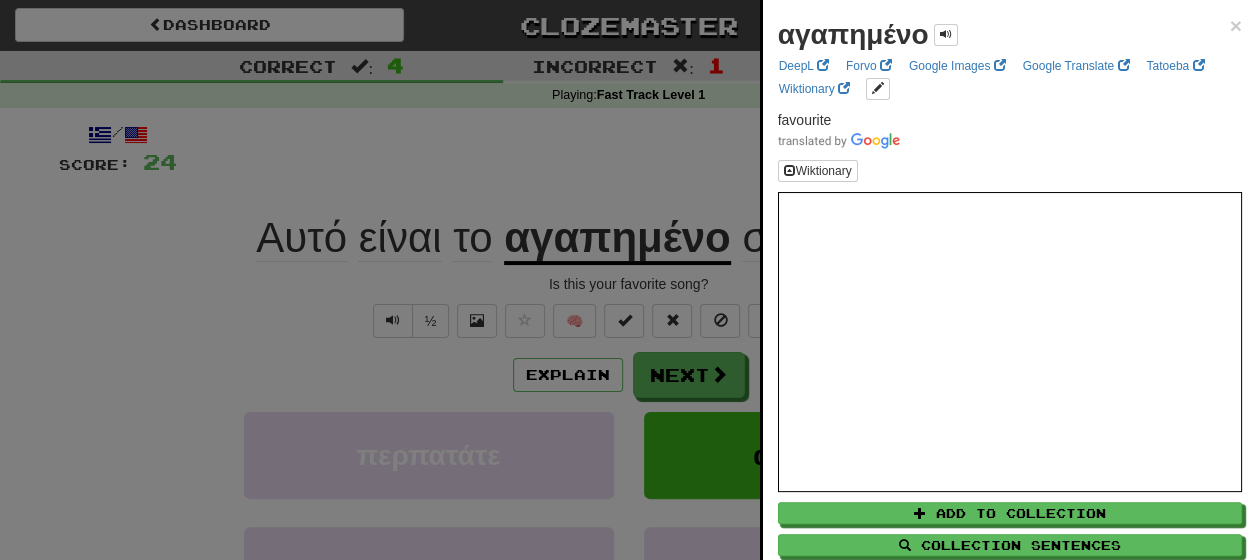 click at bounding box center [628, 280] 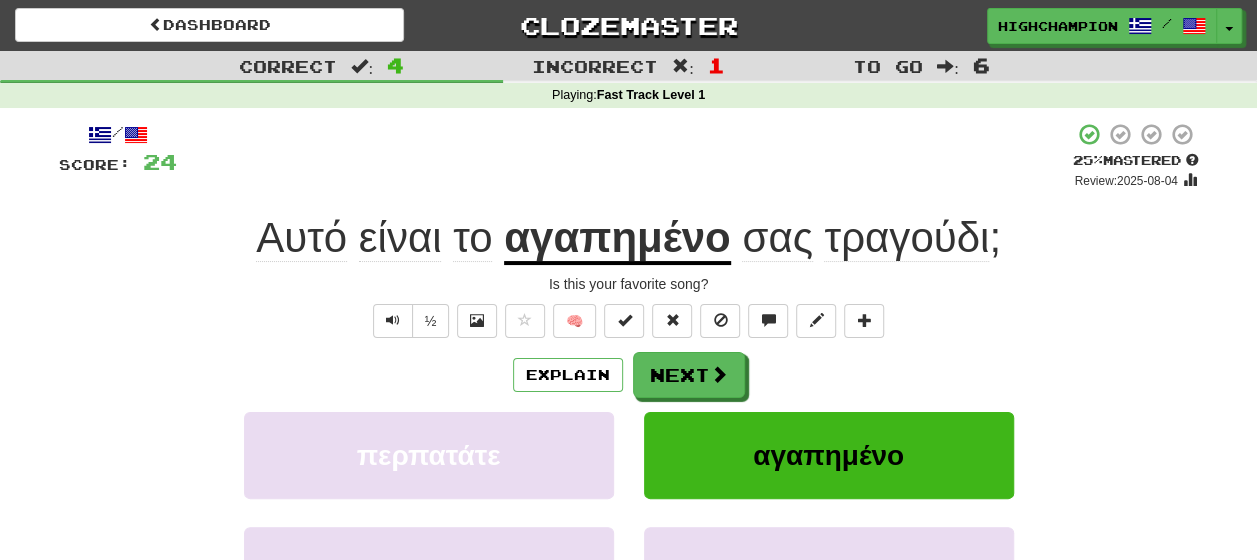 click on "τραγούδι" at bounding box center (906, 238) 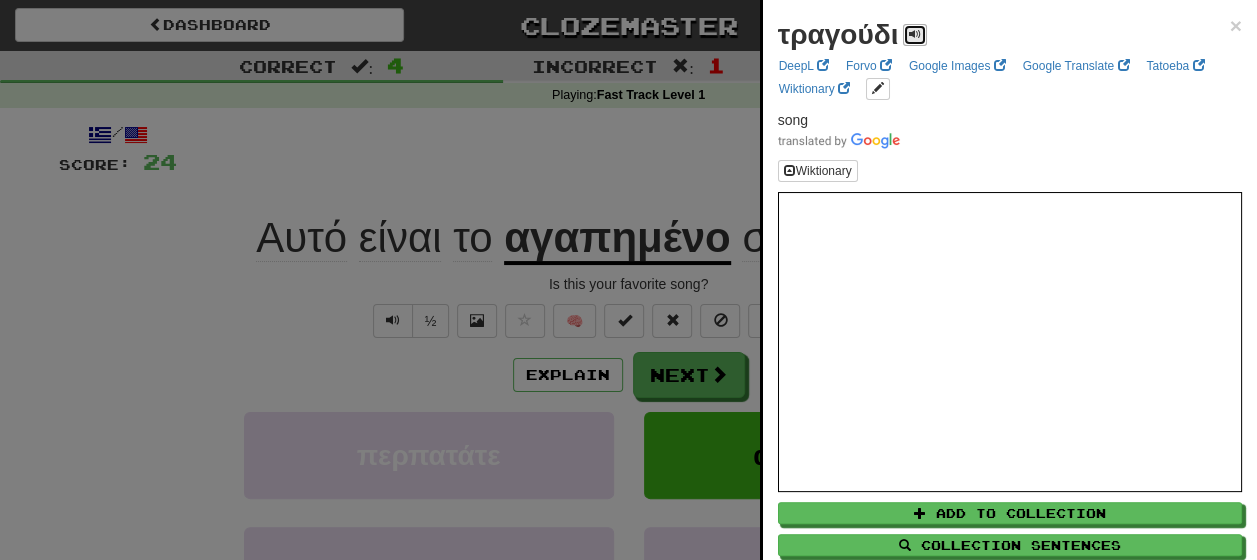 click at bounding box center (915, 34) 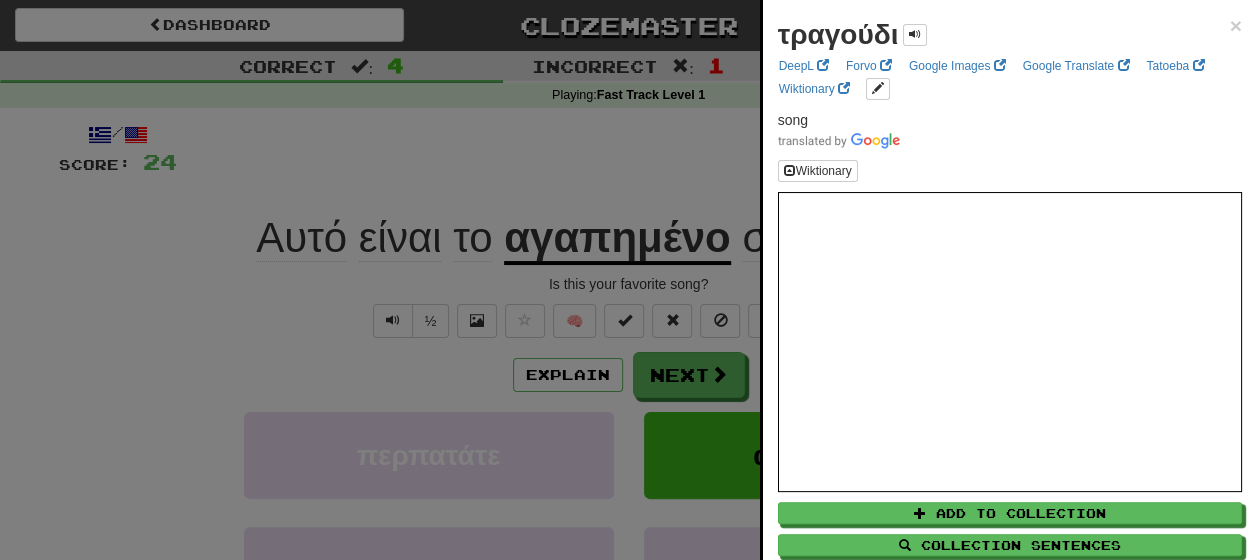 click at bounding box center (628, 280) 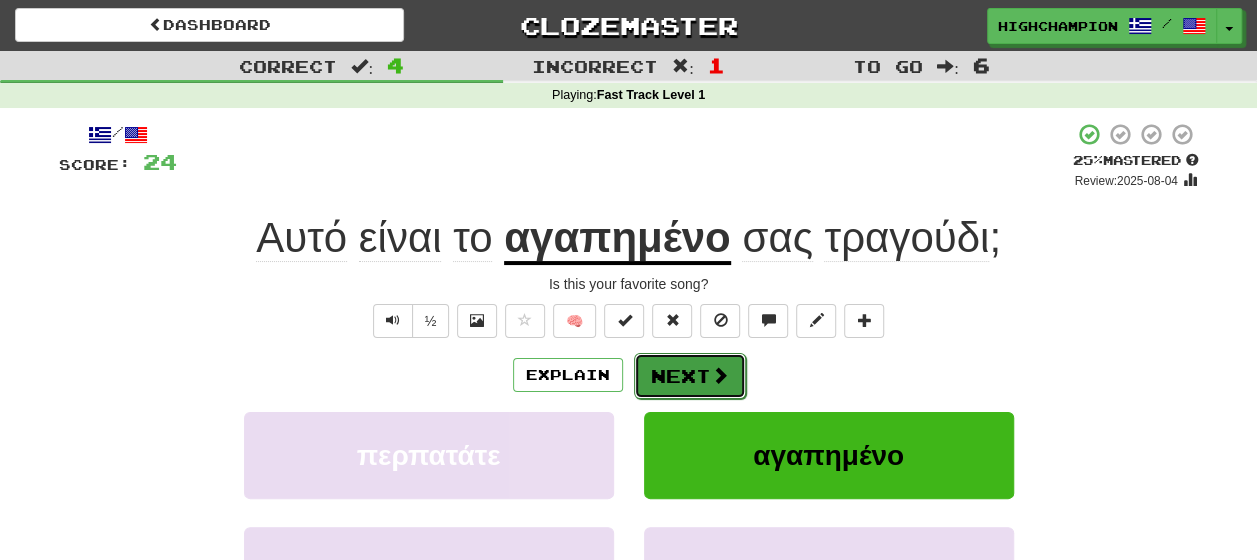 click on "Next" at bounding box center [690, 376] 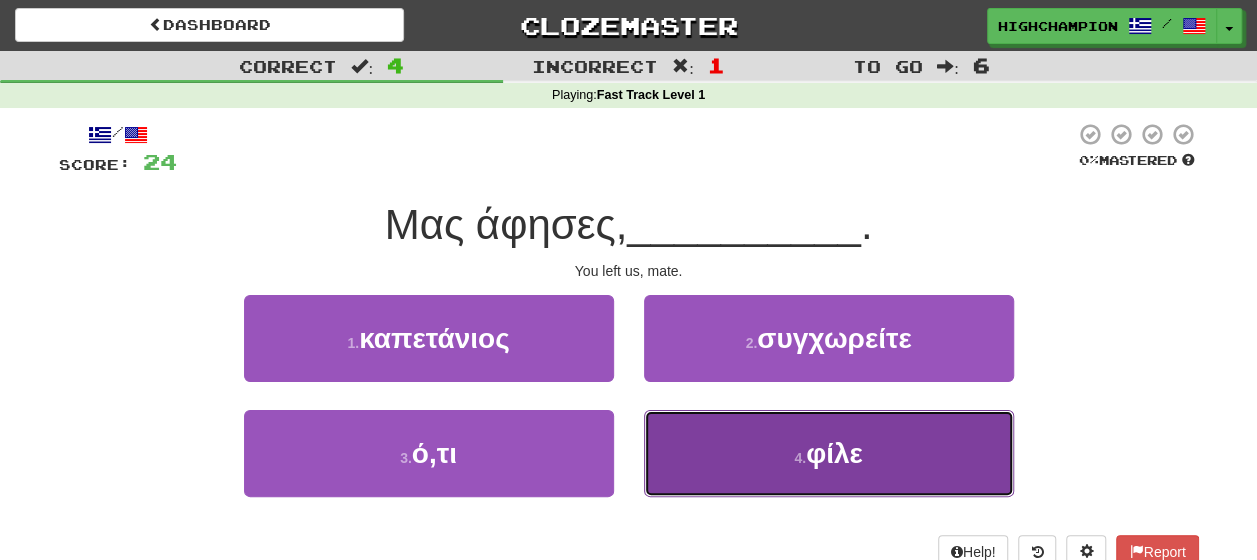 click on "4 .  φίλε" at bounding box center (829, 453) 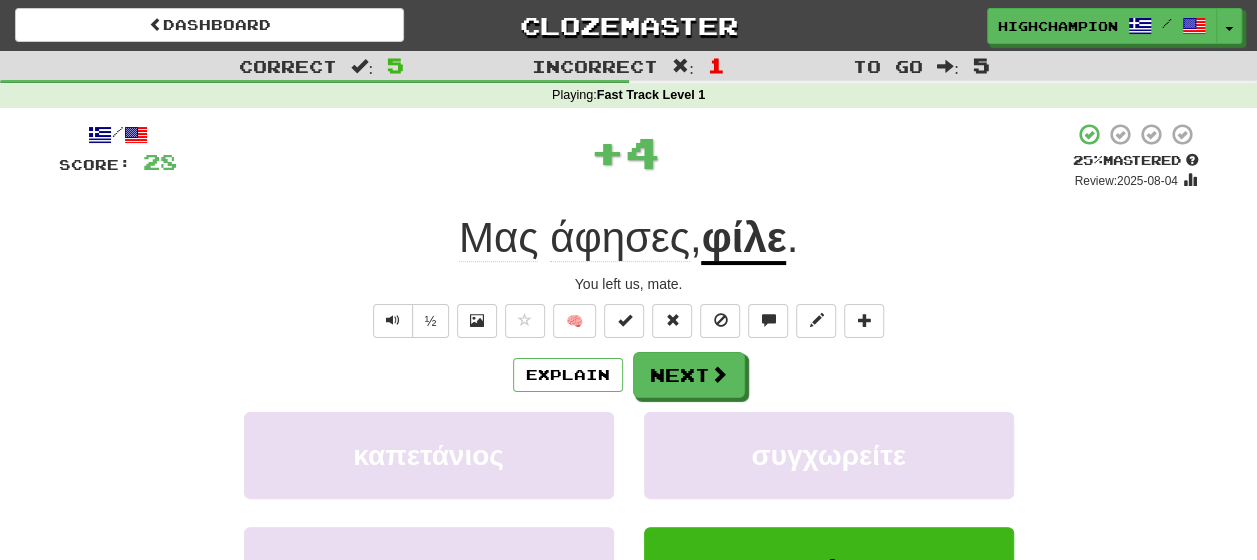 click on "Explain Next" at bounding box center [629, 375] 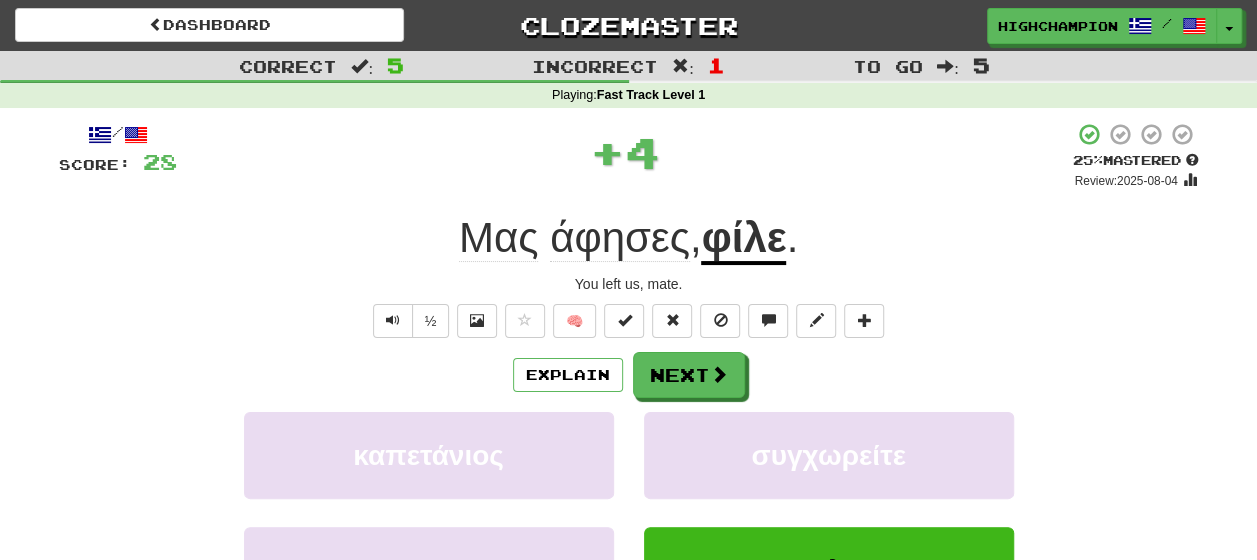 click on "άφησες" 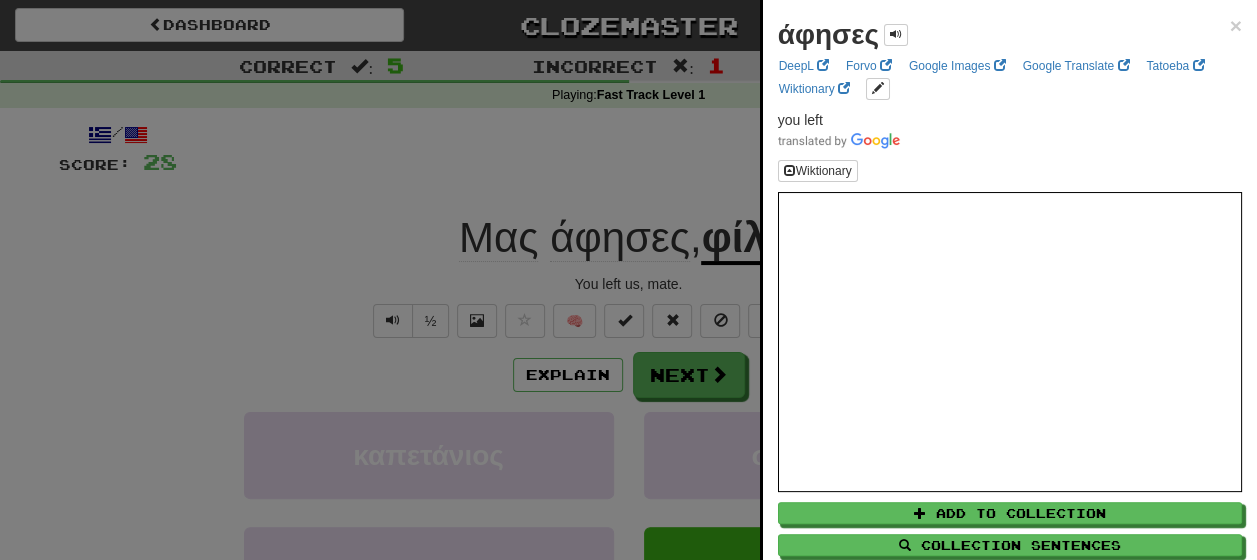 click at bounding box center [628, 280] 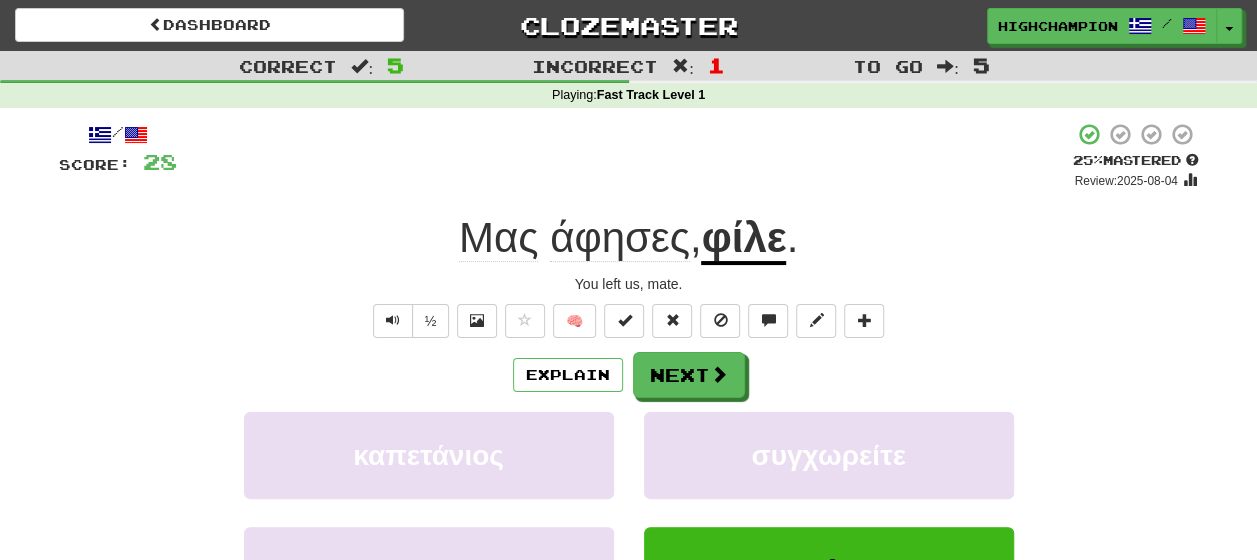 click on "Μας" 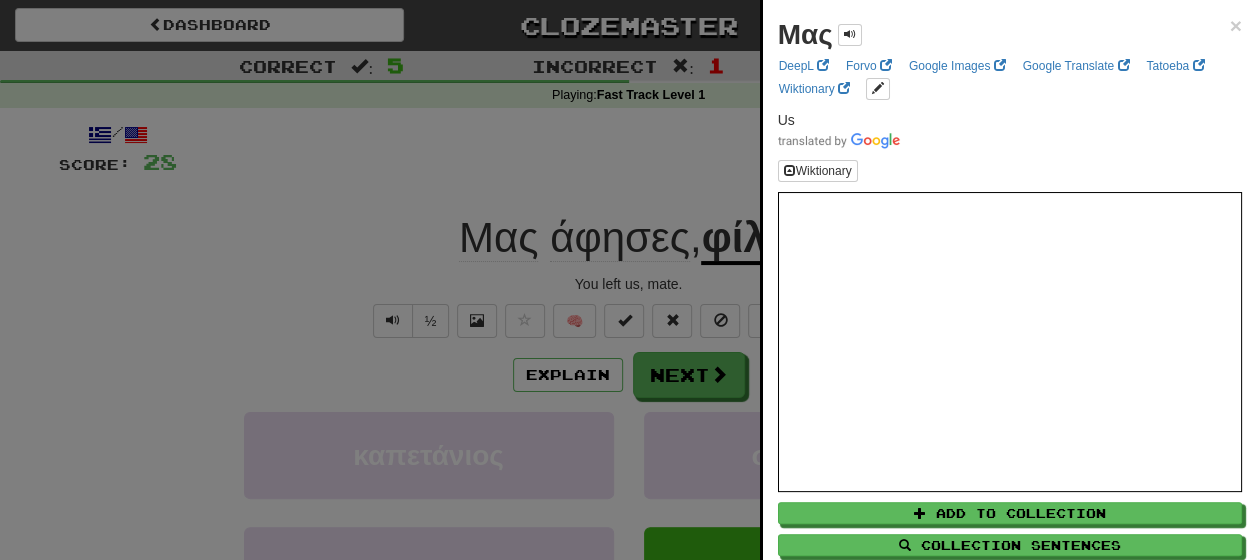 click at bounding box center [628, 280] 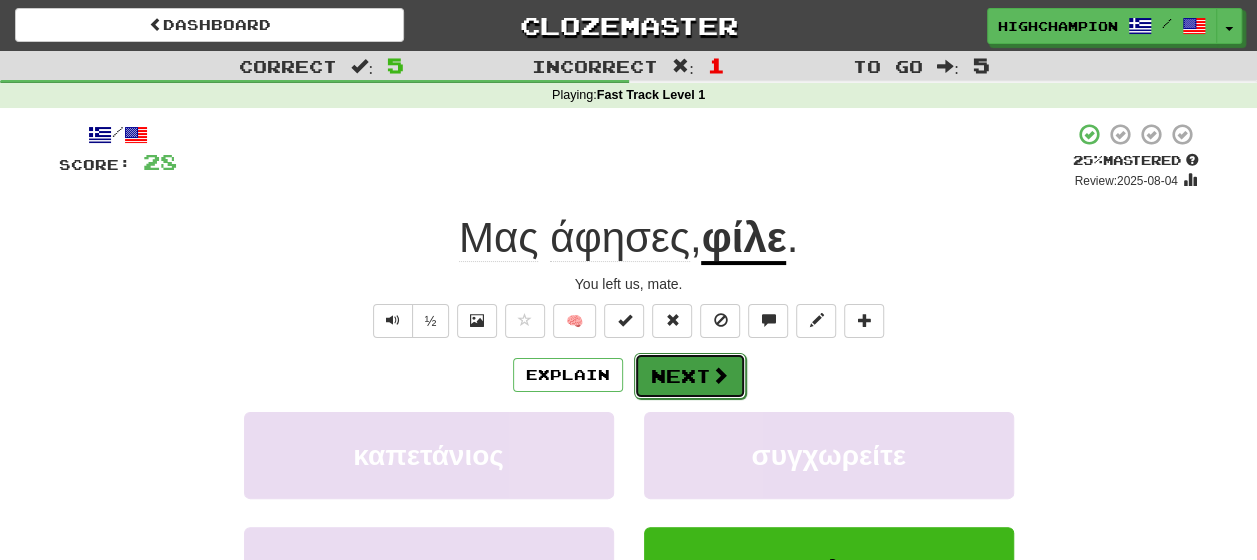 click on "Next" at bounding box center (690, 376) 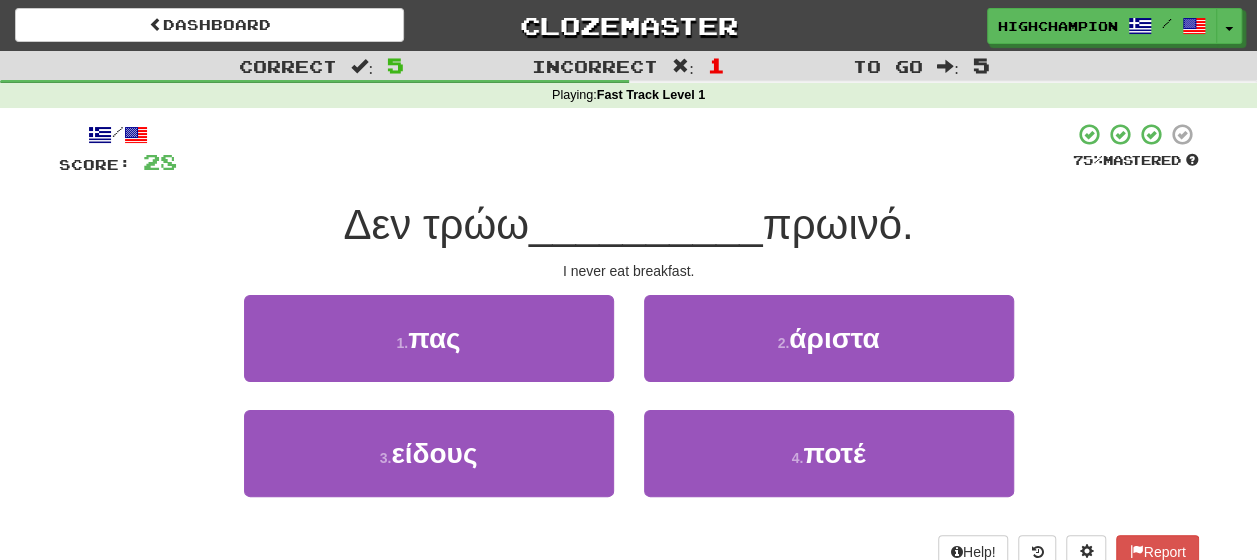 click on "1 .  πας 2 .  άριστα" at bounding box center (629, 352) 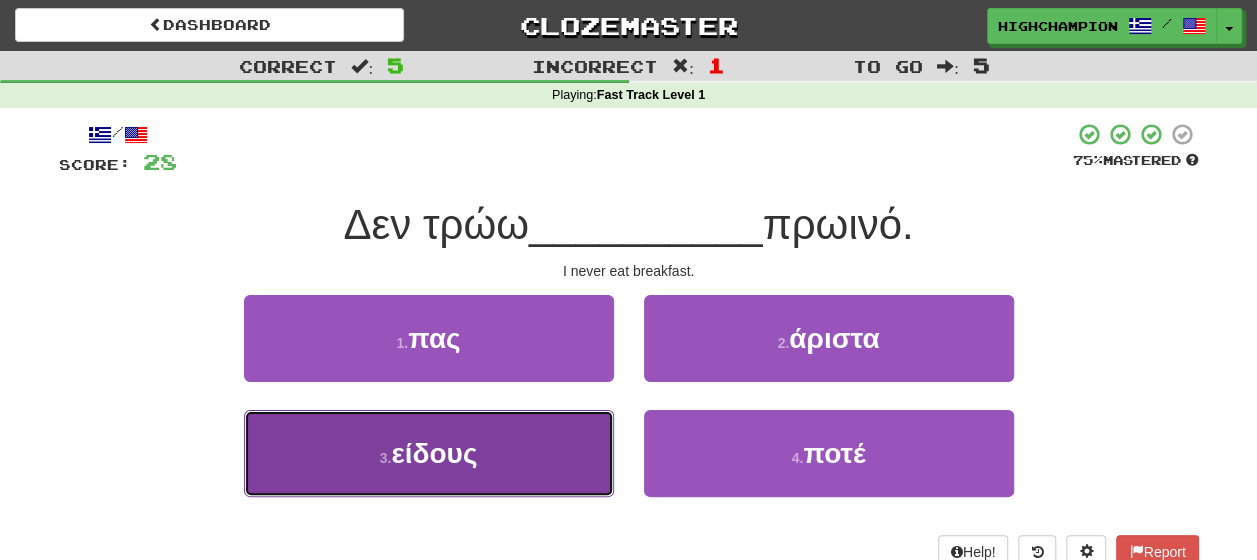 click on "3 .  είδους" at bounding box center [429, 453] 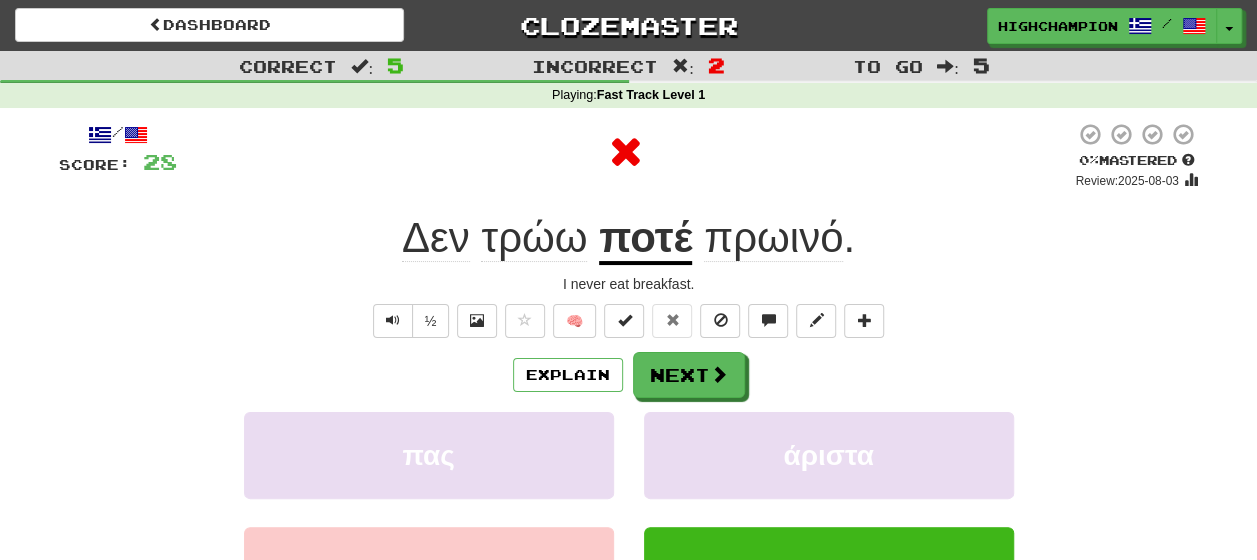 click on "Explain Next" at bounding box center [629, 375] 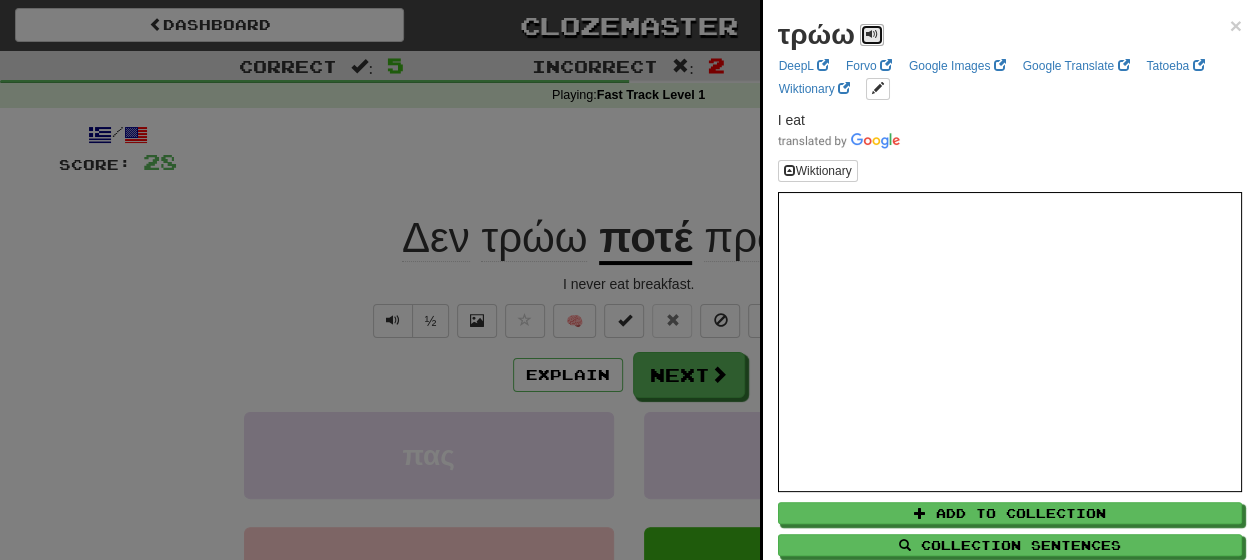 click at bounding box center (872, 35) 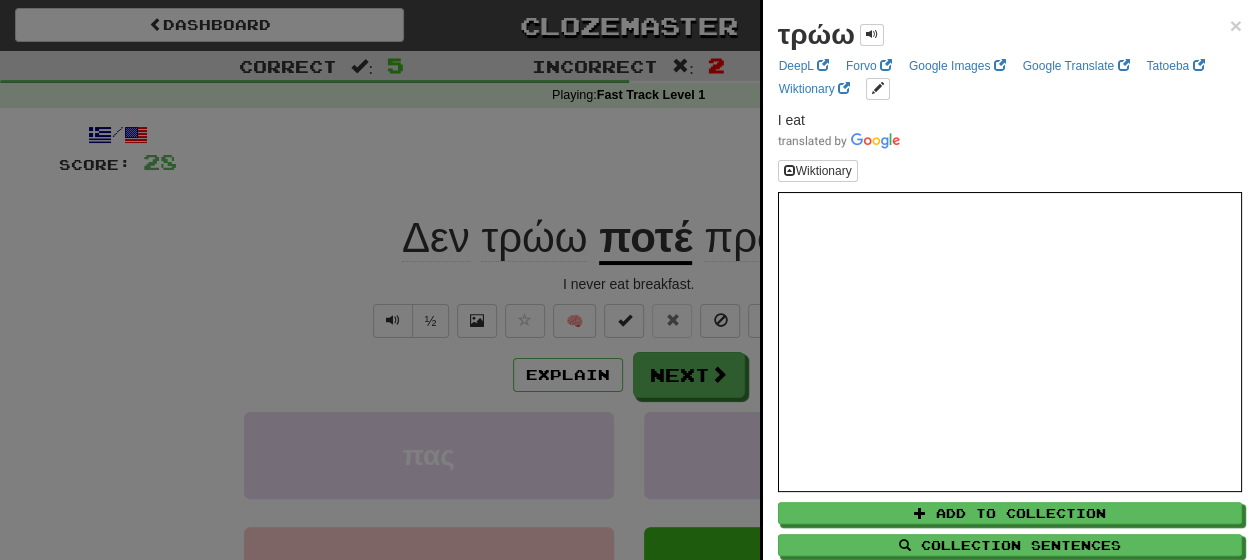 click at bounding box center (628, 280) 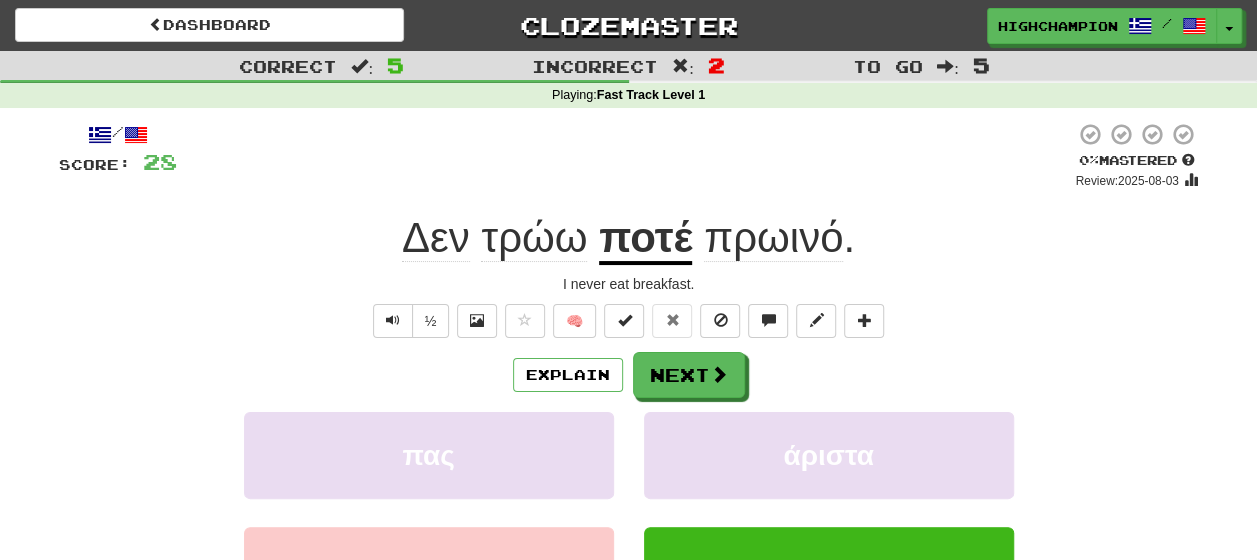 click on "ποτέ" at bounding box center (645, 239) 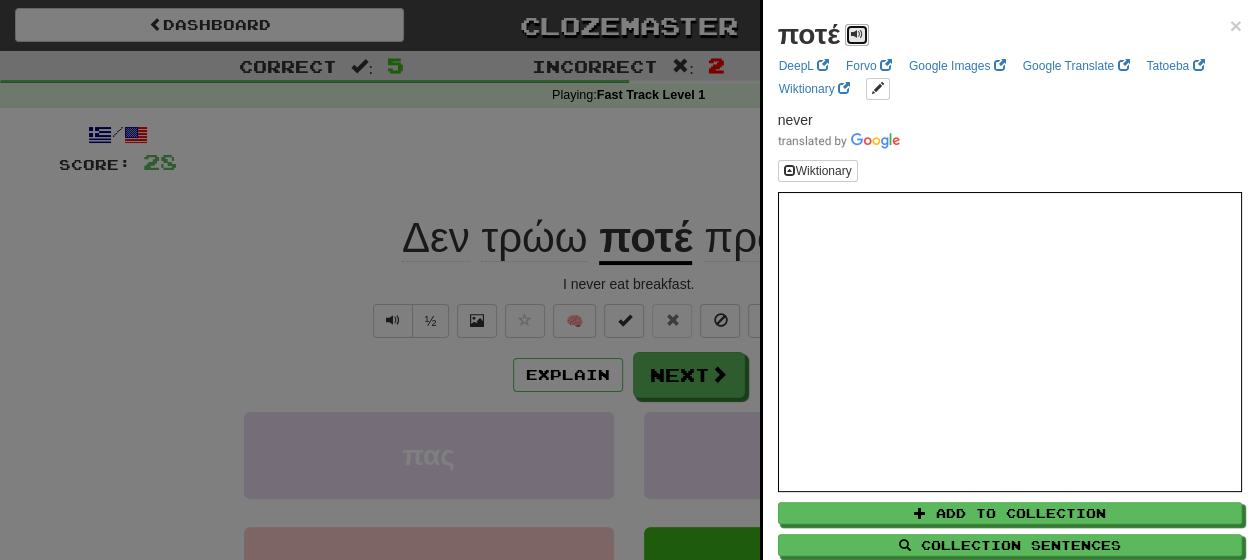 click at bounding box center [857, 34] 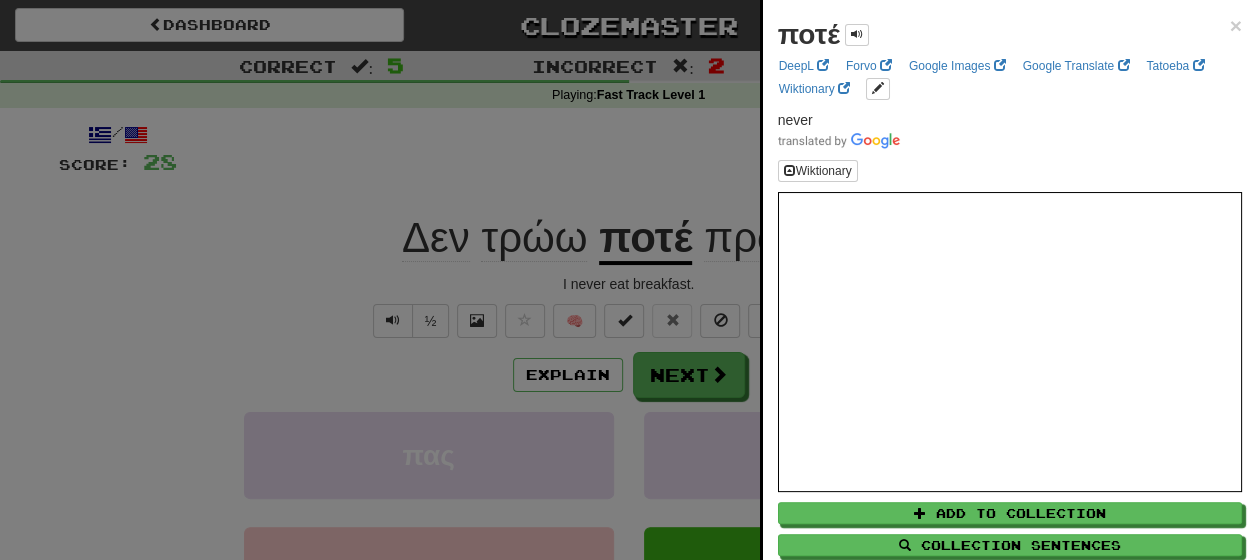 click at bounding box center (628, 280) 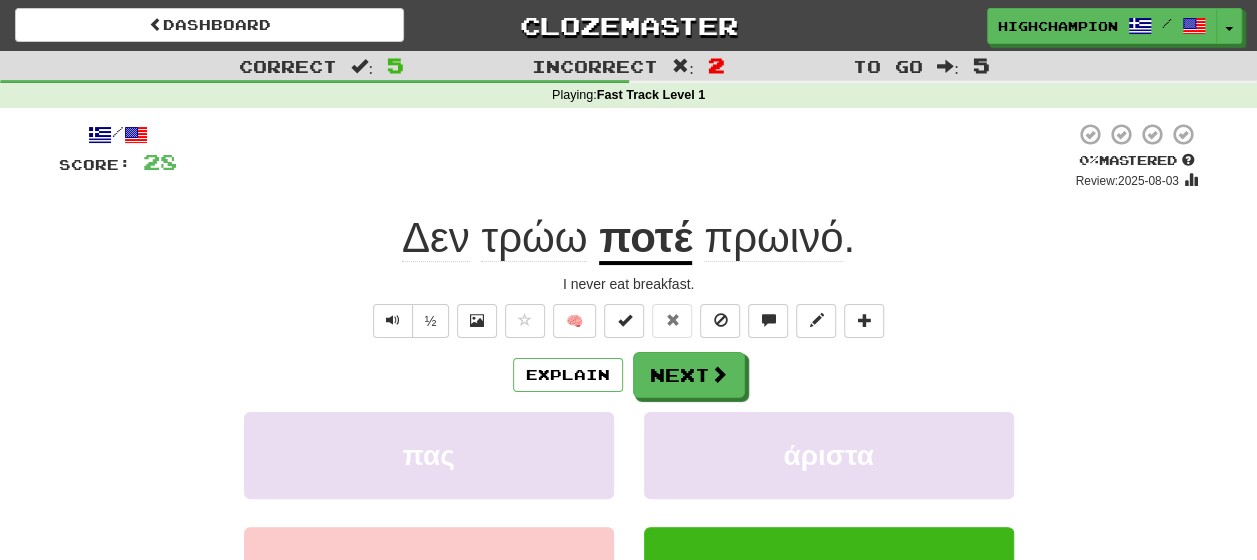 click on "πρωινό" at bounding box center (773, 238) 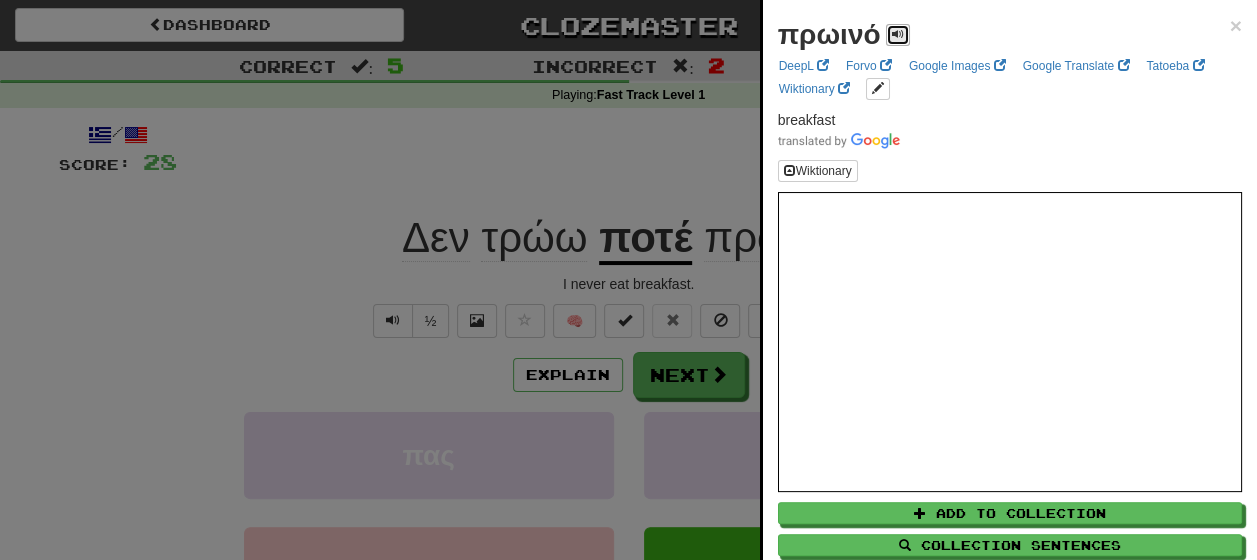 click at bounding box center (898, 34) 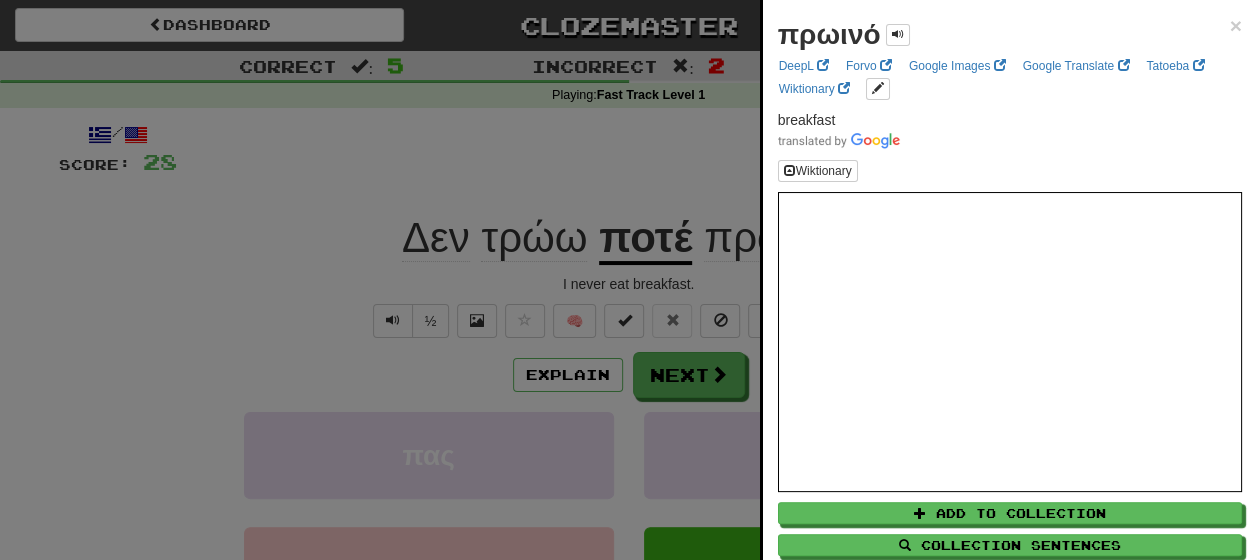 click at bounding box center (628, 280) 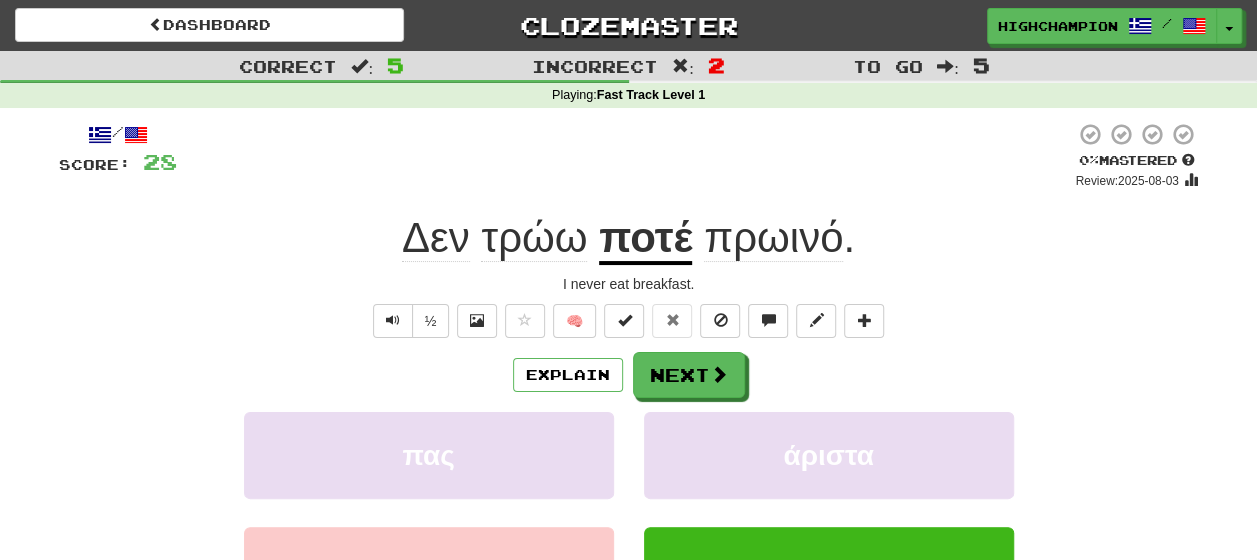 click on "/  Score:   28 0 %  Mastered Review:  2025-08-03 Δεν   τρώω   ποτέ   πρωινό . I never eat breakfast. ½ 🧠 Explain Next πας άριστα είδους ποτέ Learn more: πας άριστα είδους ποτέ  Help!  Report" at bounding box center [629, 419] 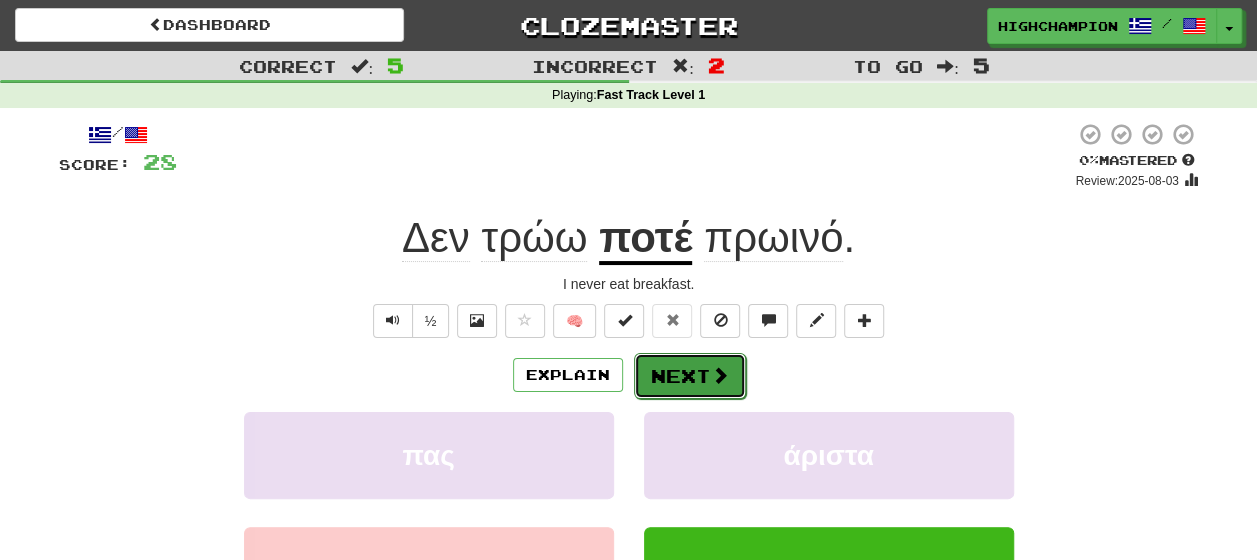 click on "Next" at bounding box center [690, 376] 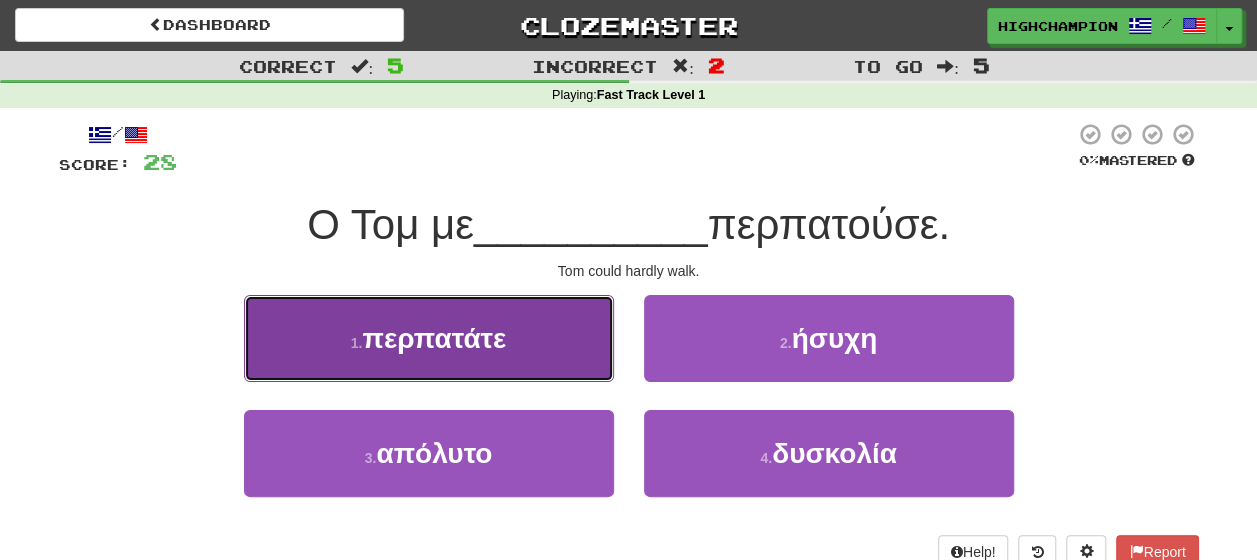click on "1 .  περπατάτε" at bounding box center (429, 338) 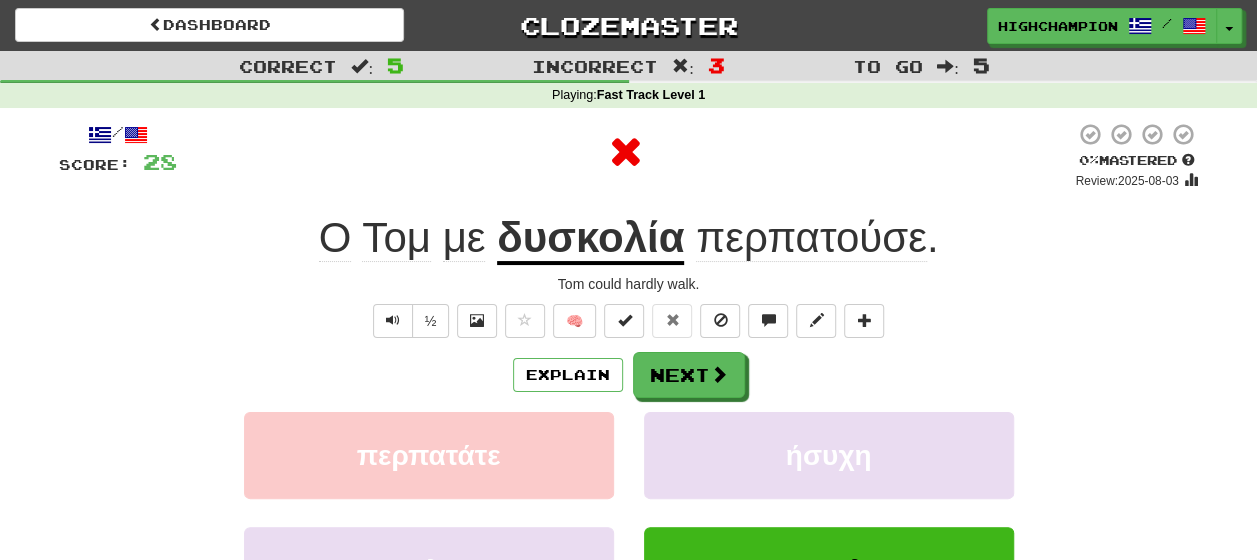 click on "Explain Next" at bounding box center [629, 375] 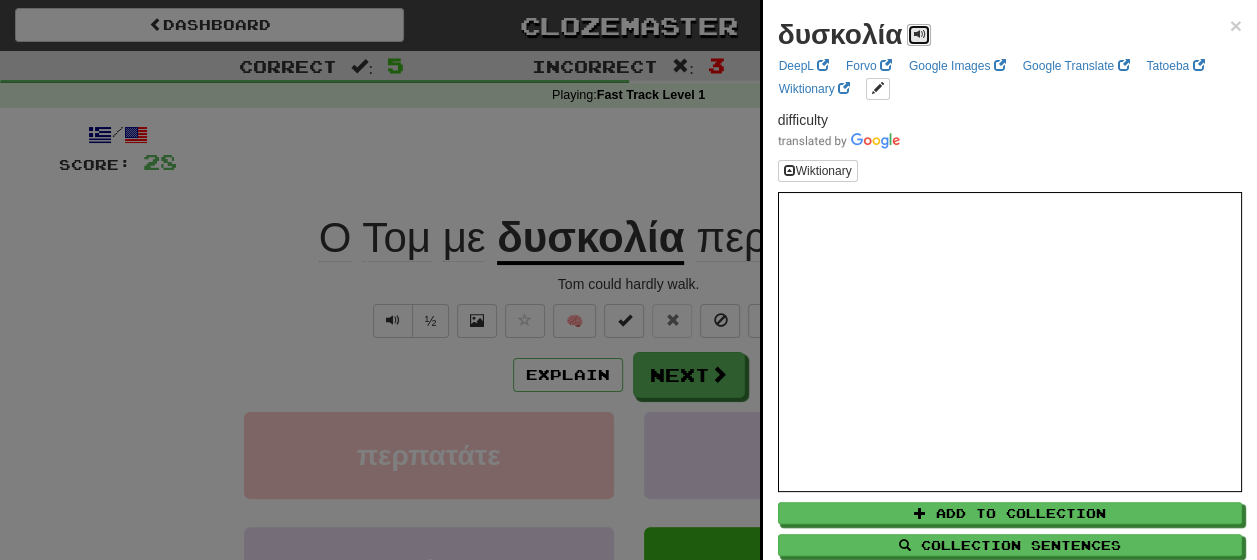 click at bounding box center (919, 34) 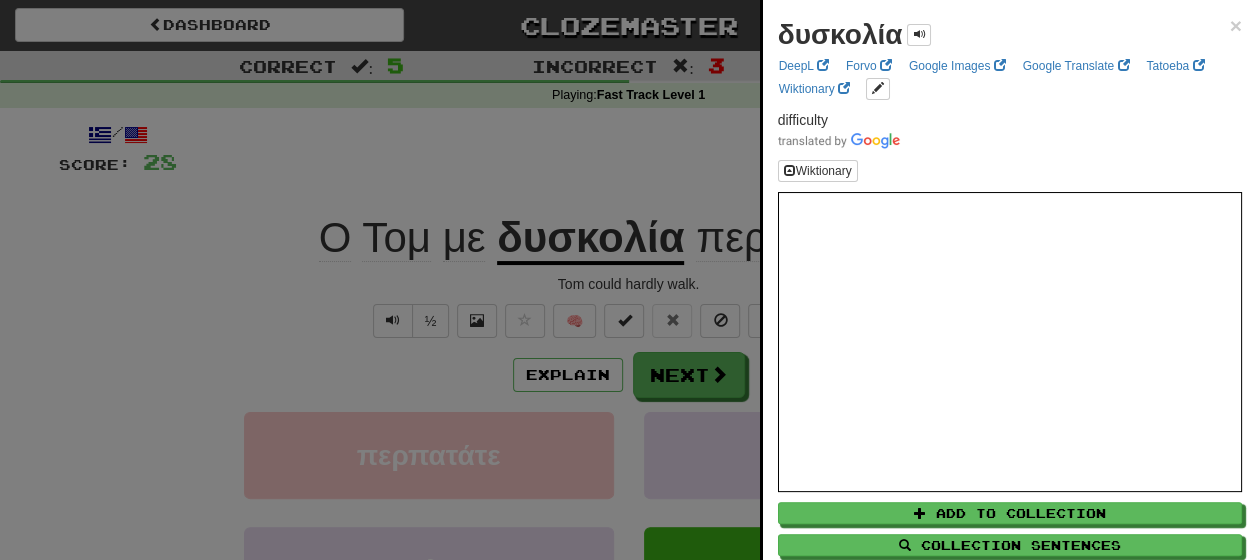 click at bounding box center (628, 280) 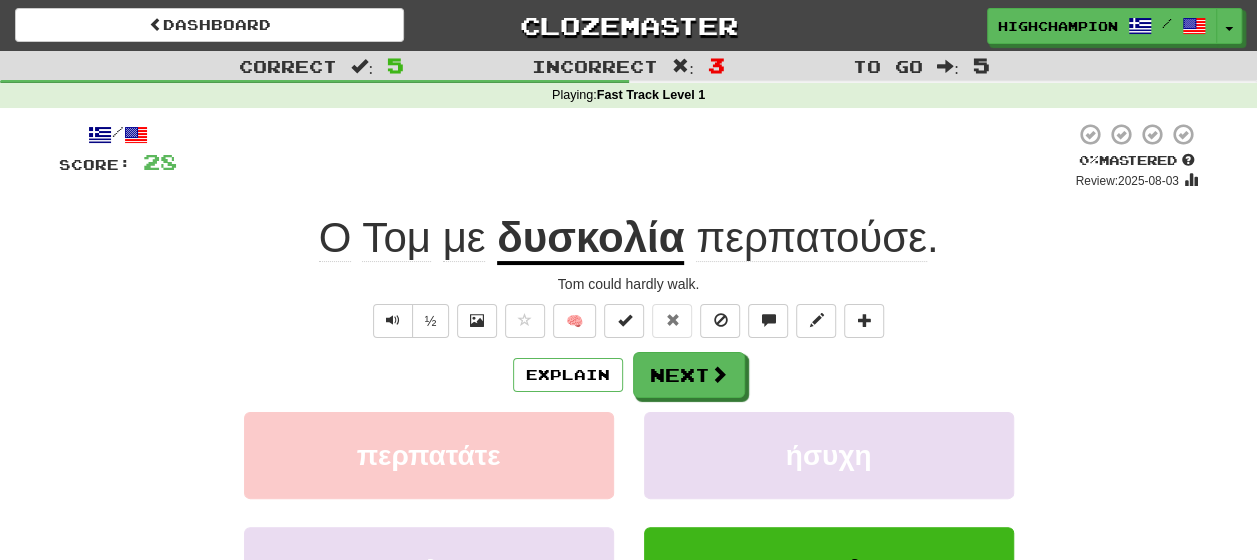 click on "περπατούσε" at bounding box center (811, 238) 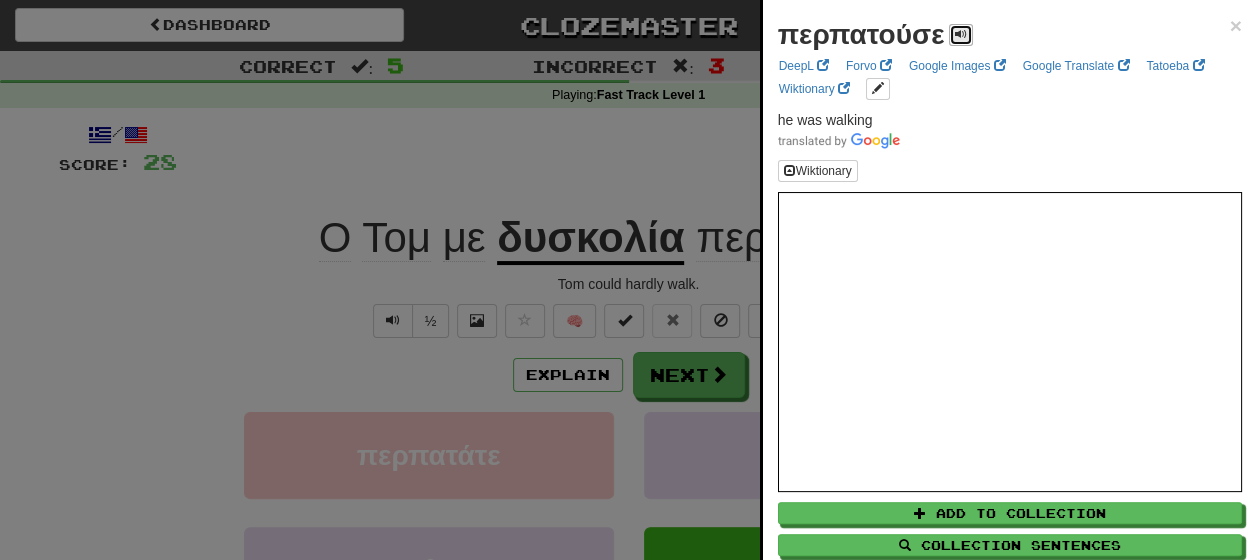 click at bounding box center (961, 34) 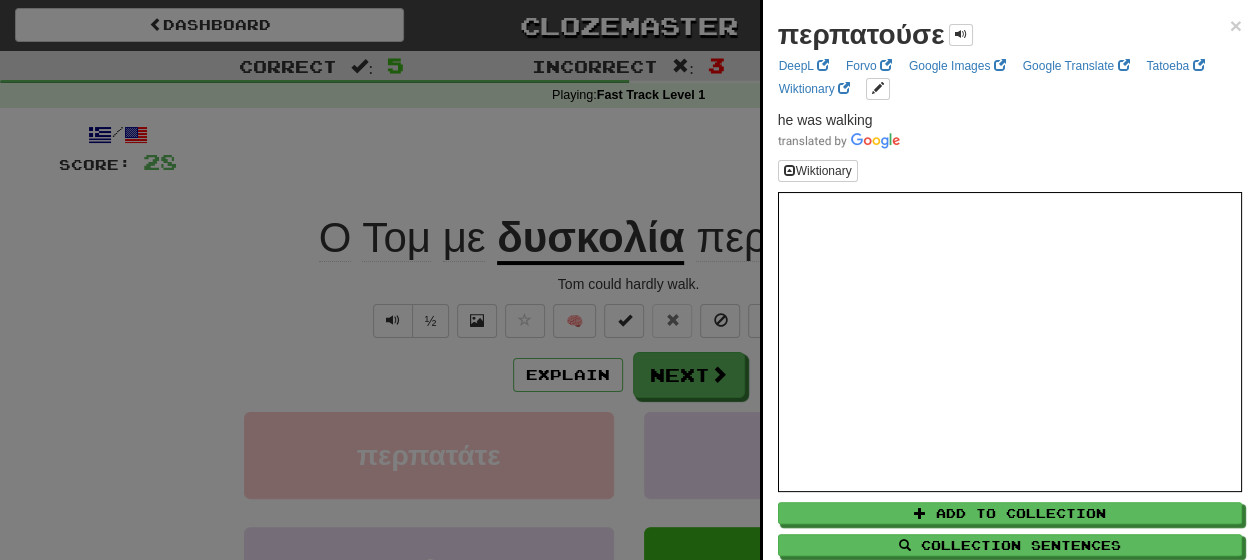 click at bounding box center [628, 280] 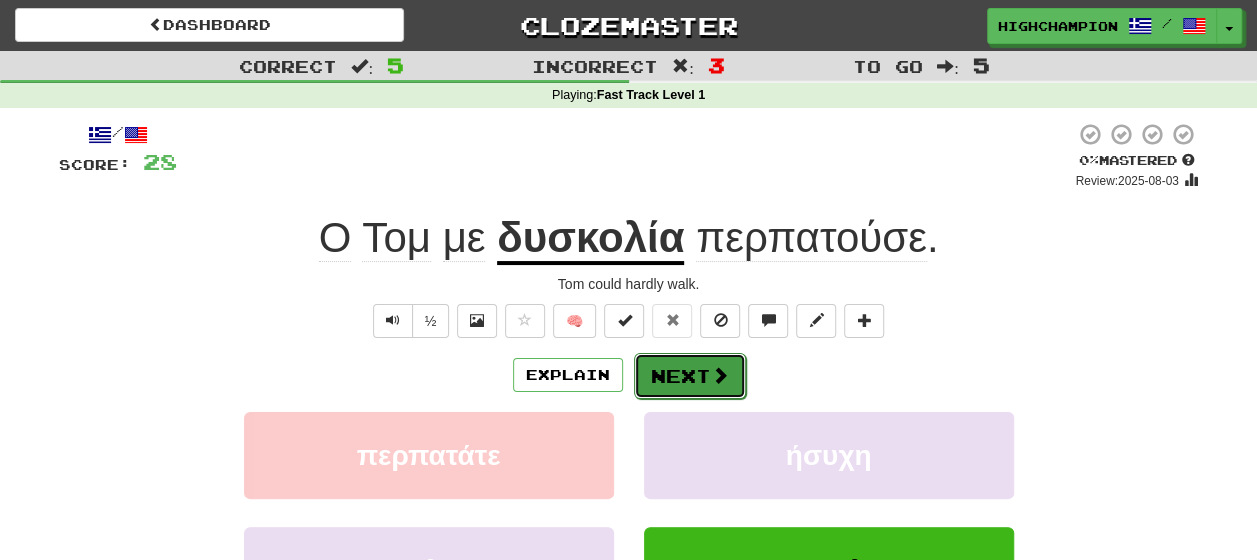 click on "Next" at bounding box center [690, 376] 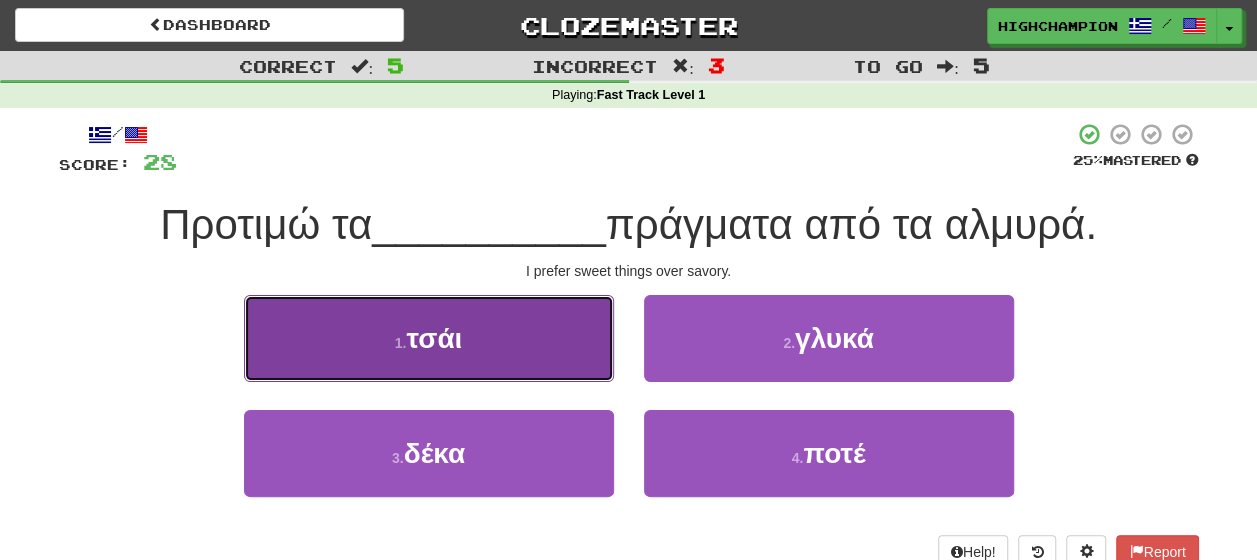 click on "1 .  τσάι" at bounding box center [429, 338] 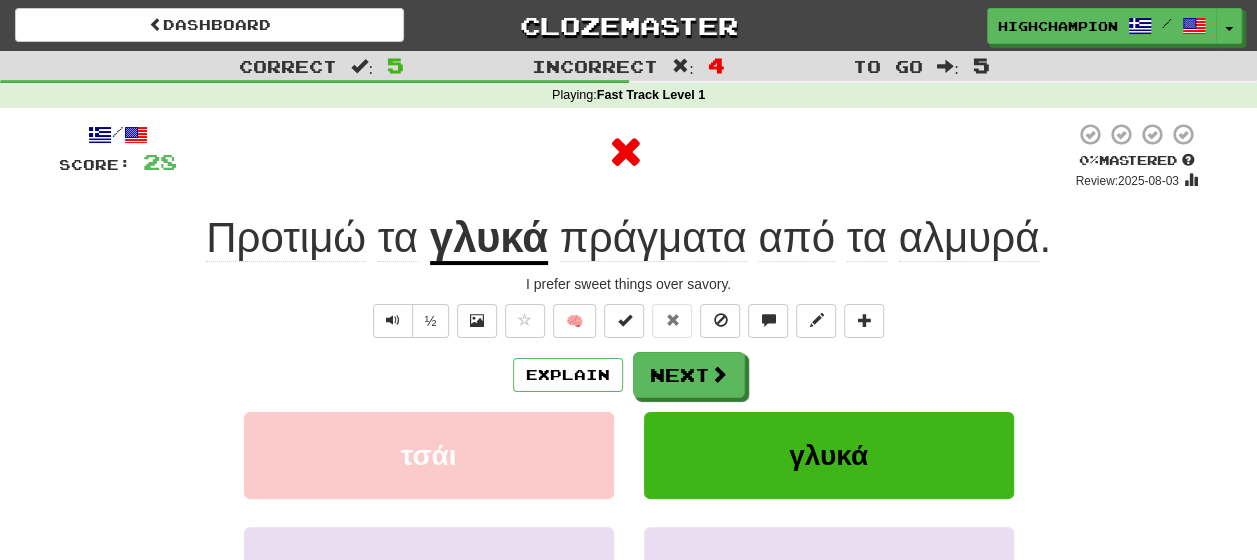 click on "Explain Next" at bounding box center (629, 375) 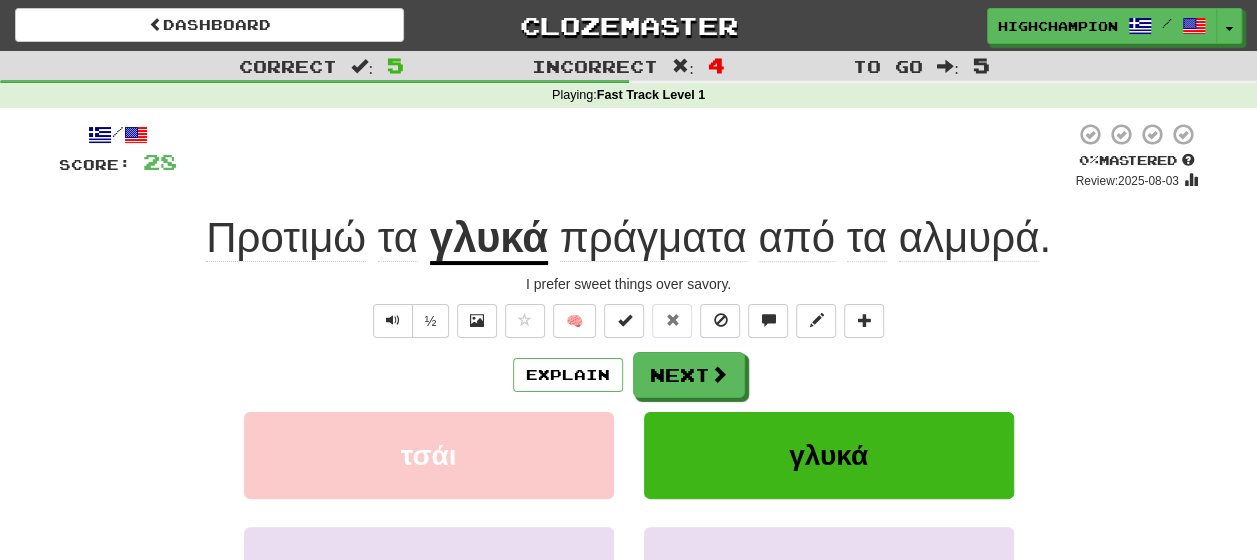 click on "Προτιμώ" 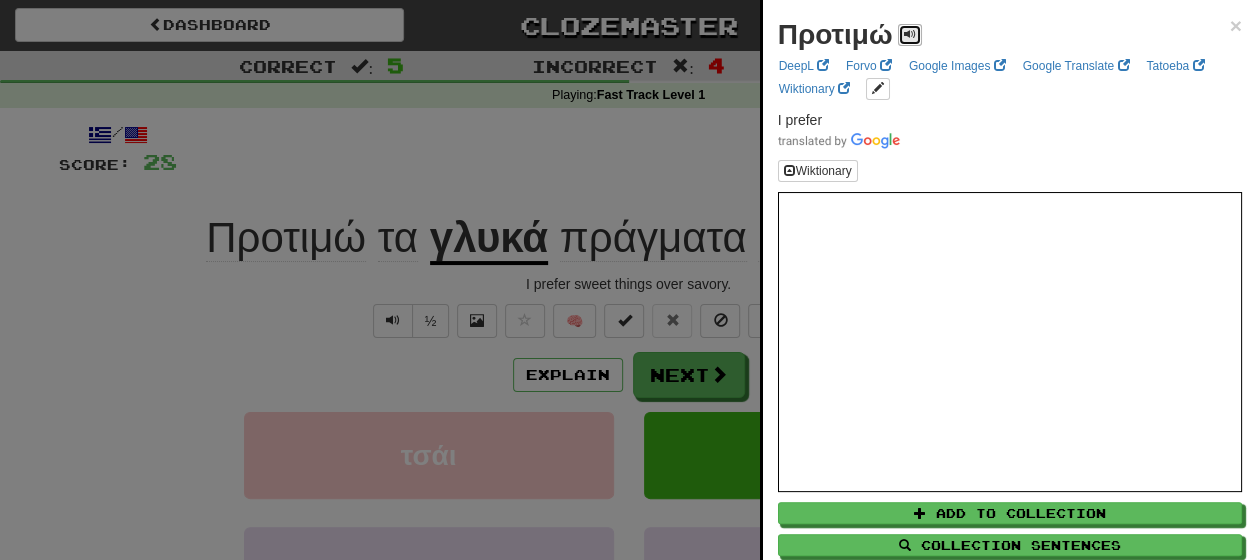 click at bounding box center [910, 34] 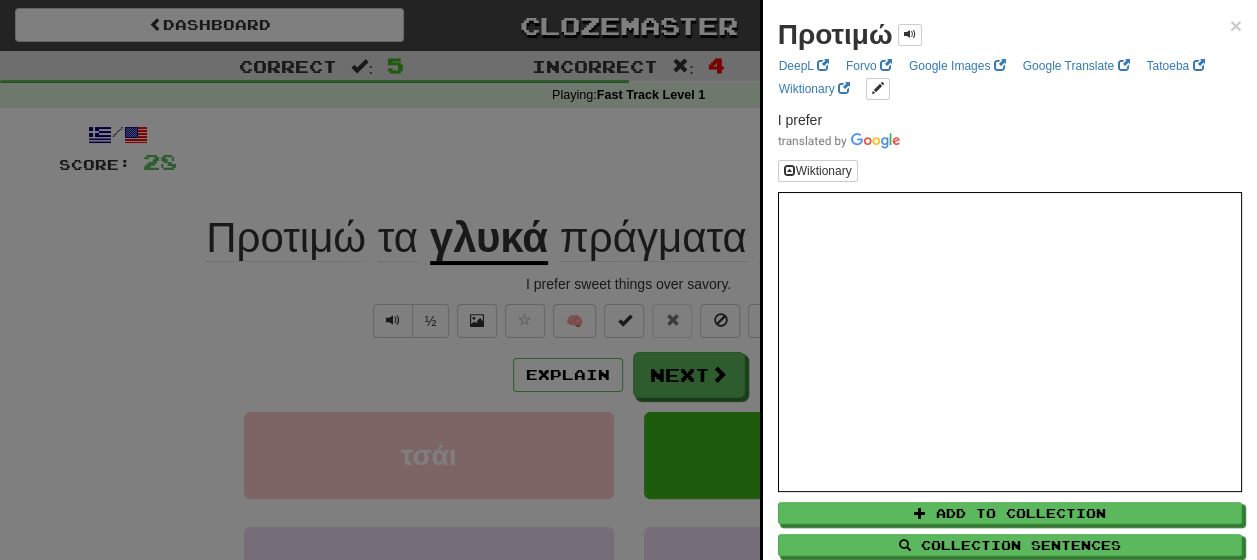 click at bounding box center (628, 280) 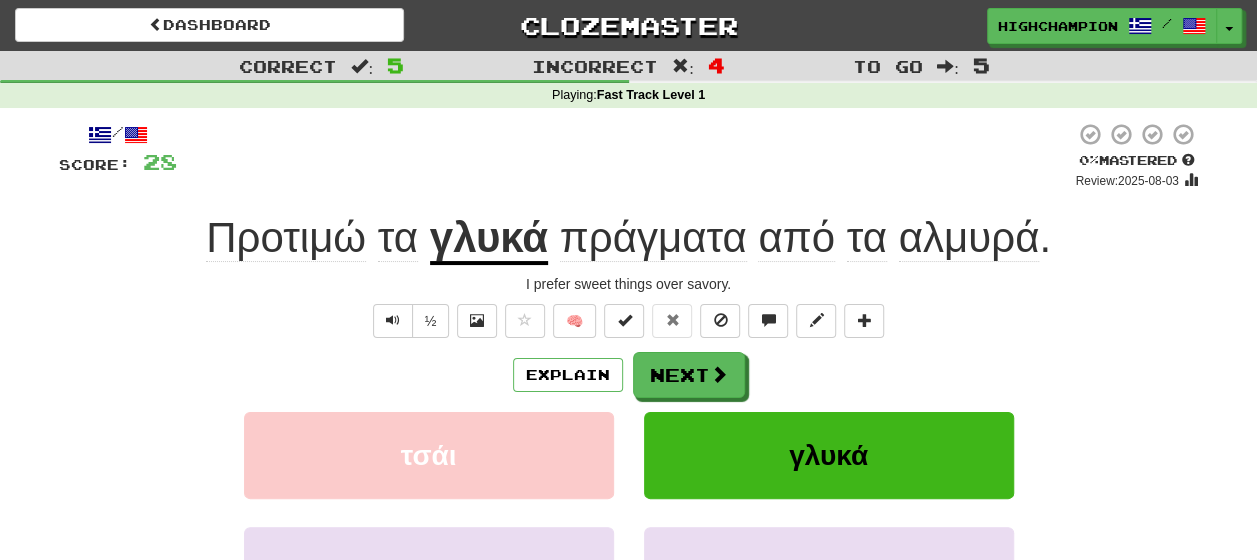 click on "τα" 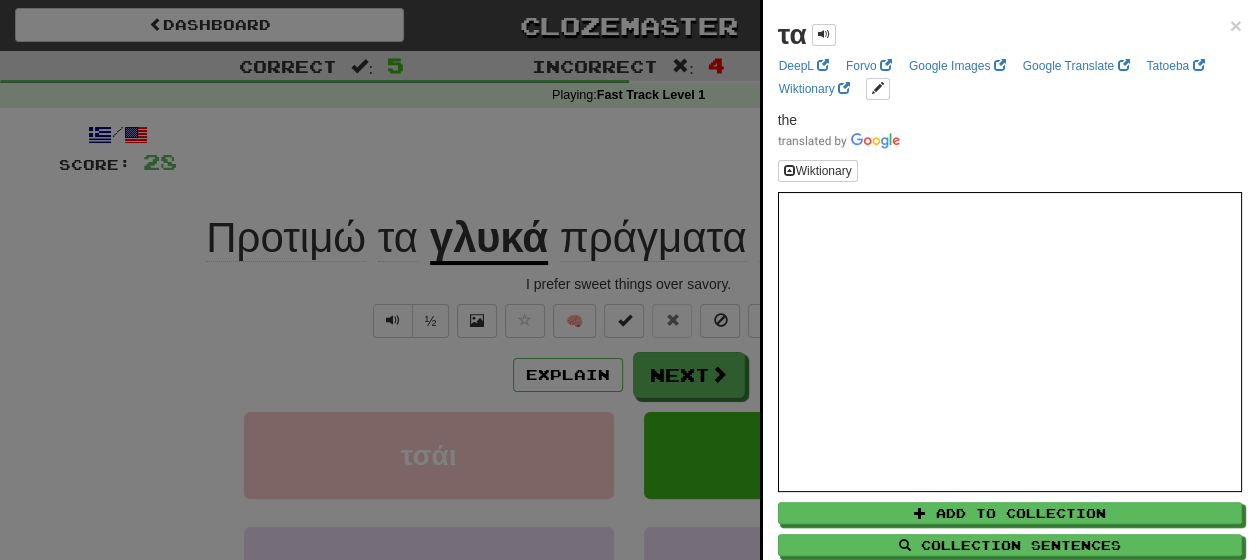 click at bounding box center [628, 280] 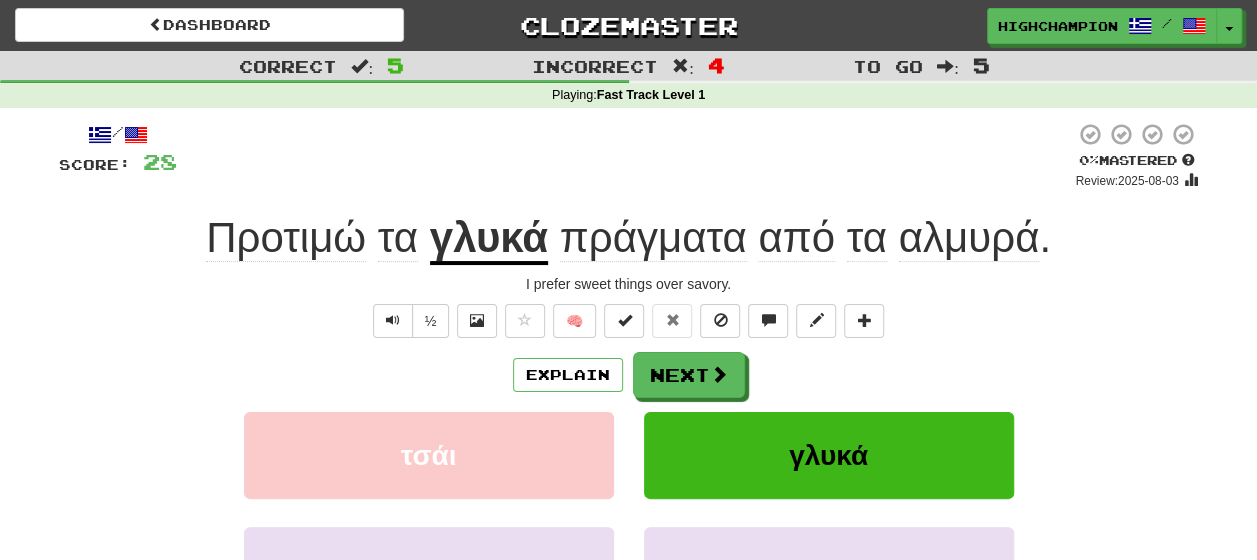 click on "γλυκά" at bounding box center [489, 239] 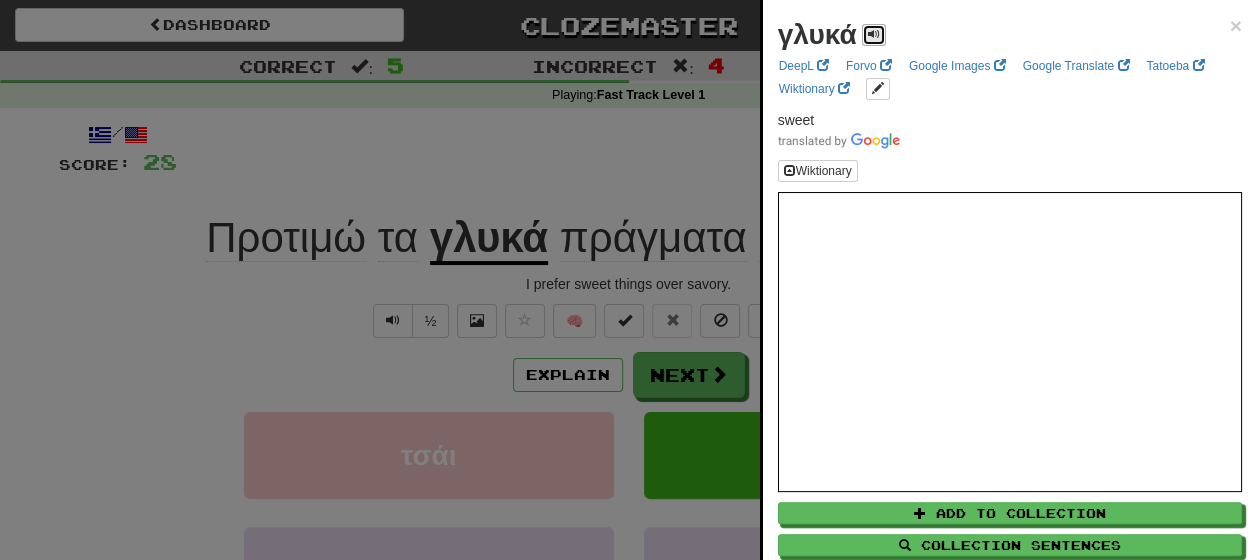 click at bounding box center [874, 35] 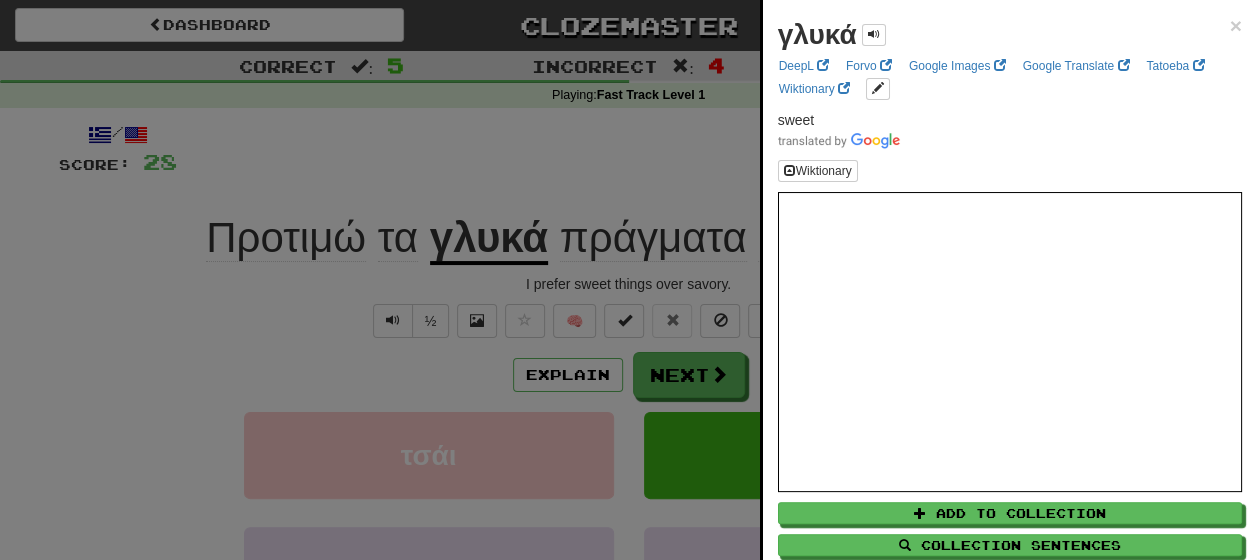 click at bounding box center (628, 280) 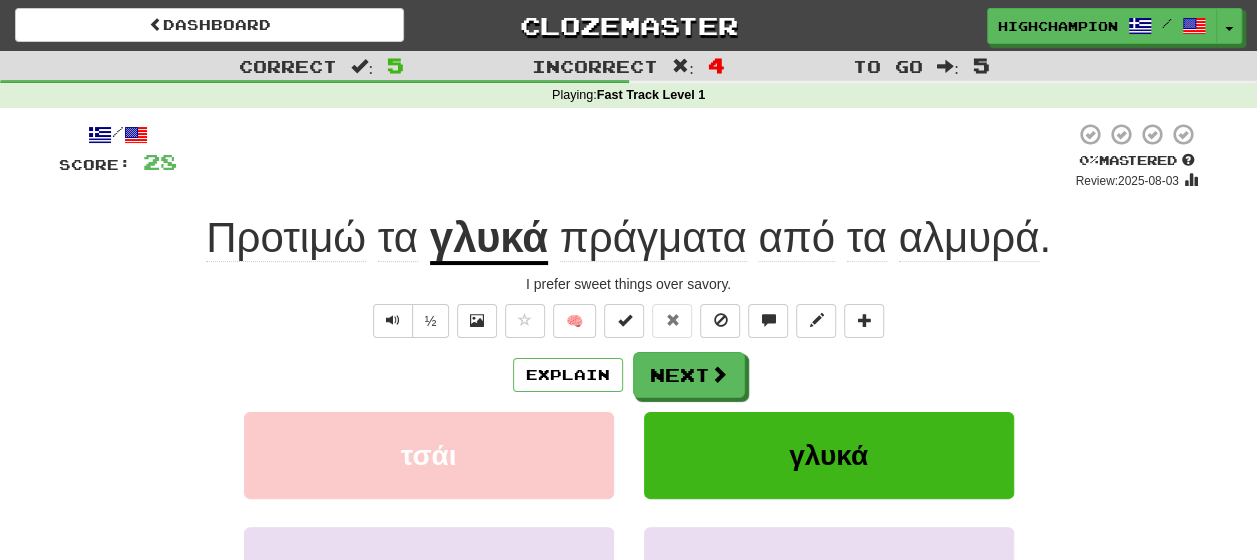 click on "πράγματα" at bounding box center [653, 238] 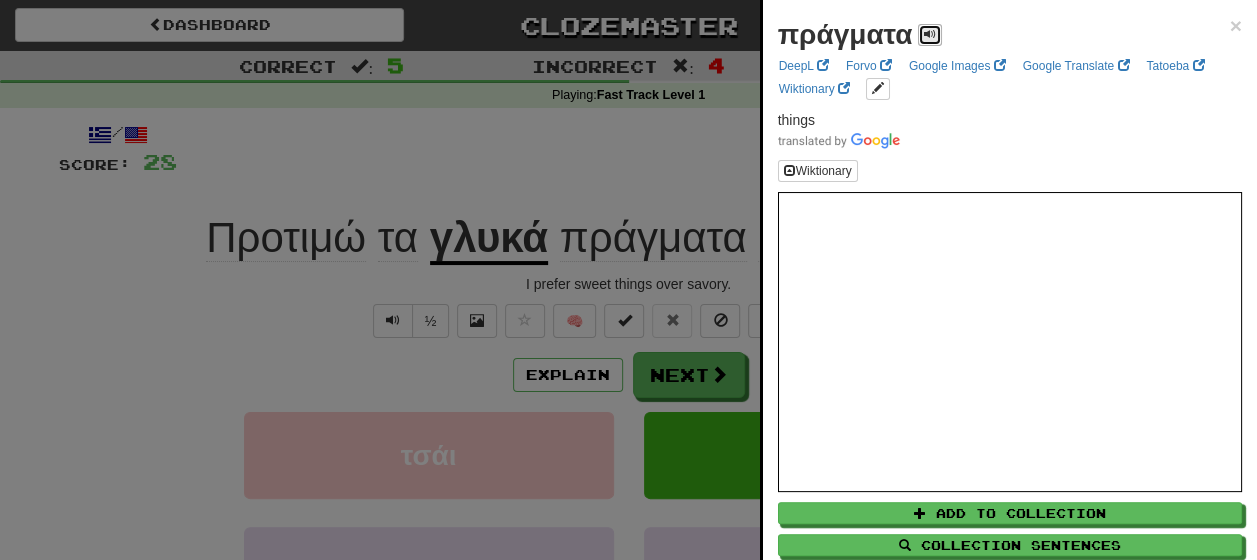 click at bounding box center (930, 34) 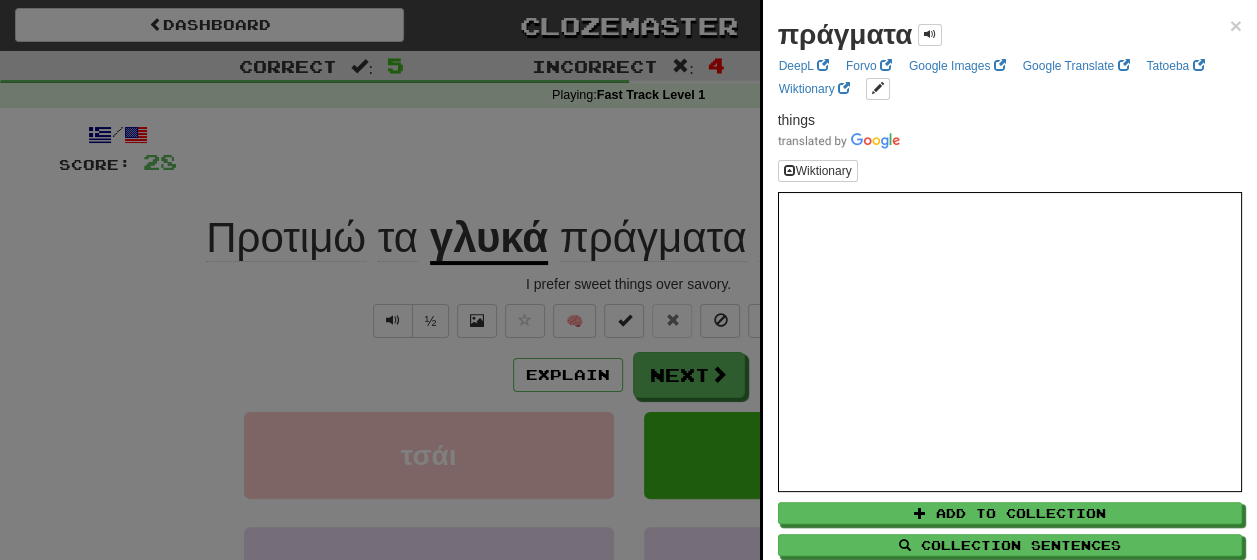 click at bounding box center [628, 280] 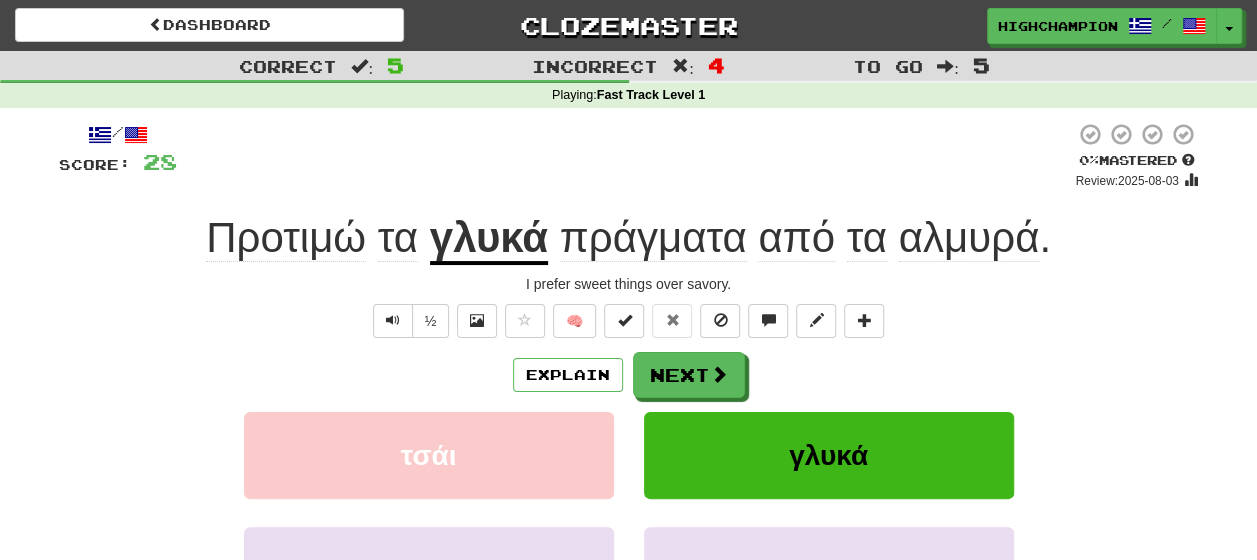 click on "γλυκά" at bounding box center [489, 239] 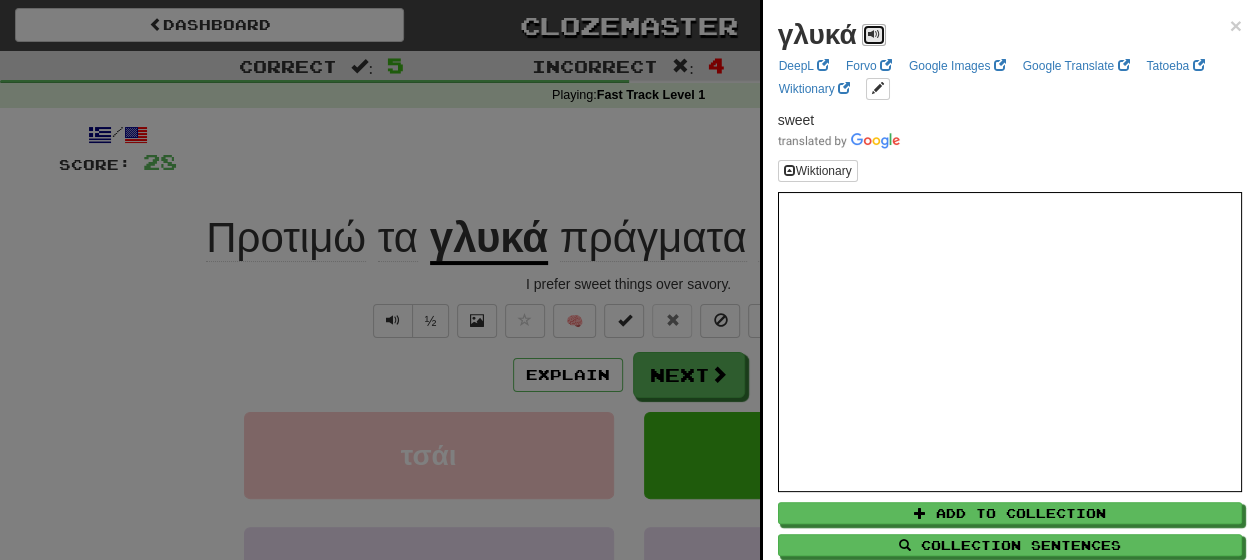 click at bounding box center [874, 35] 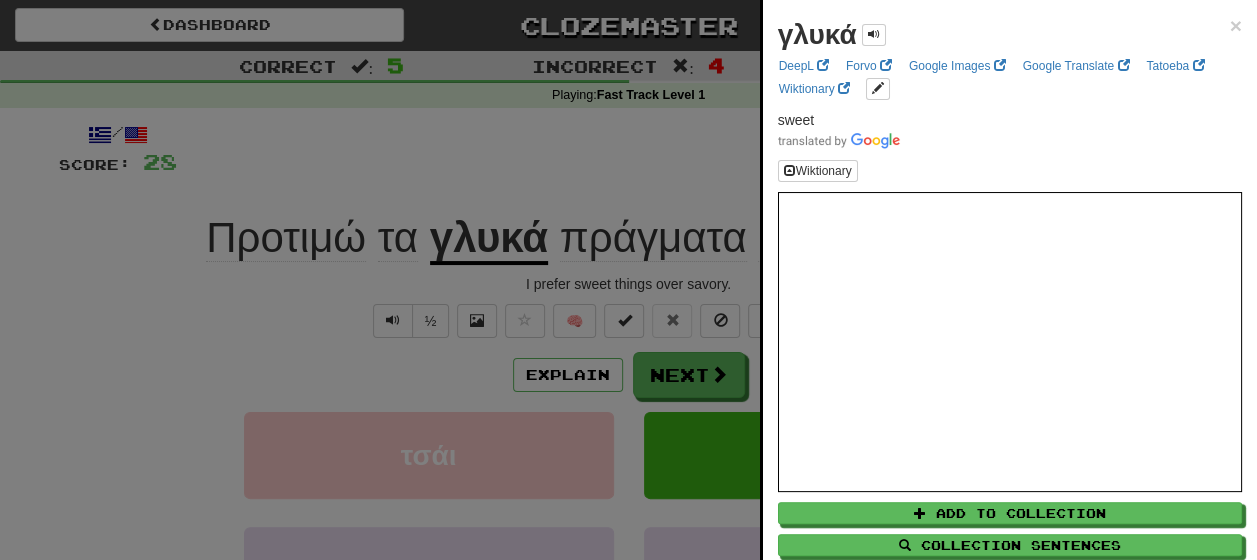 click at bounding box center (628, 280) 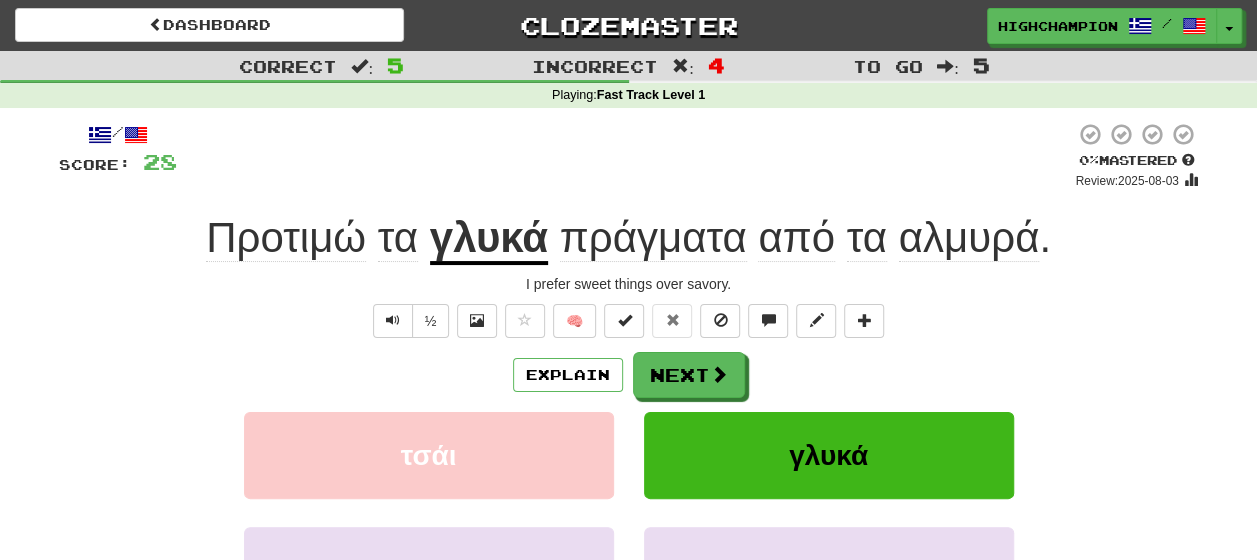click on "από" at bounding box center [796, 238] 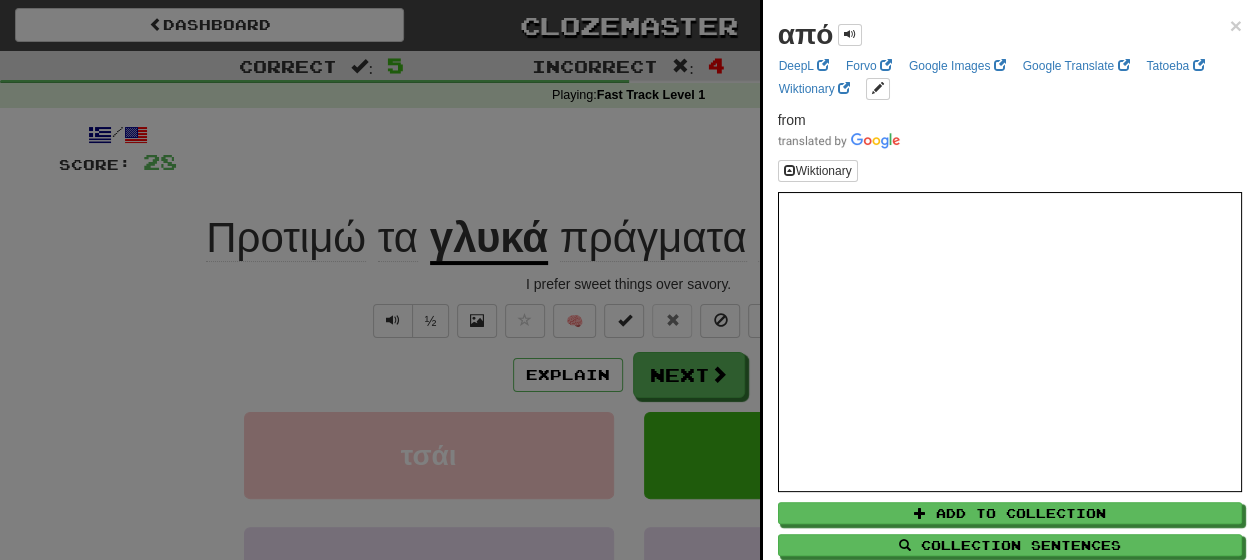 click at bounding box center (628, 280) 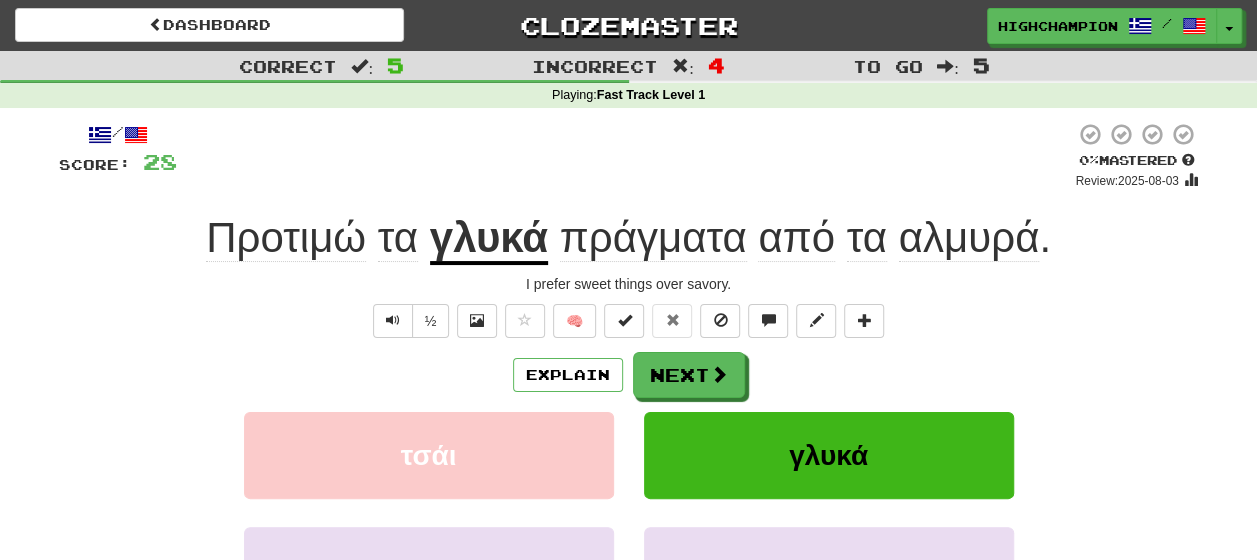 click on "αλμυρά" at bounding box center (969, 238) 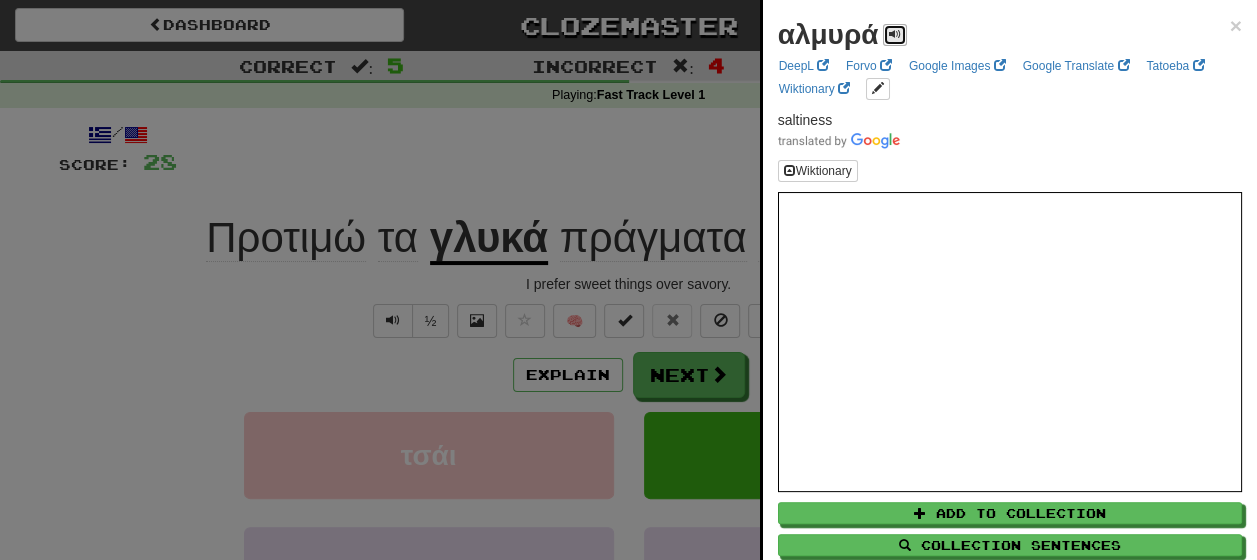 click at bounding box center [895, 35] 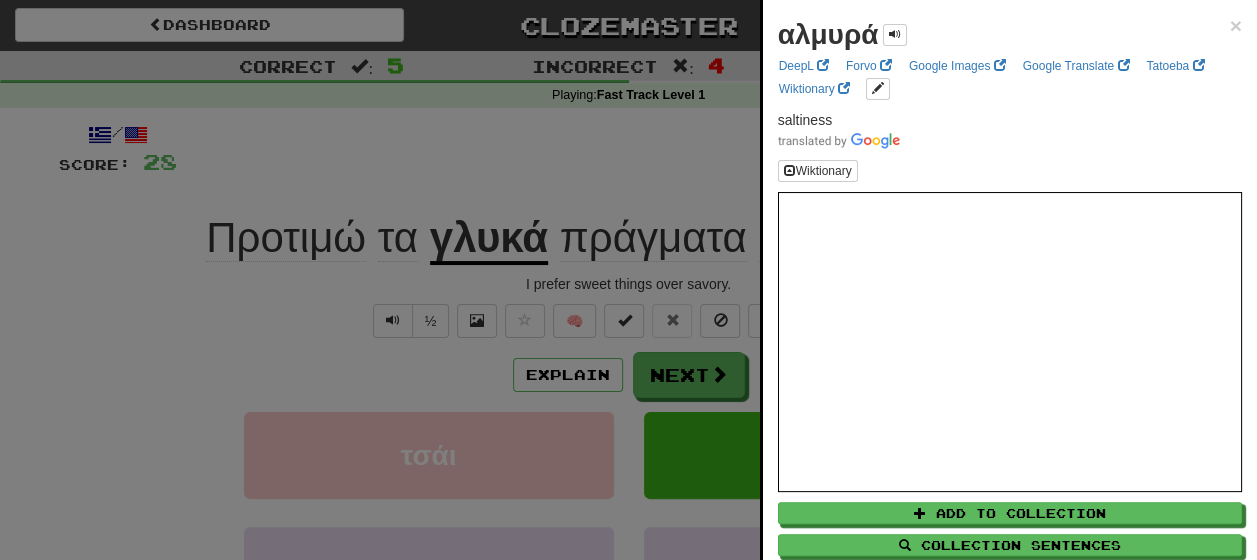 click at bounding box center (628, 280) 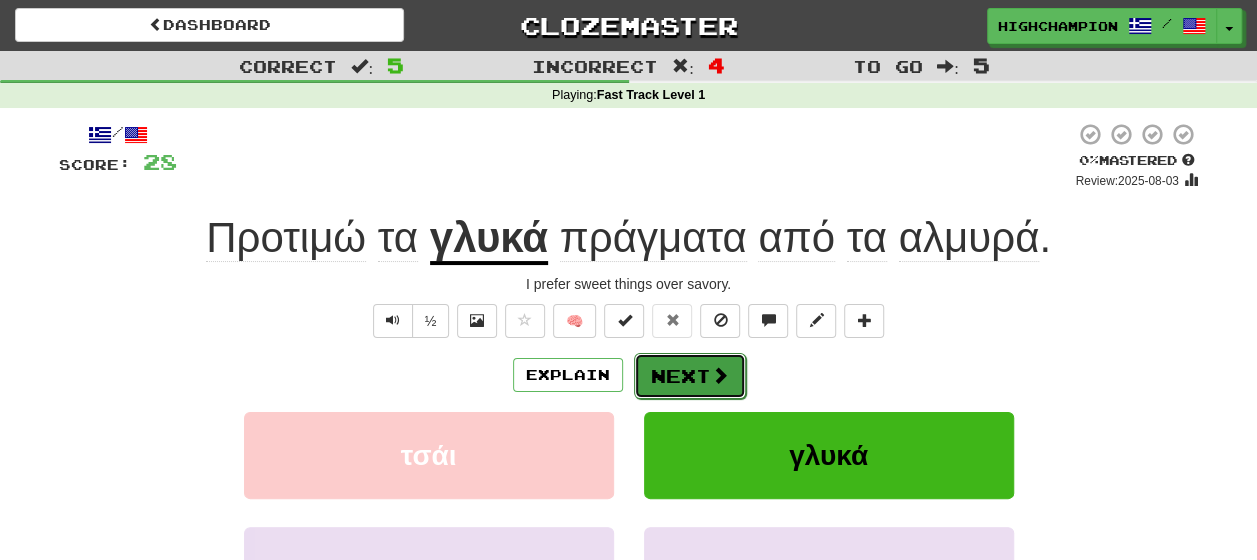 click on "Next" at bounding box center (690, 376) 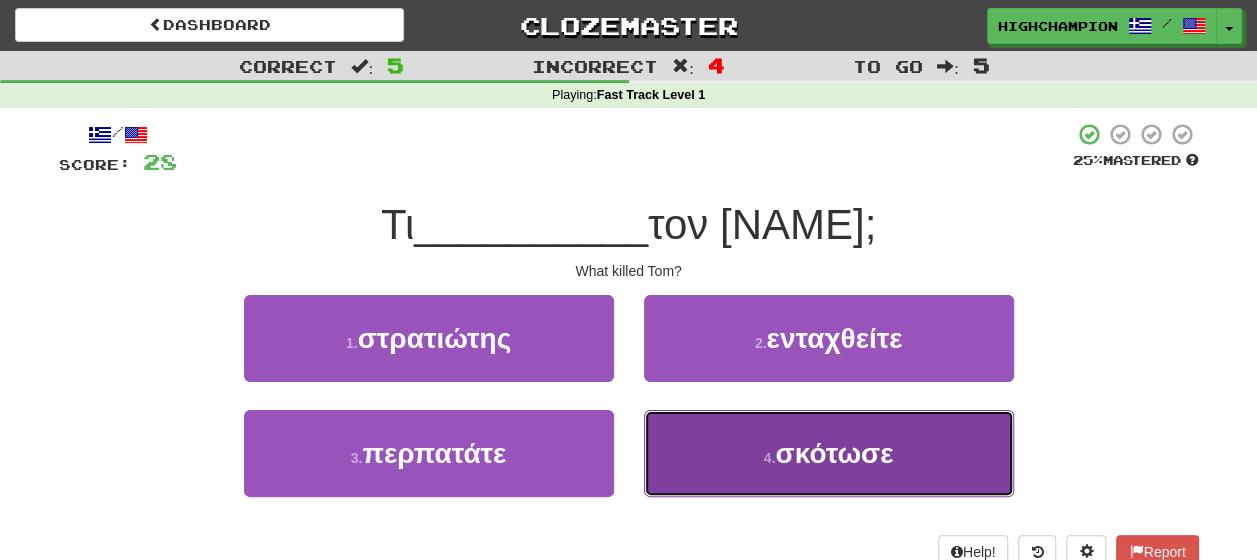 click on "σκότωσε" at bounding box center [834, 453] 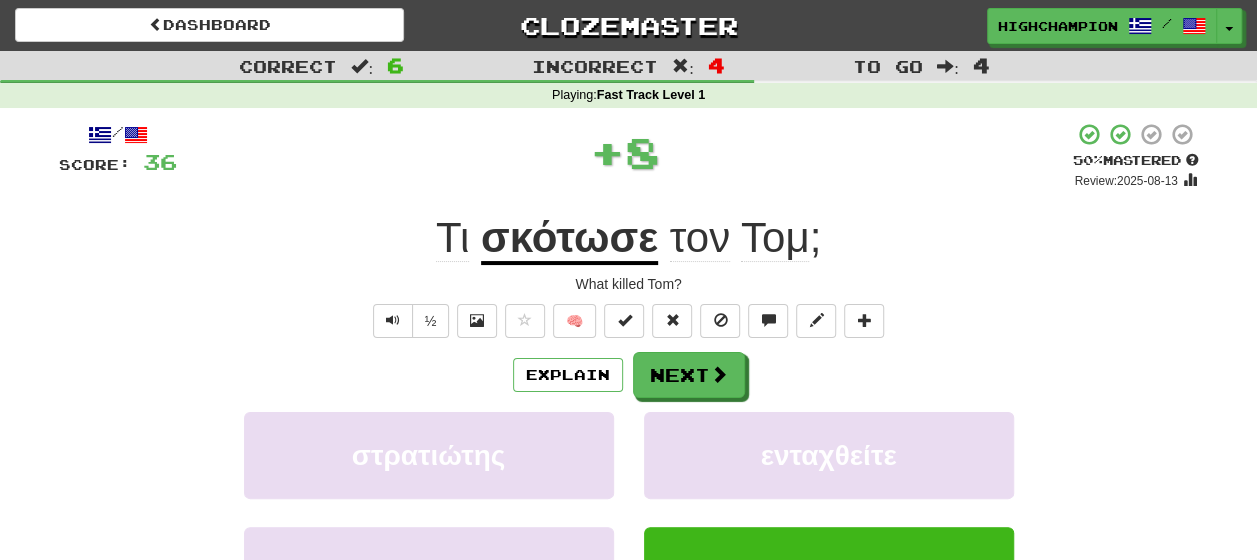 click on "Explain Next" at bounding box center (629, 375) 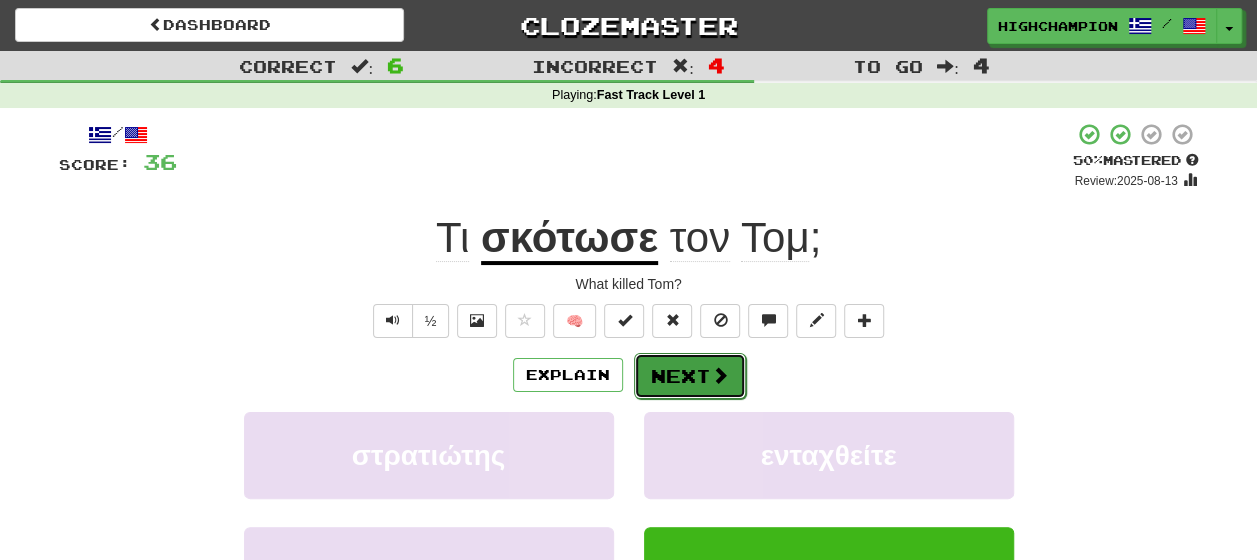 click on "Next" at bounding box center (690, 376) 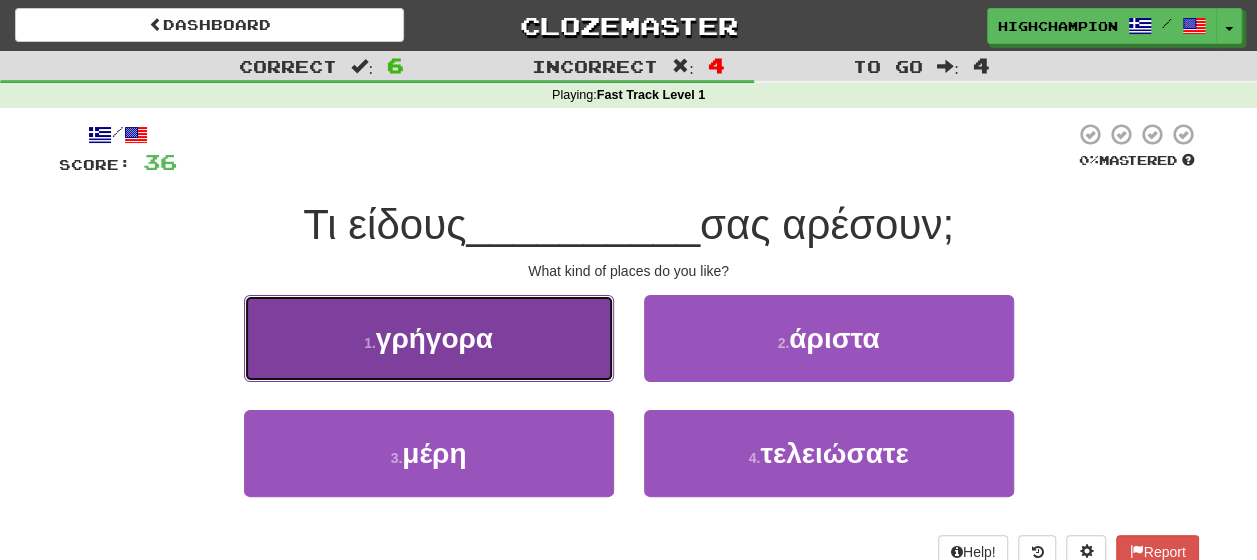click on "1 .  γρήγορα" at bounding box center (429, 338) 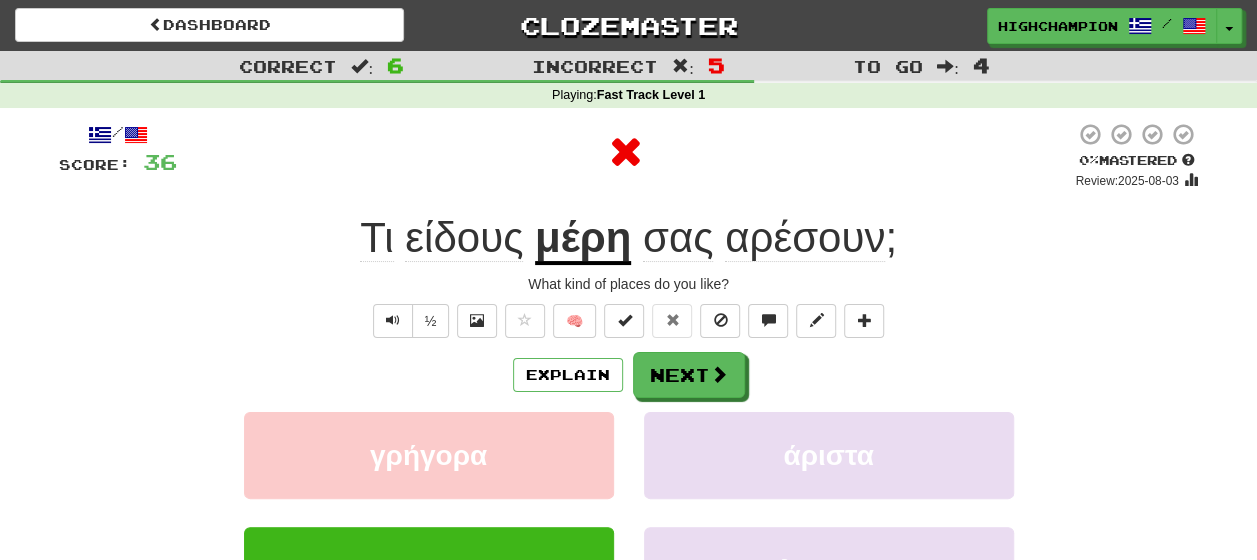 click on "Explain Next" at bounding box center (629, 375) 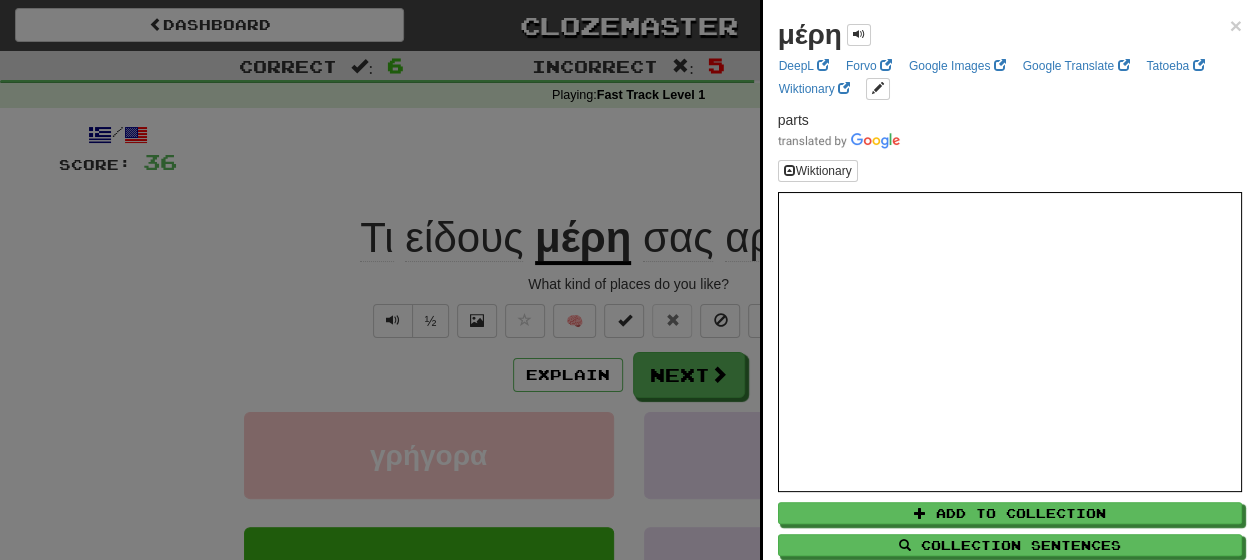 click at bounding box center (628, 280) 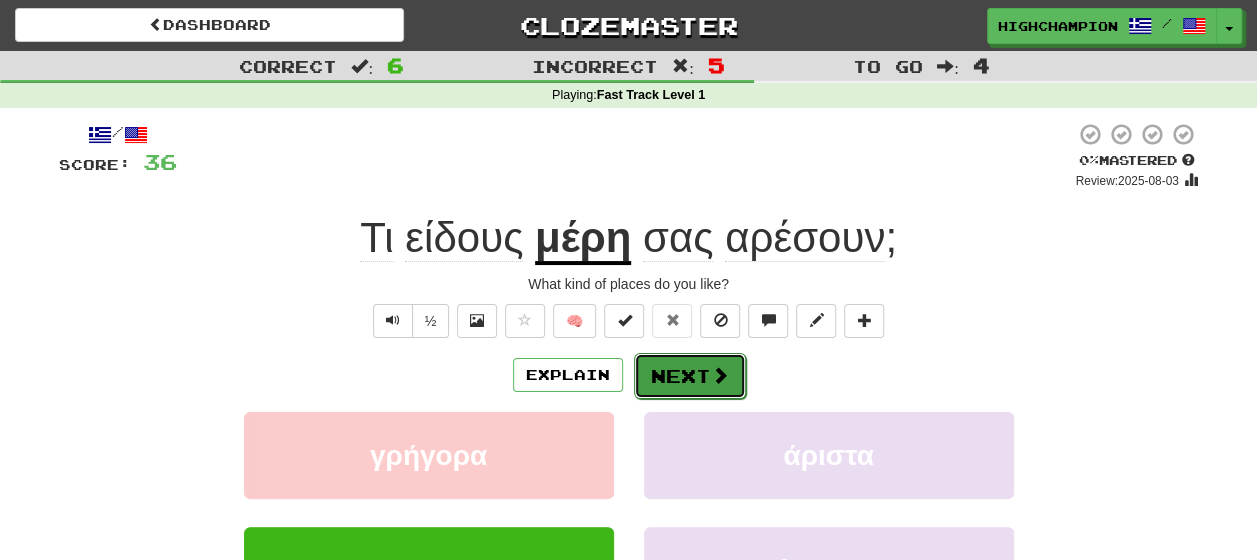 click on "Next" at bounding box center (690, 376) 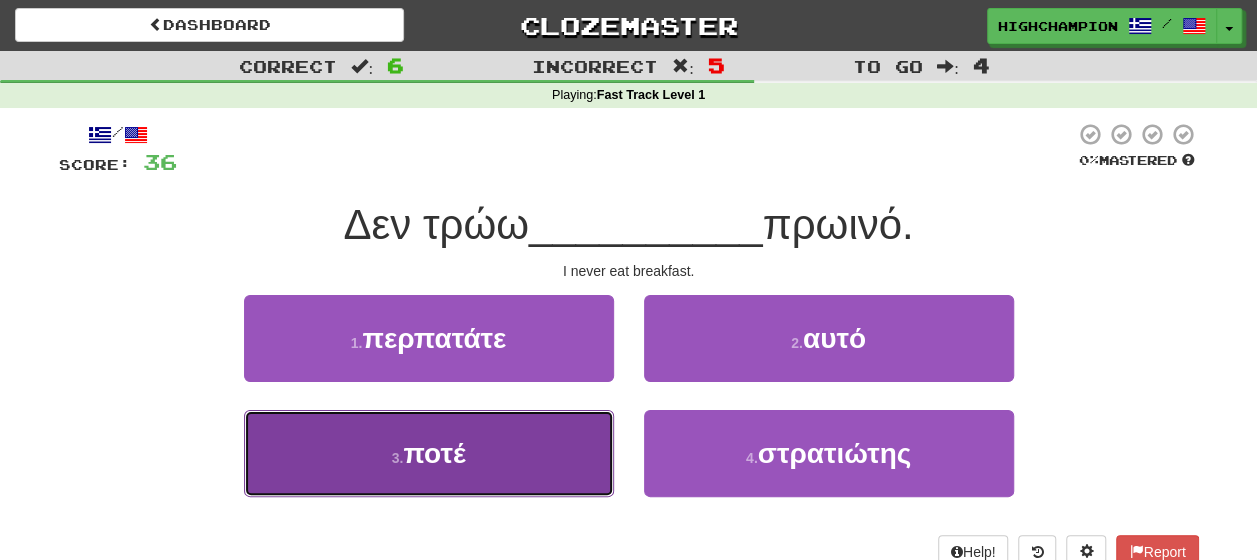 click on "ποτέ" at bounding box center [434, 453] 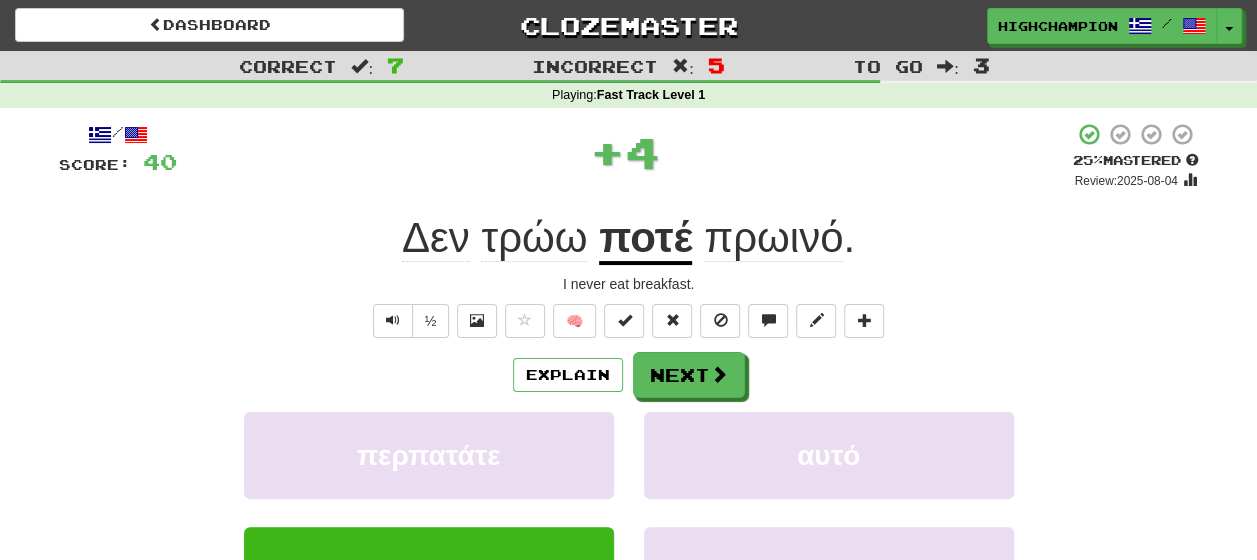 click on "Explain Next" at bounding box center [629, 375] 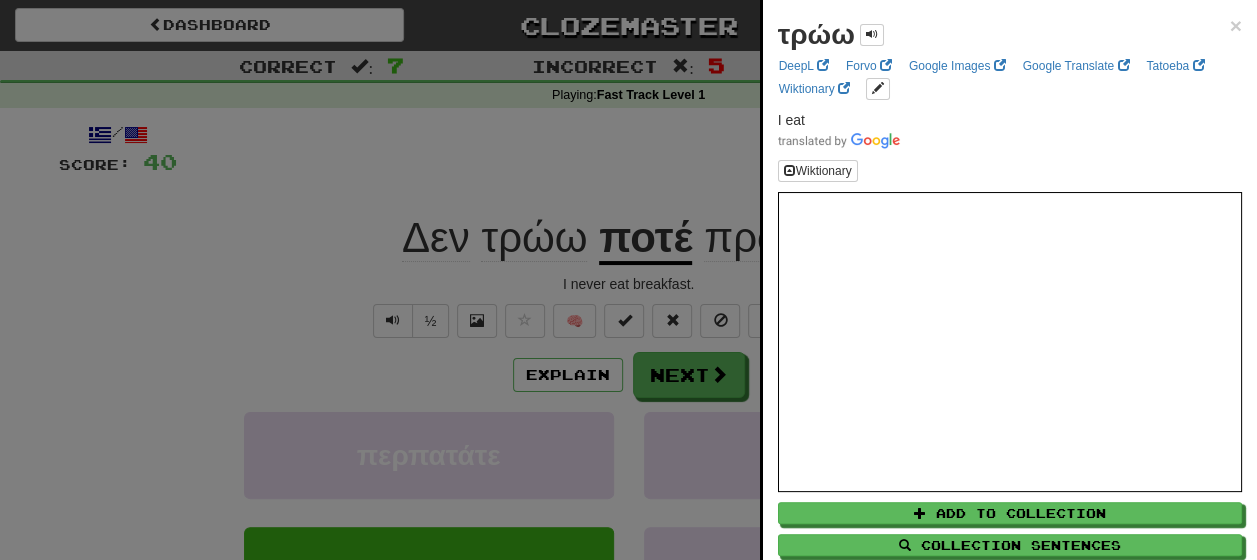 click at bounding box center (628, 280) 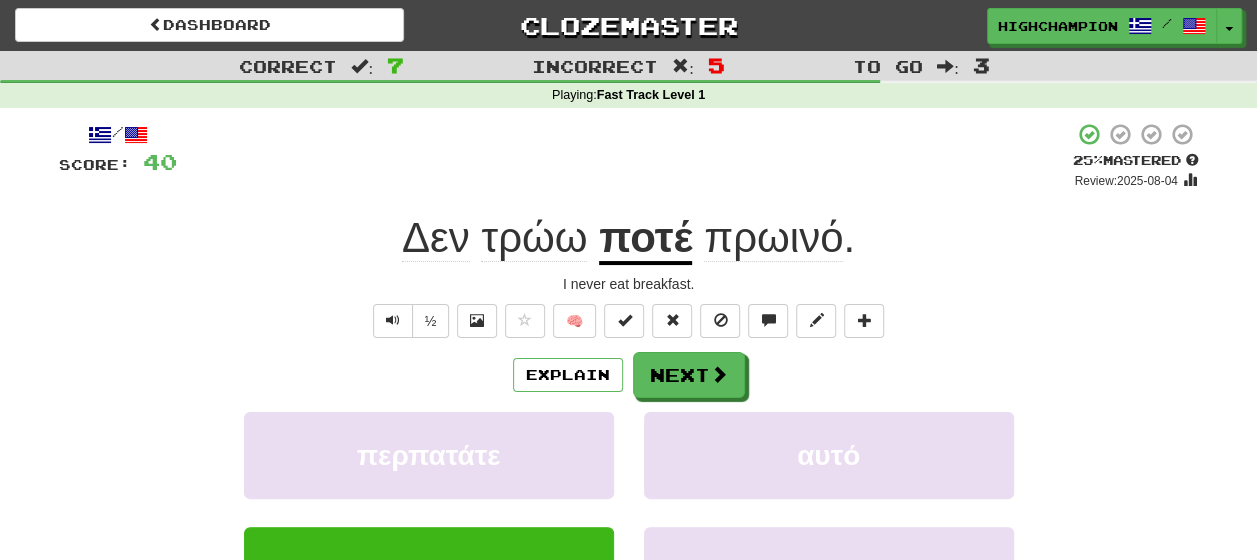 click on "ποτέ" at bounding box center (645, 239) 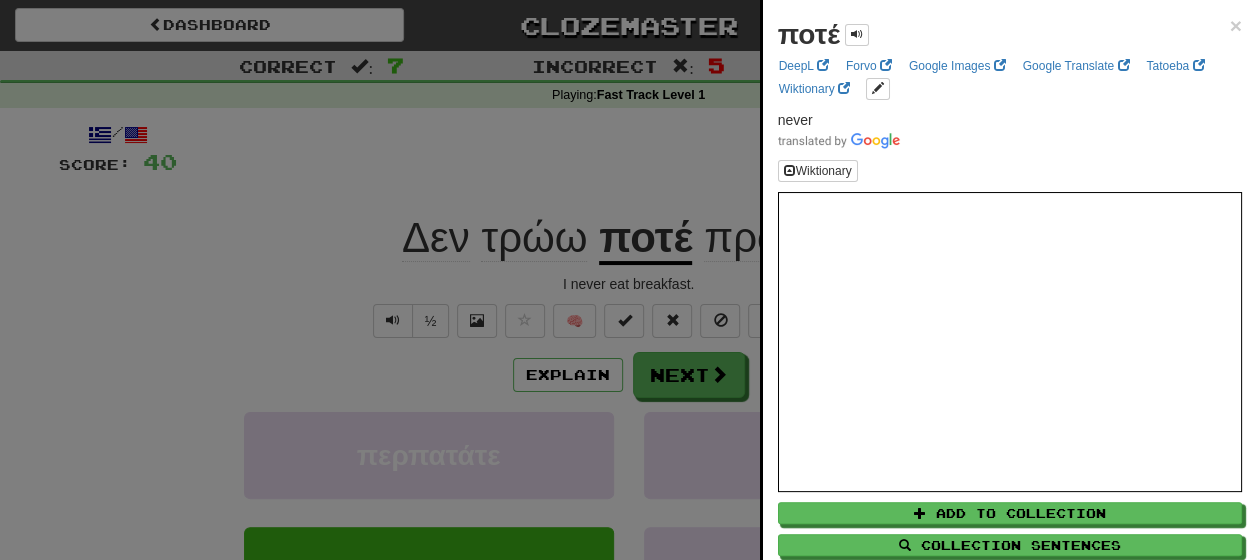 click at bounding box center (628, 280) 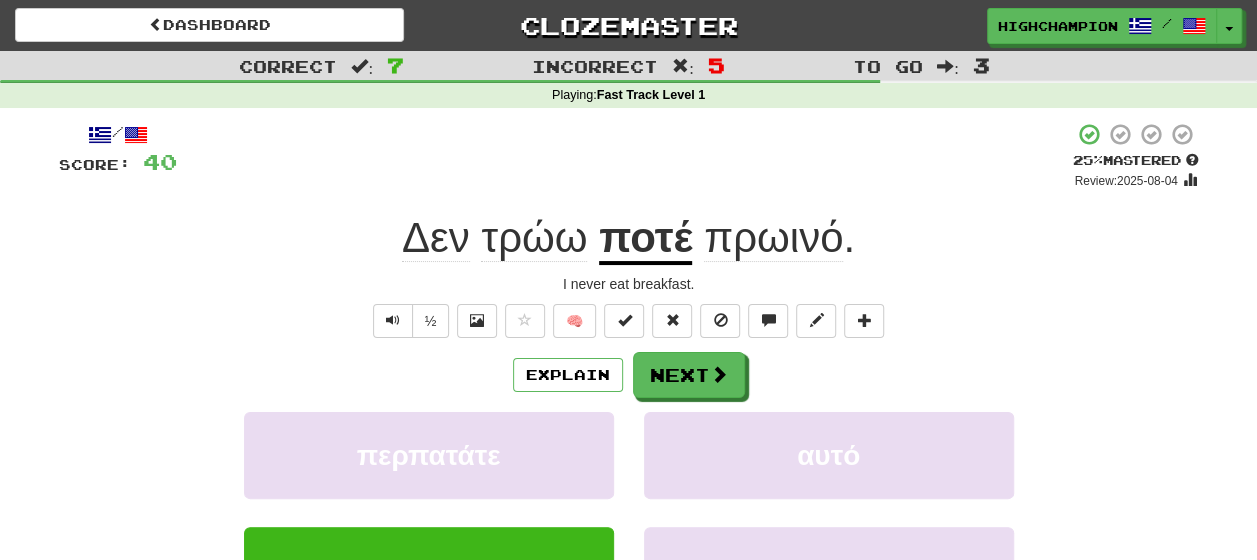 click on "πρωινό" at bounding box center (773, 238) 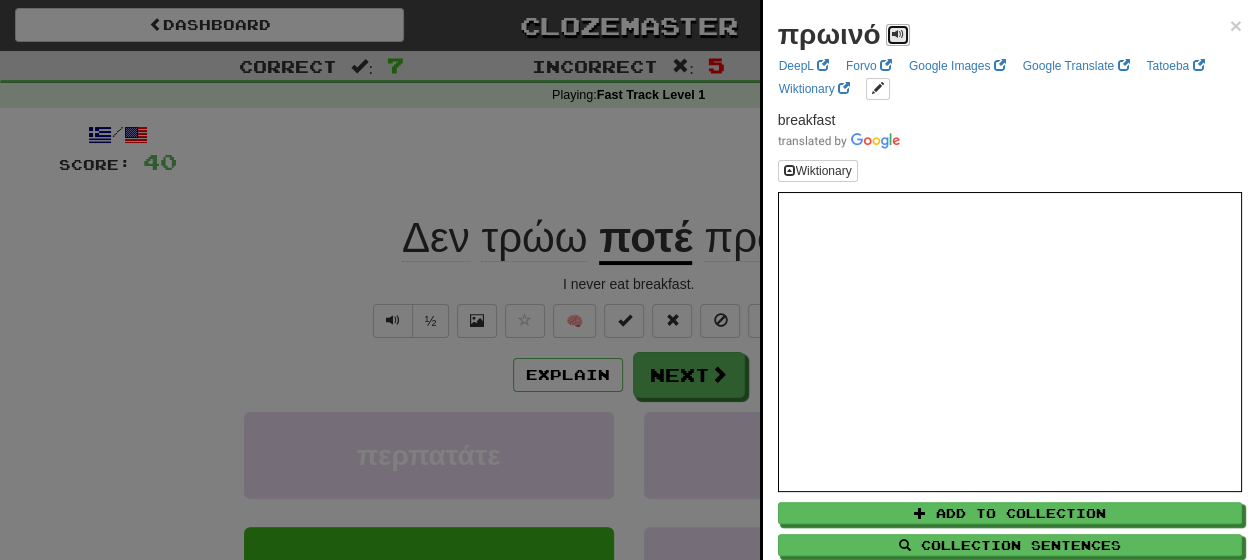 click at bounding box center (898, 34) 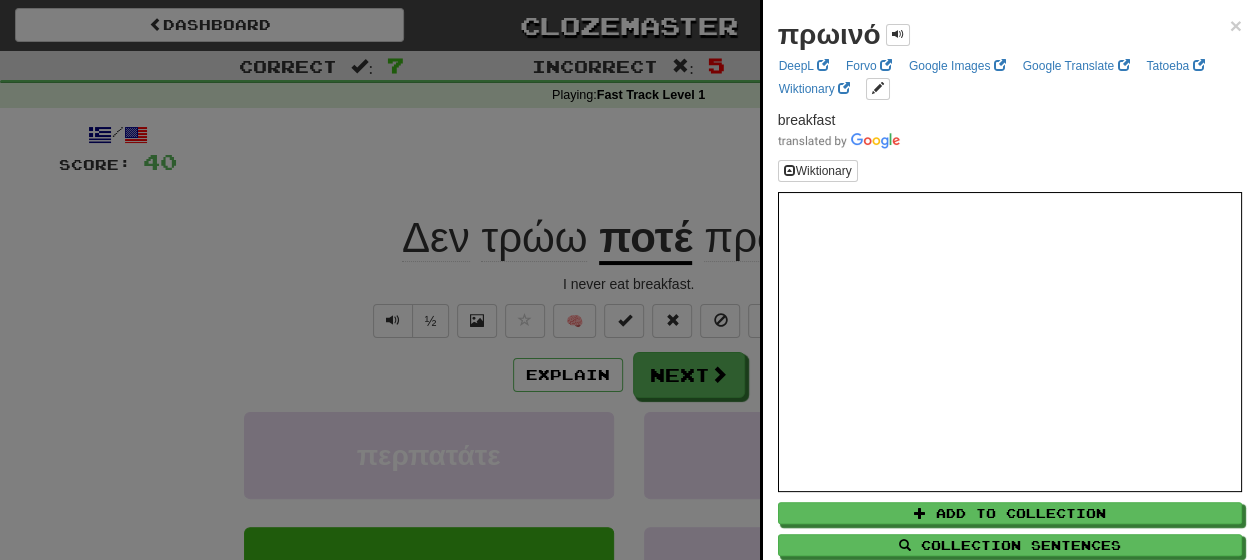 click at bounding box center [628, 280] 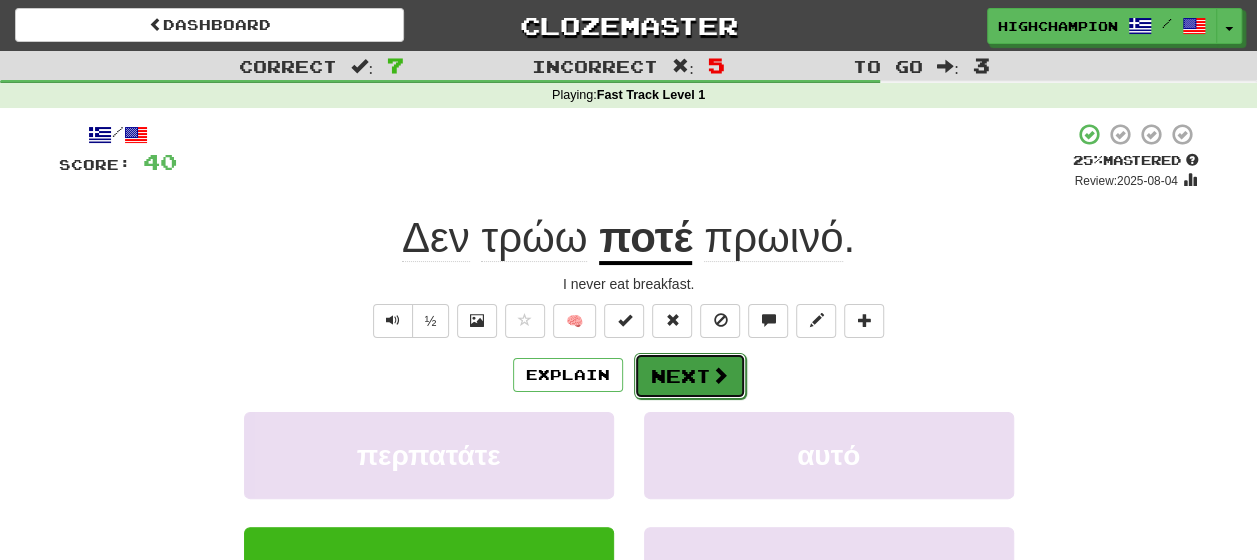 click on "Next" at bounding box center (690, 376) 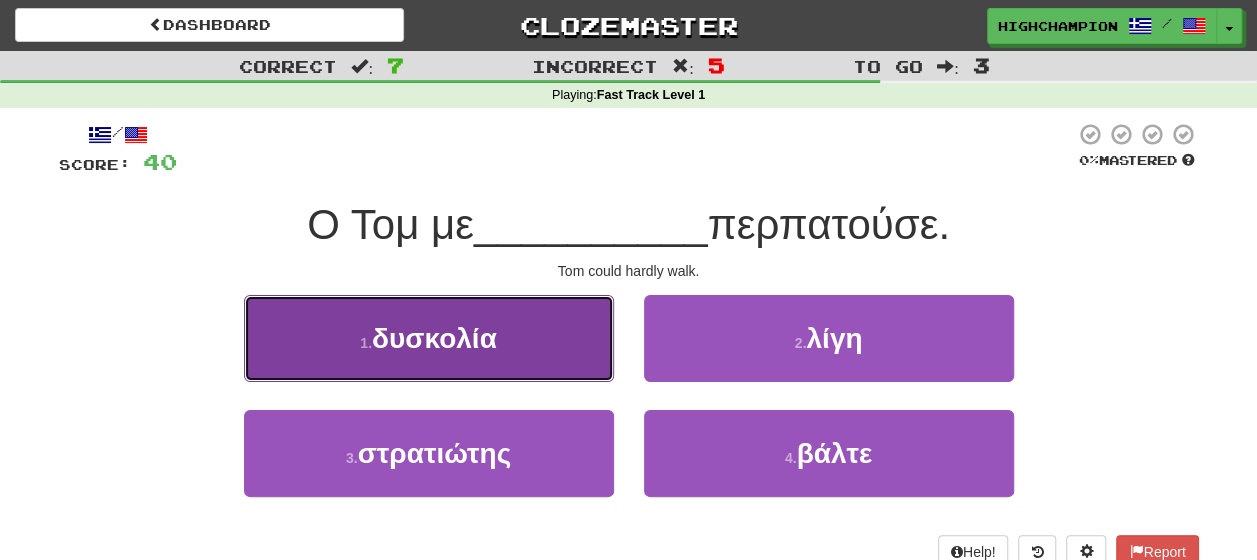 click on "δυσκολία" at bounding box center (434, 338) 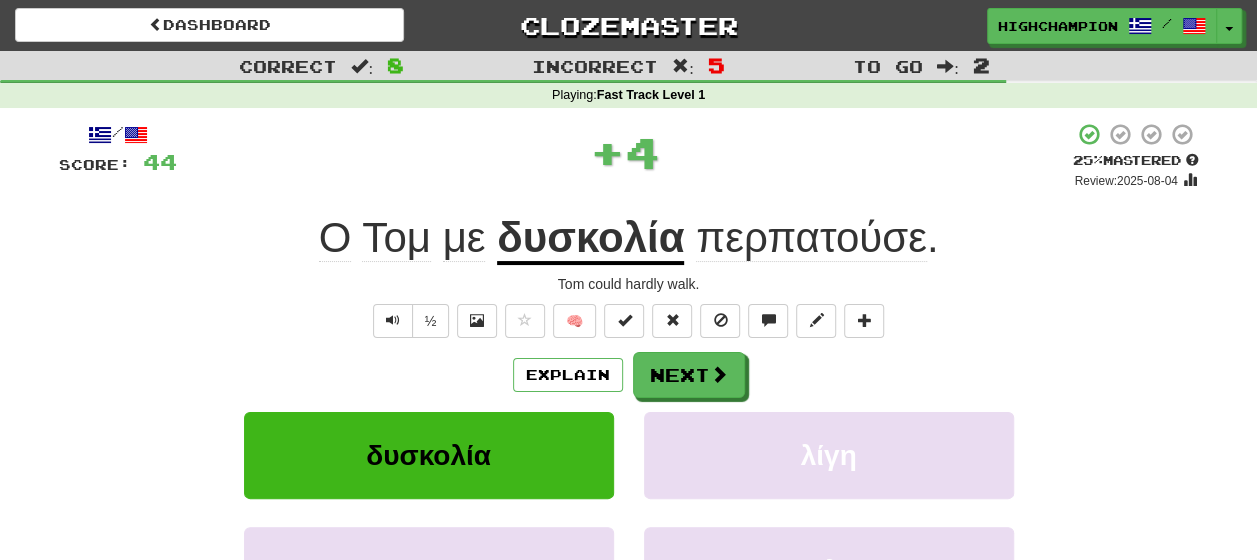 click on "Explain Next" at bounding box center [629, 375] 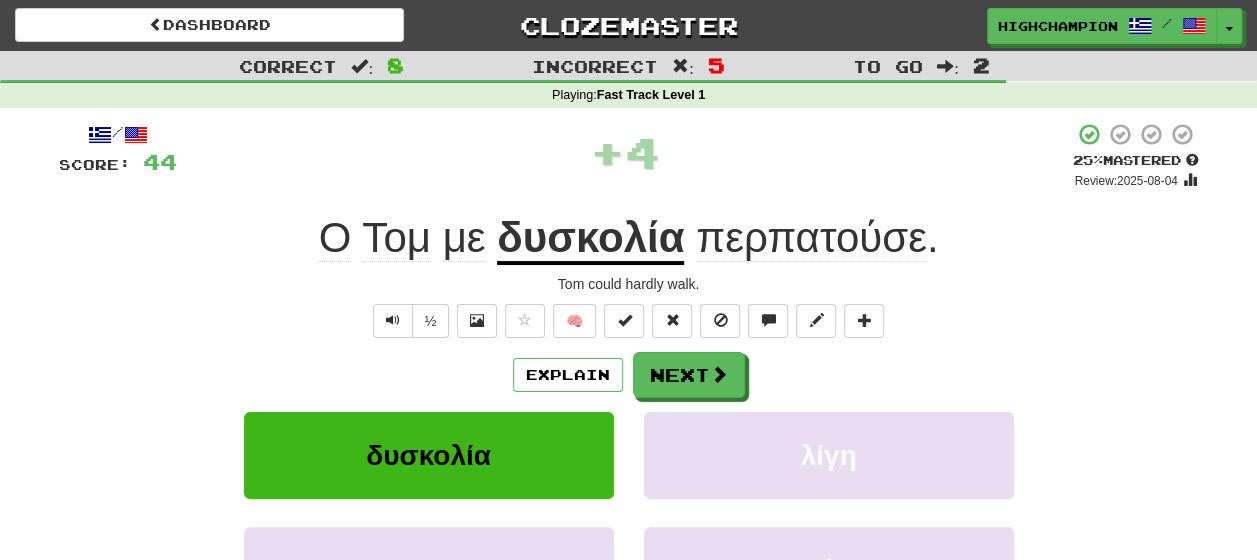 click on "δυσκολία" at bounding box center (590, 239) 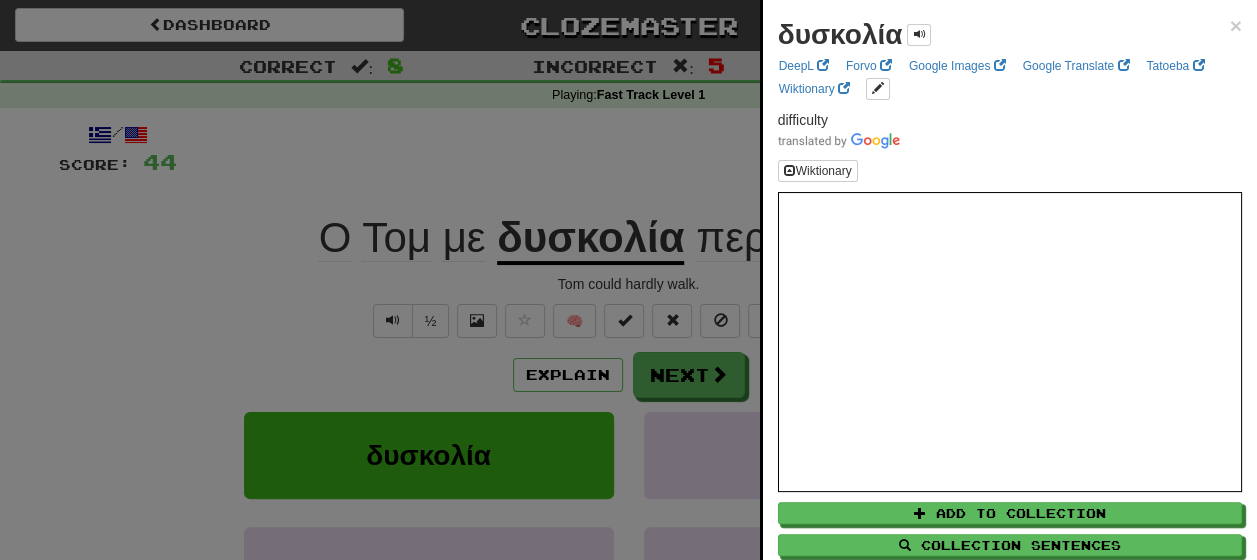click at bounding box center [628, 280] 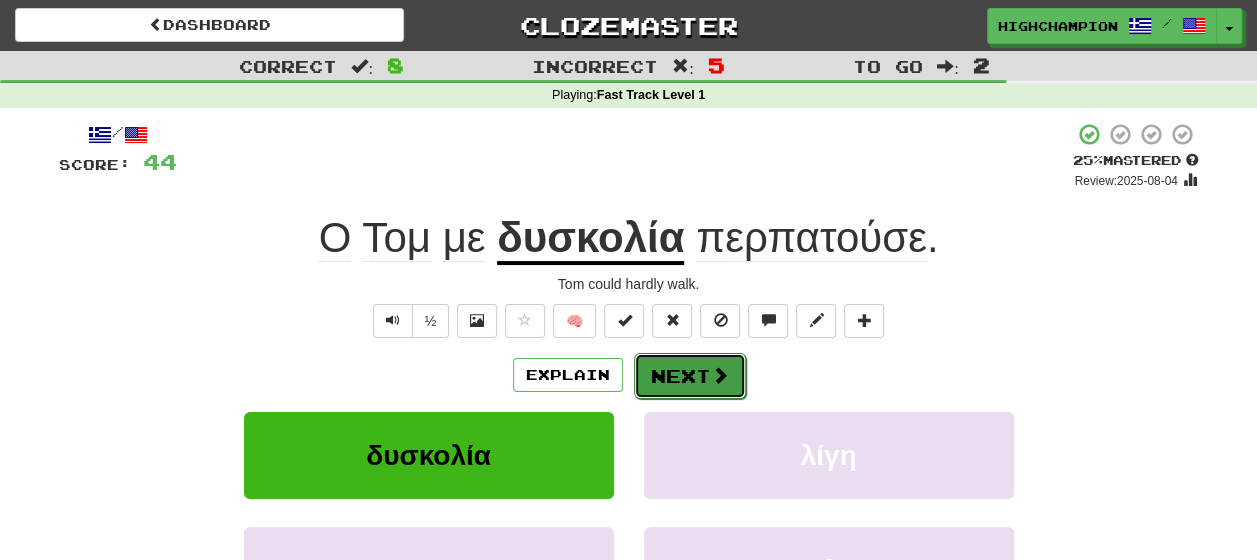click on "Next" at bounding box center (690, 376) 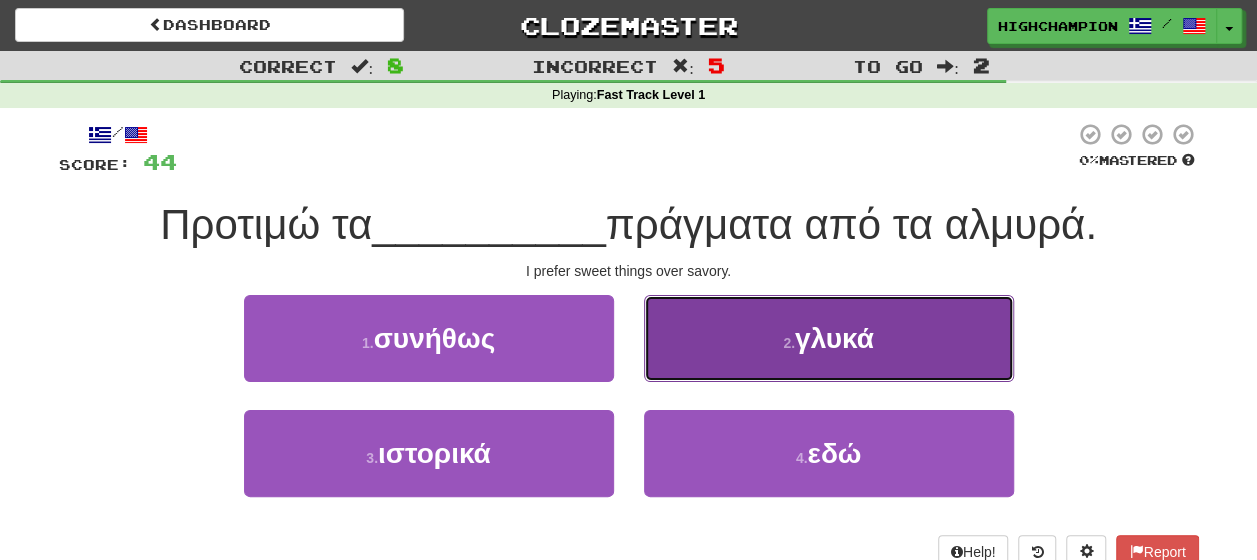 click on "2 .  γλυκά" at bounding box center [829, 338] 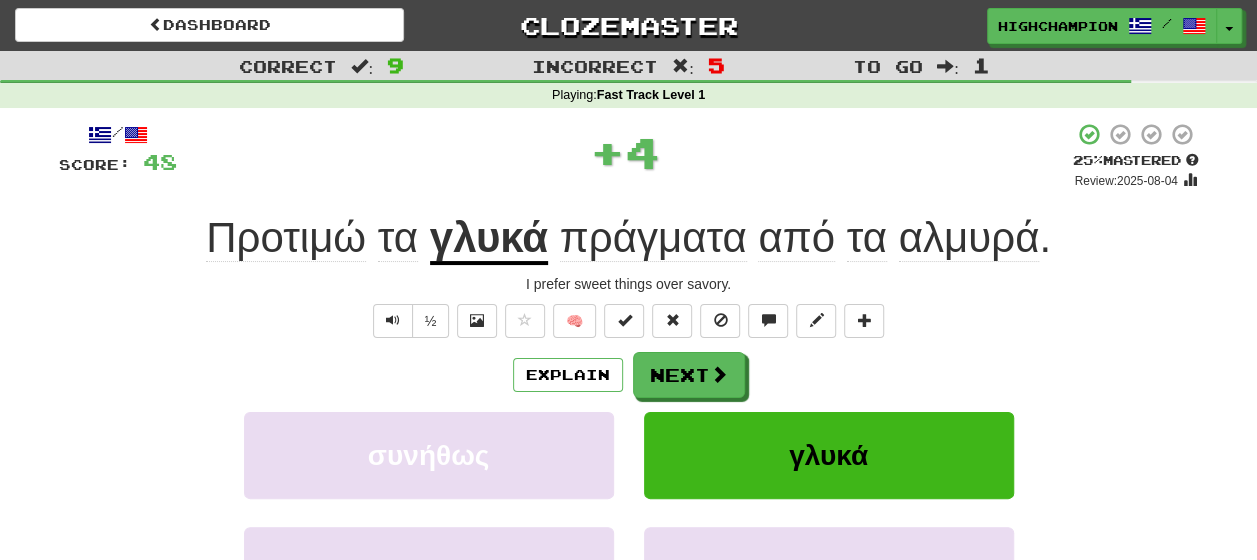 click on "Explain Next" at bounding box center [629, 375] 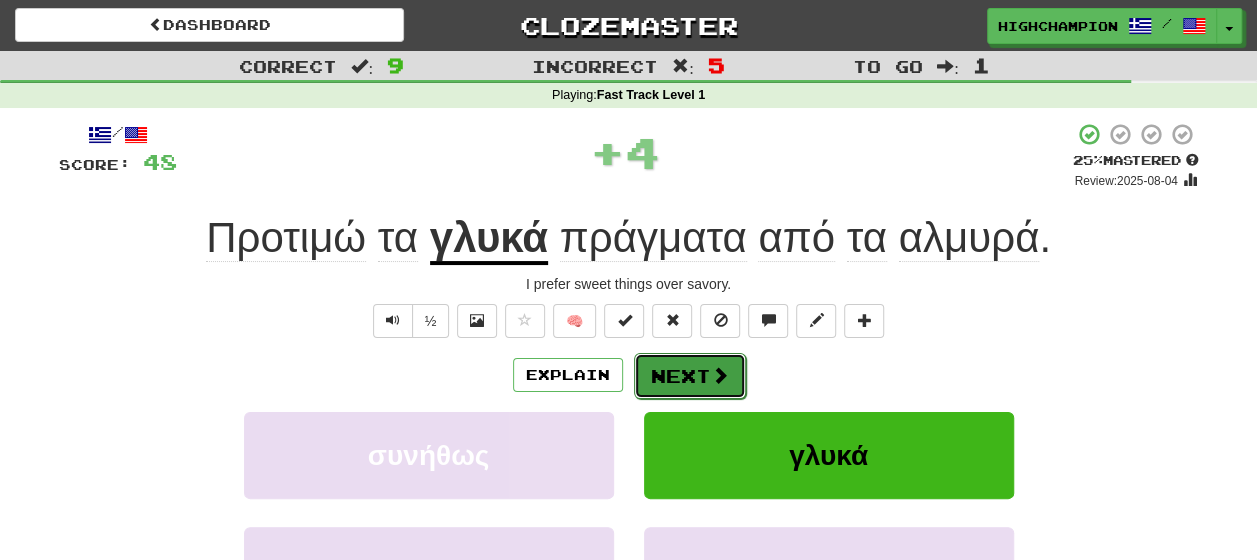 click on "Next" at bounding box center (690, 376) 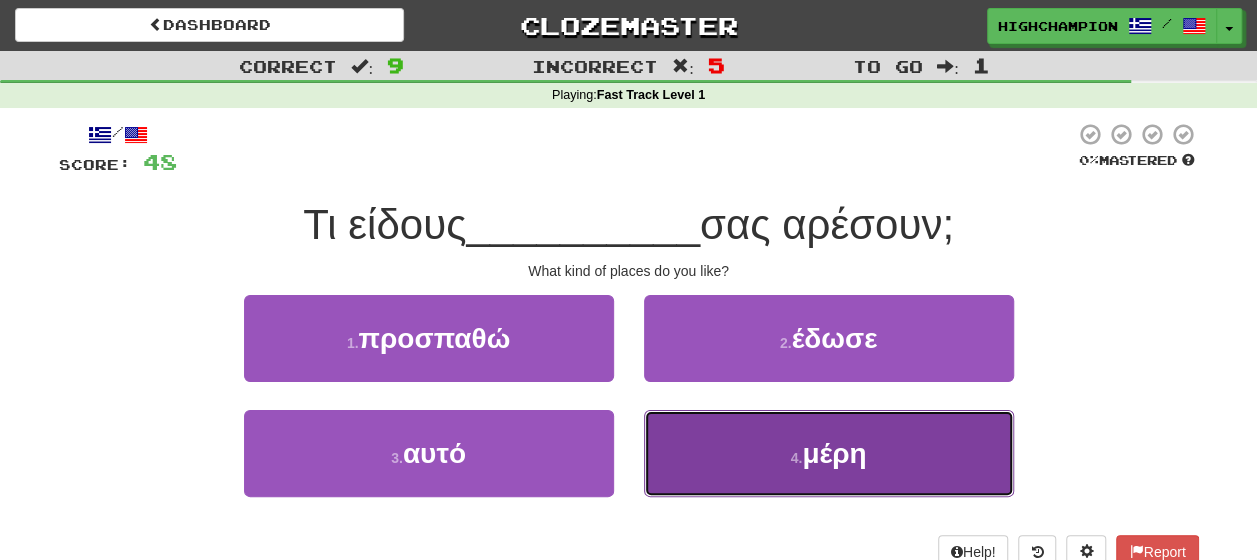 click on "μέρη" at bounding box center [834, 453] 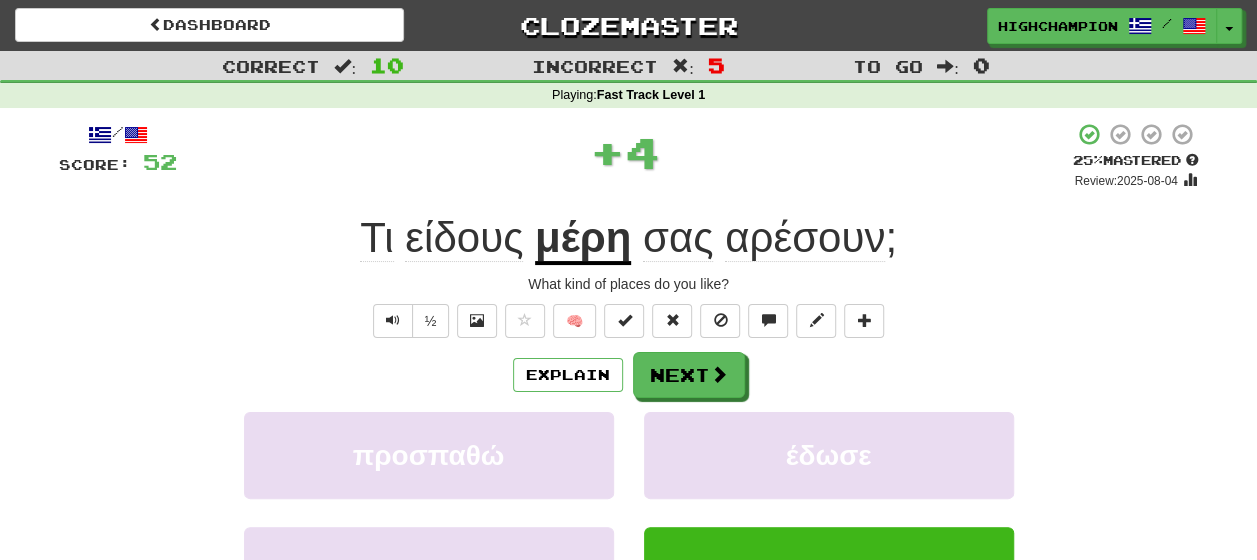 click on "Explain Next" at bounding box center [629, 375] 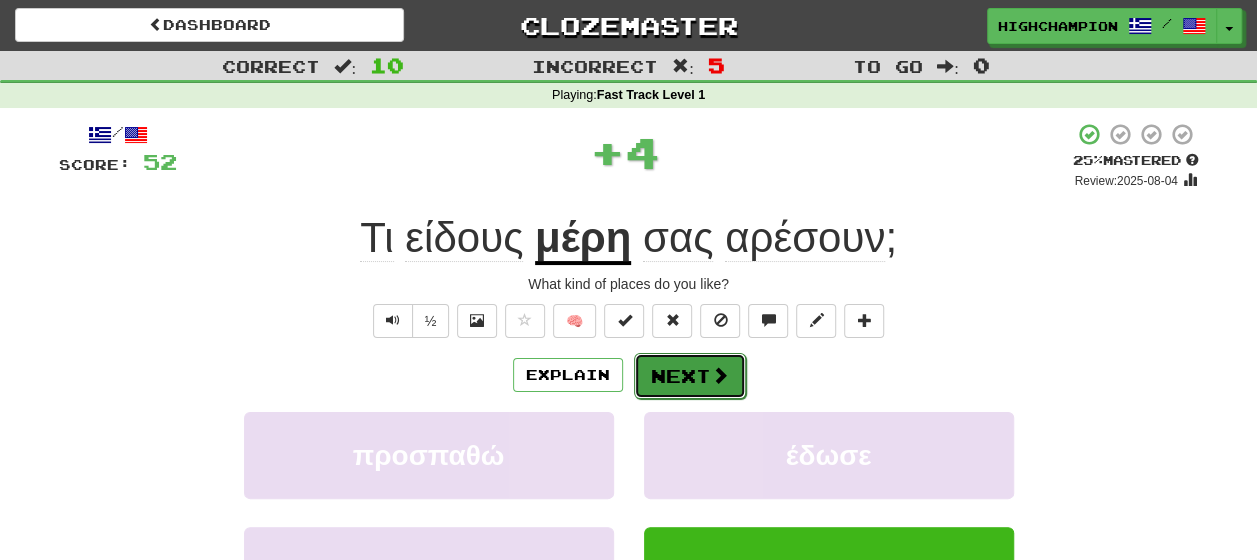 click on "Next" at bounding box center (690, 376) 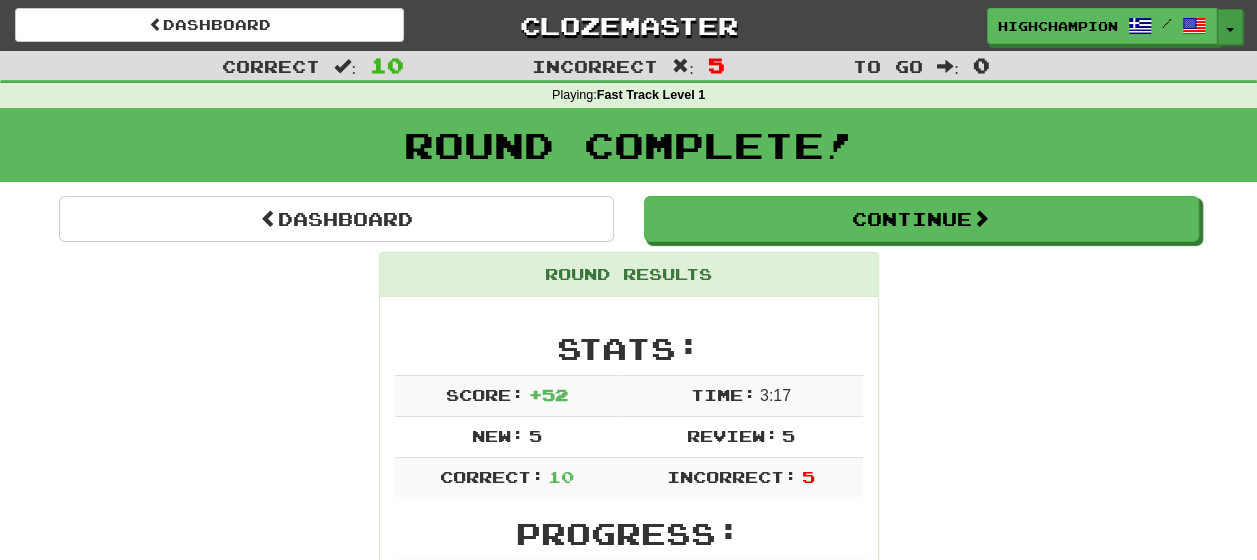 click on "Toggle Dropdown" at bounding box center [1230, 27] 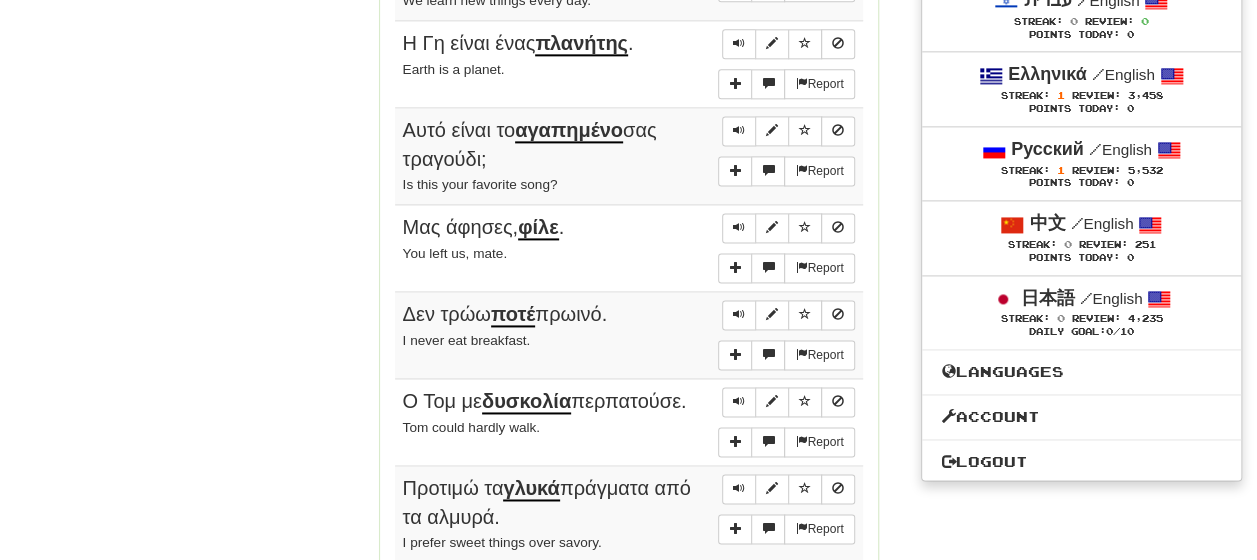 scroll, scrollTop: 1246, scrollLeft: 0, axis: vertical 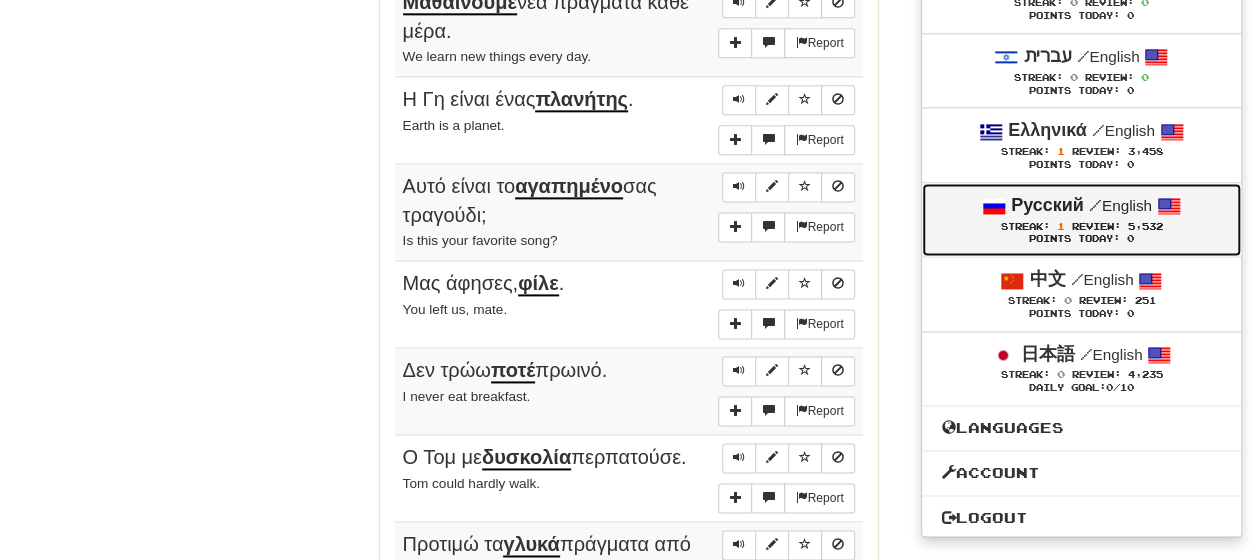 click on "Русский" at bounding box center [1047, 205] 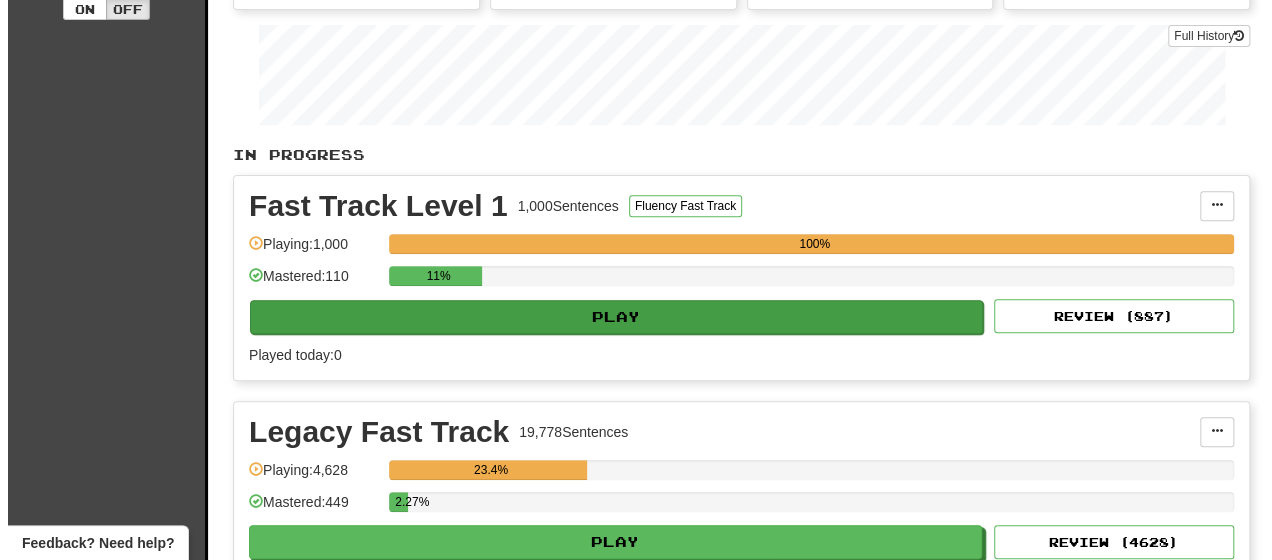 scroll, scrollTop: 300, scrollLeft: 0, axis: vertical 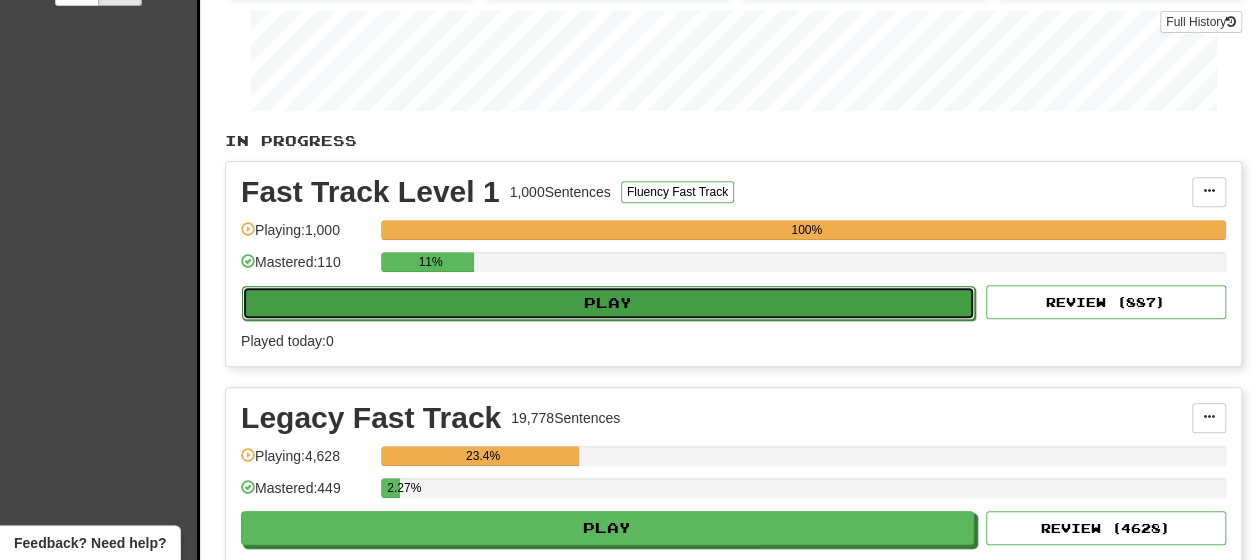 click on "Play" at bounding box center [608, 303] 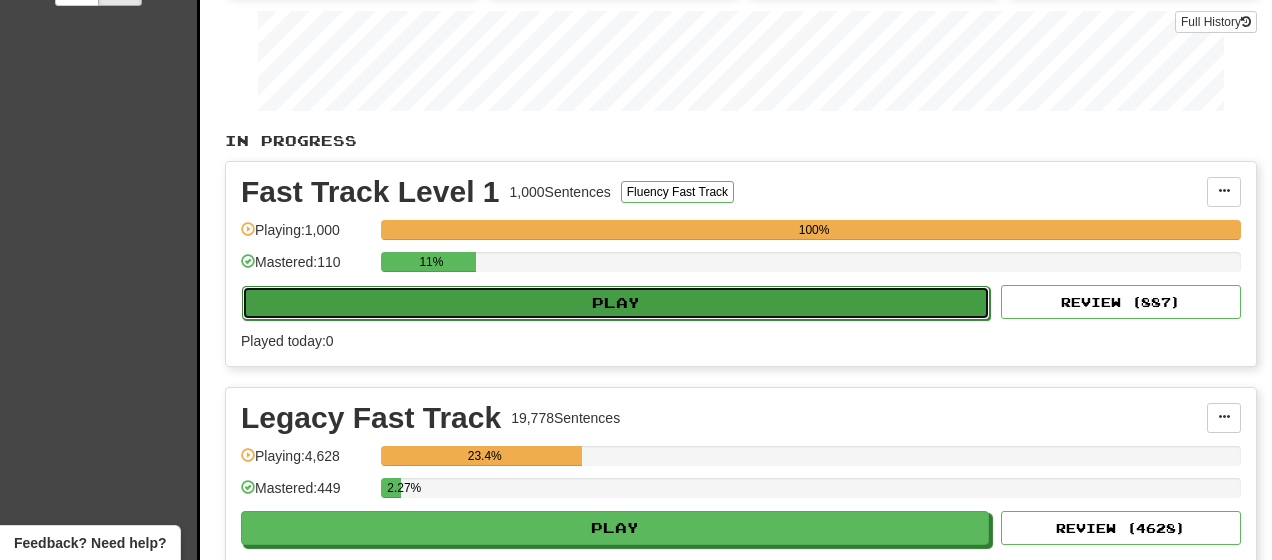 select on "**" 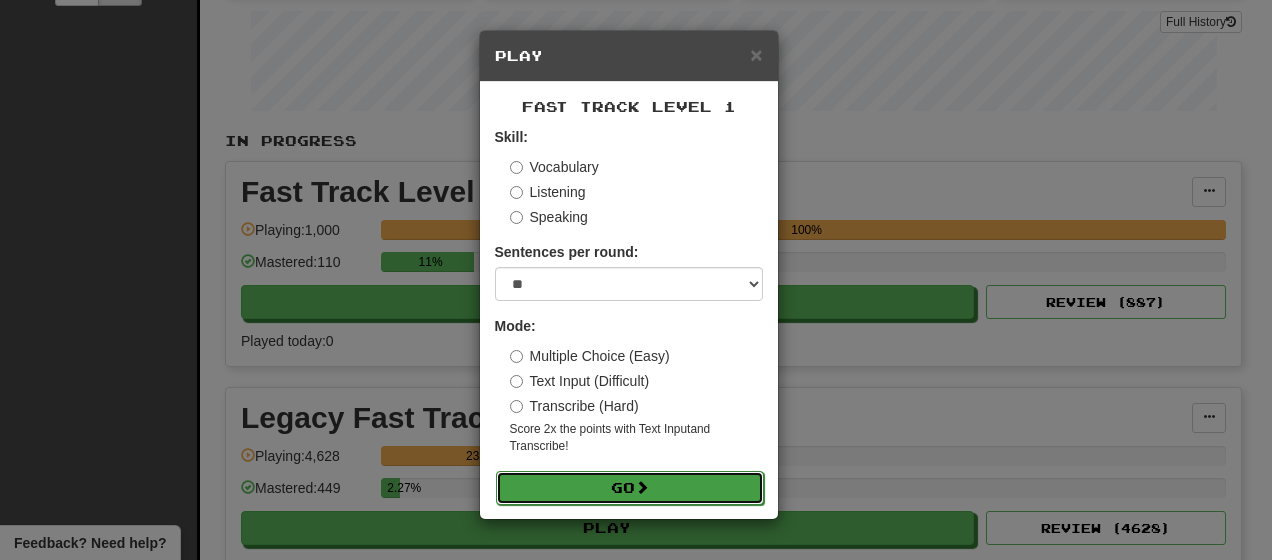 click at bounding box center (642, 487) 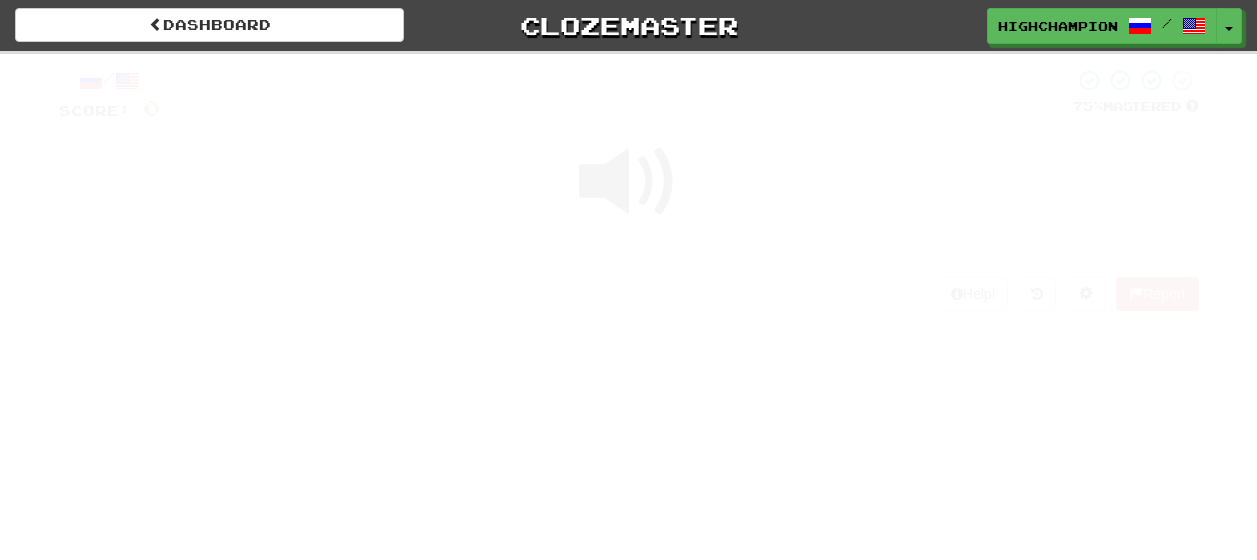 scroll, scrollTop: 0, scrollLeft: 0, axis: both 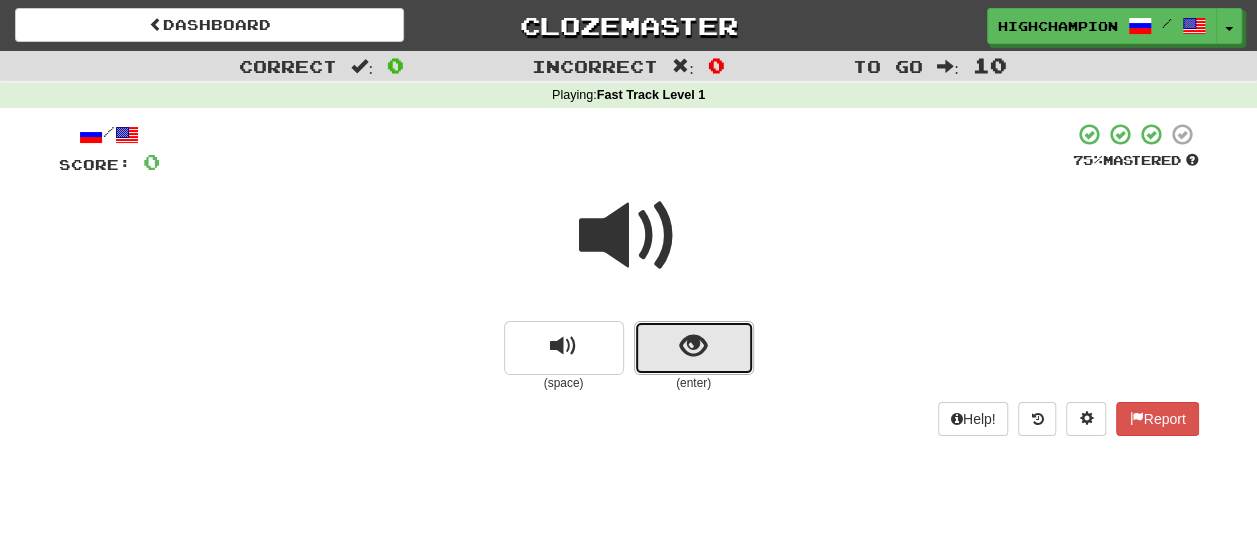 click at bounding box center [694, 348] 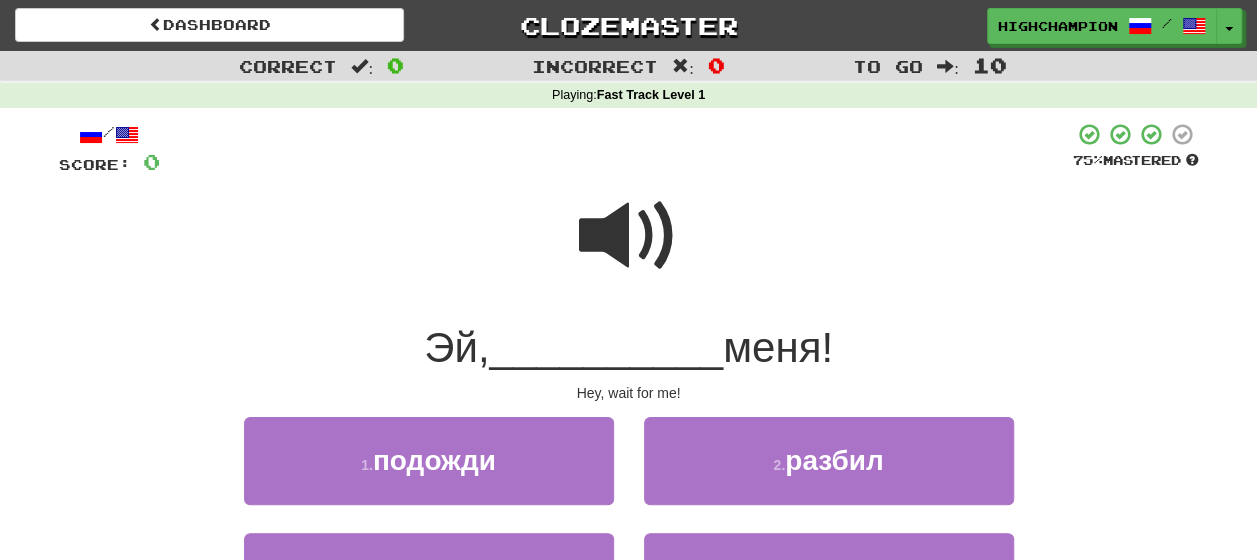click at bounding box center [629, 236] 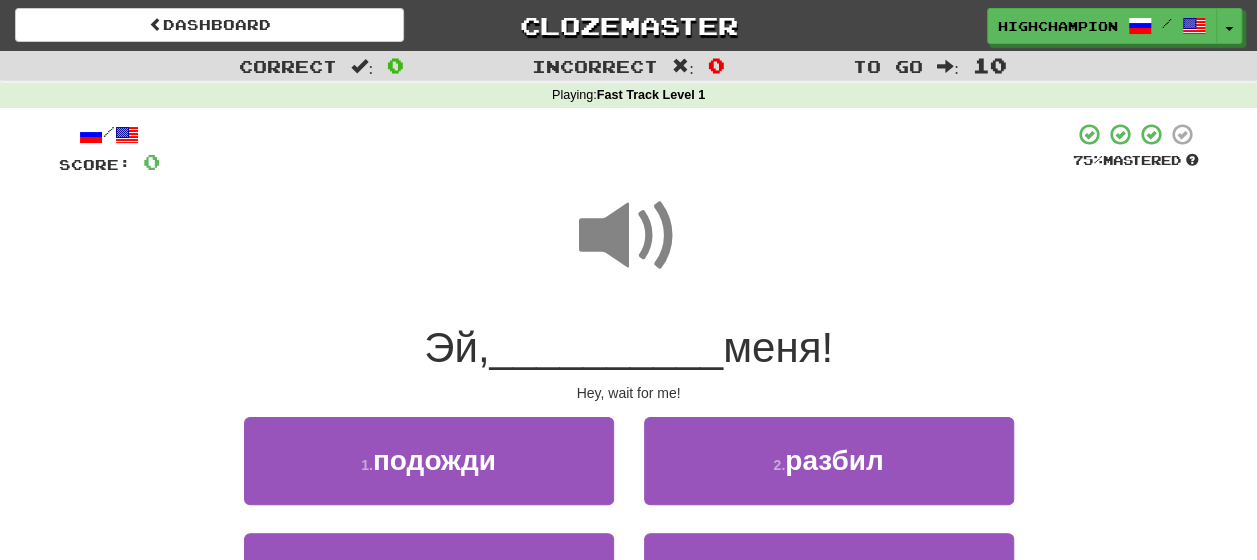 scroll, scrollTop: 200, scrollLeft: 0, axis: vertical 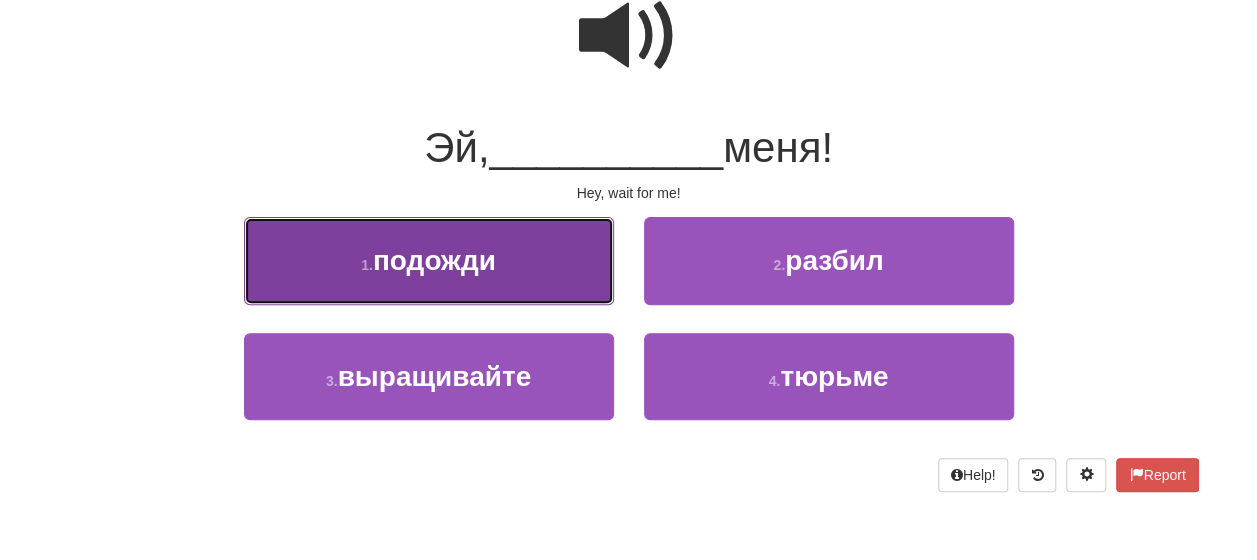 click on "подожди" at bounding box center [434, 260] 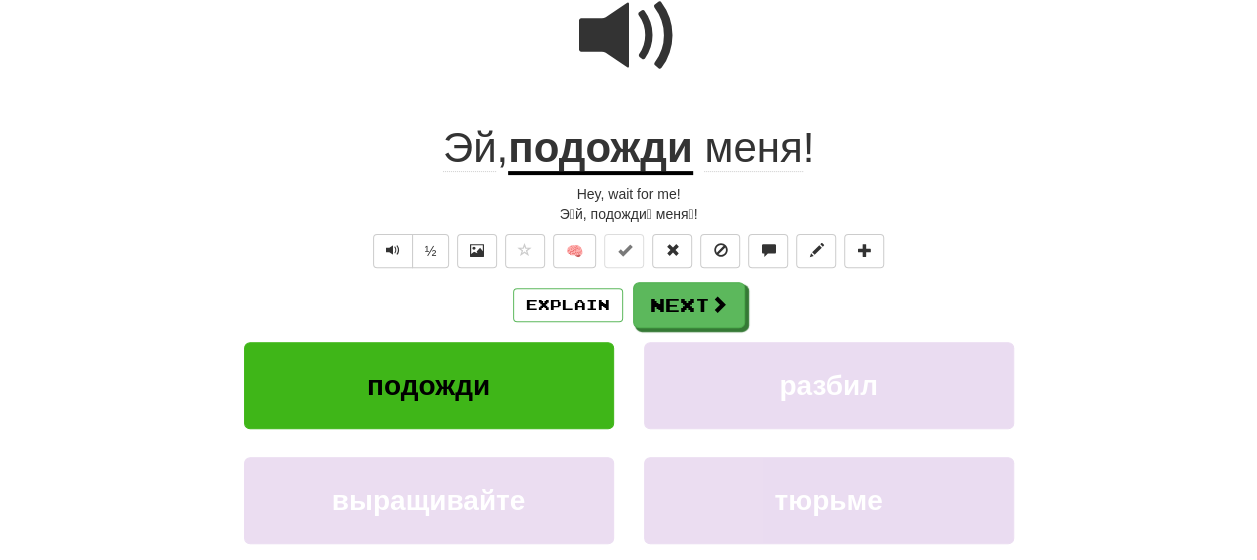 click on "Explain Next" at bounding box center [629, 305] 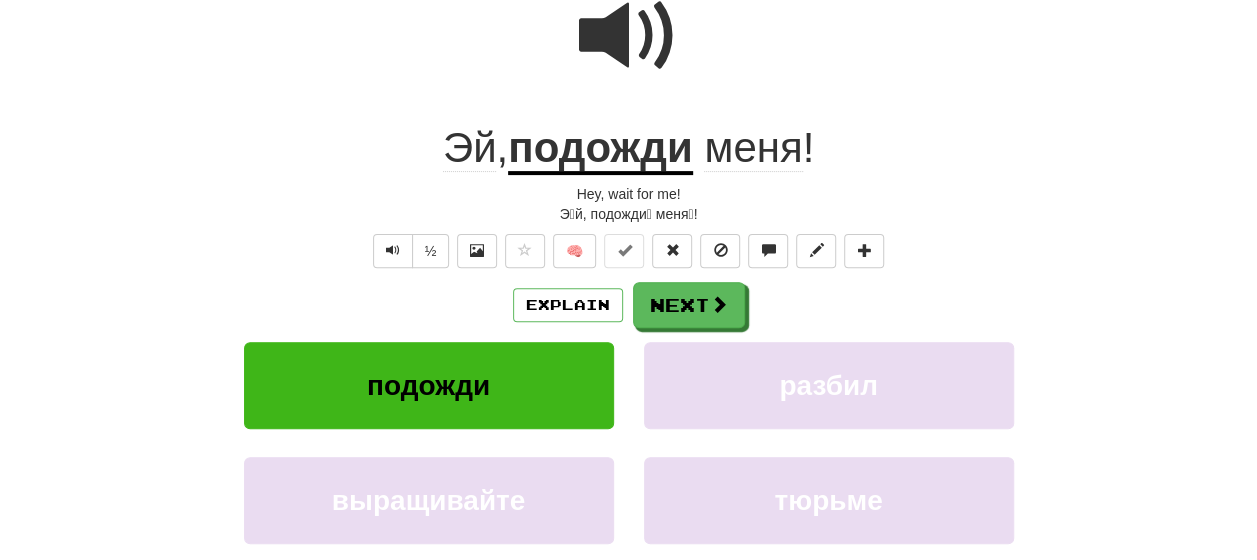 scroll, scrollTop: 113, scrollLeft: 0, axis: vertical 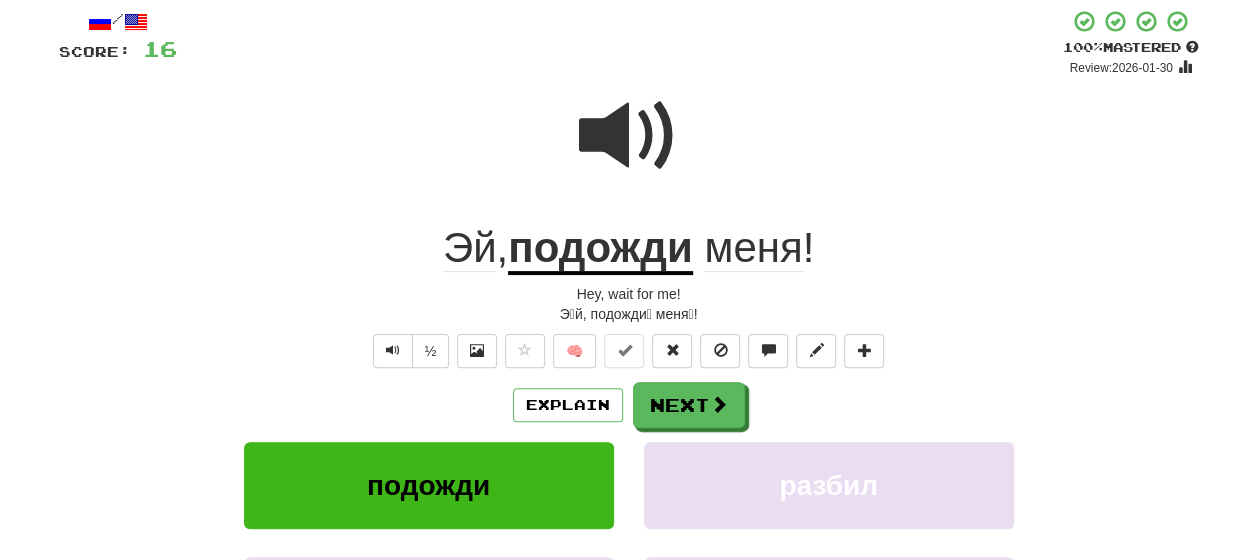click on "подожди" at bounding box center (600, 249) 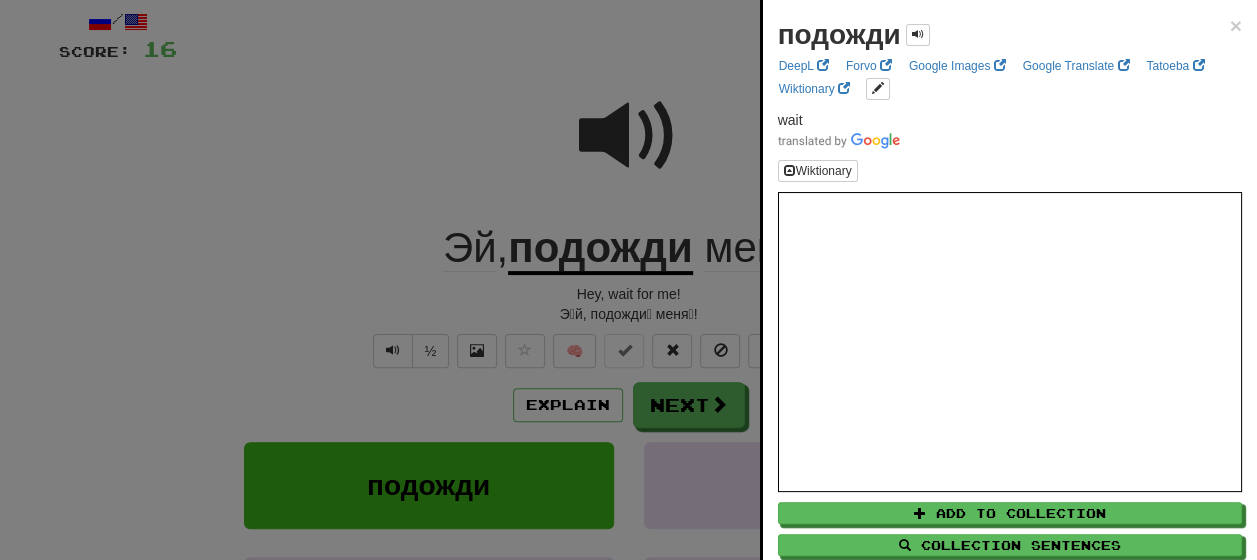click at bounding box center [628, 280] 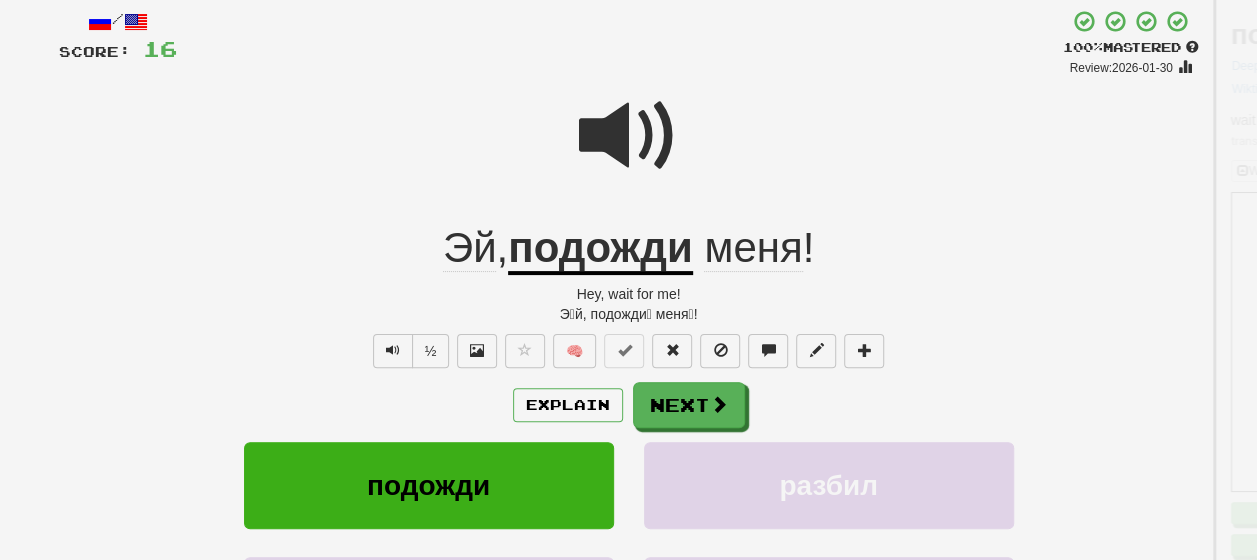 click at bounding box center [628, 280] 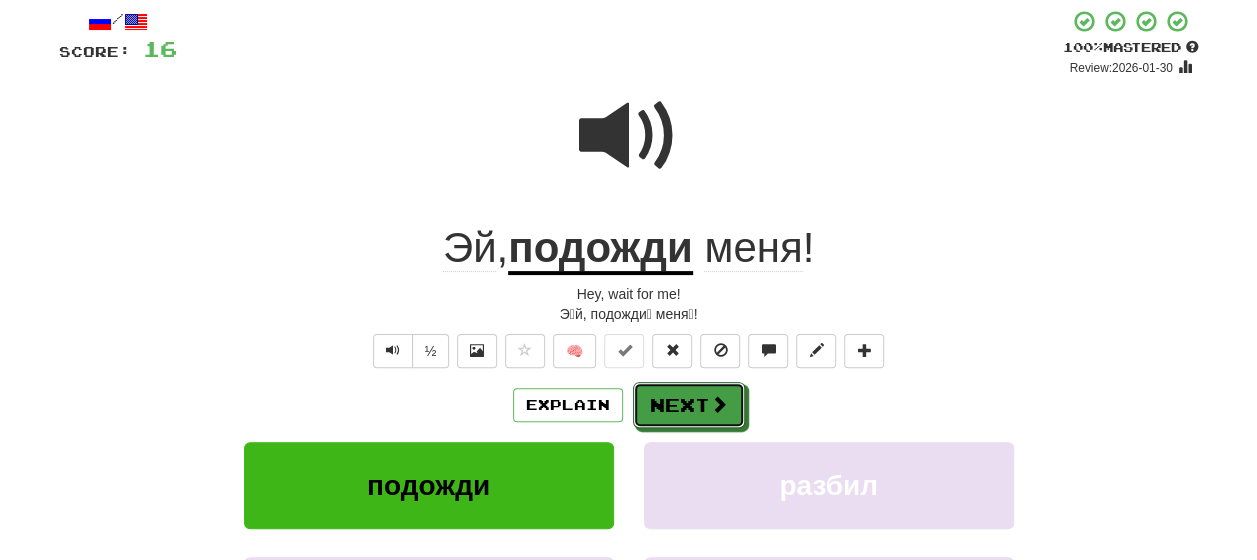 click on "Next" at bounding box center (689, 405) 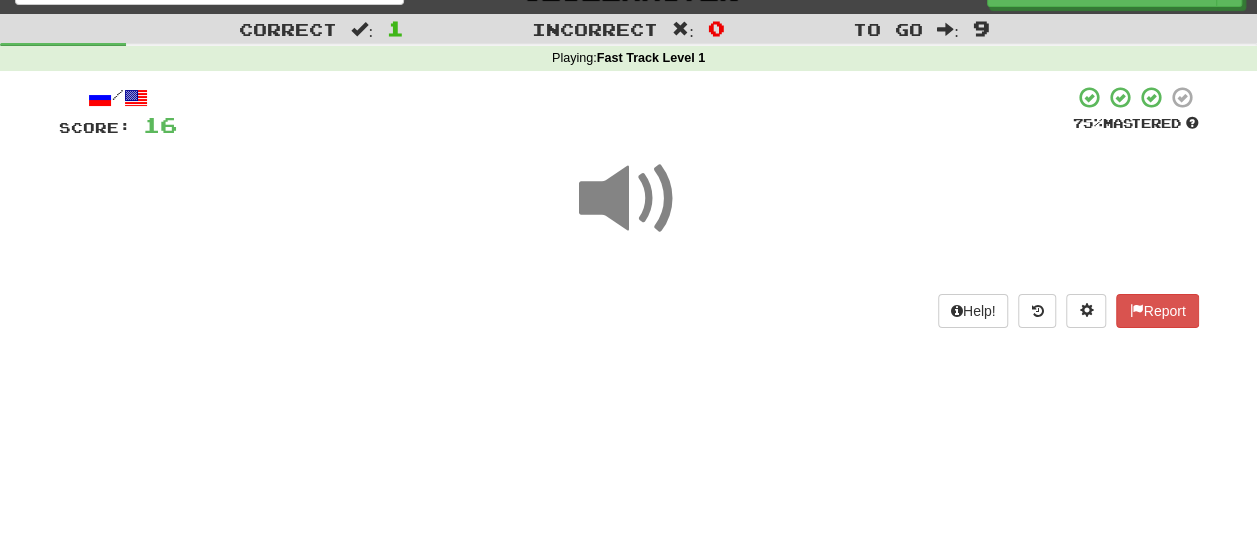 scroll, scrollTop: 47, scrollLeft: 0, axis: vertical 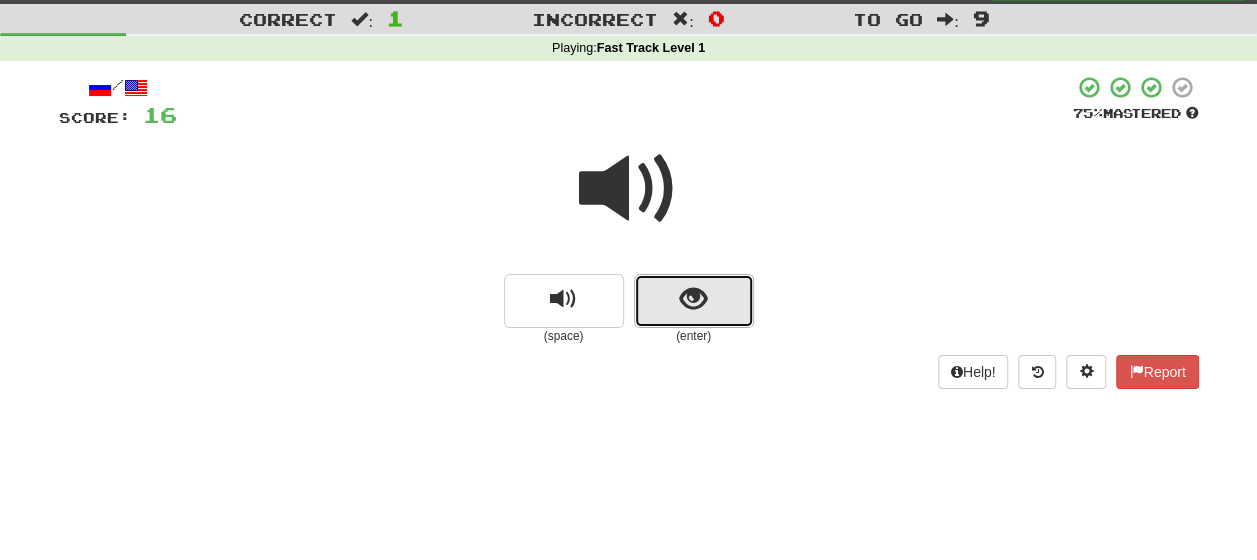 click at bounding box center (694, 301) 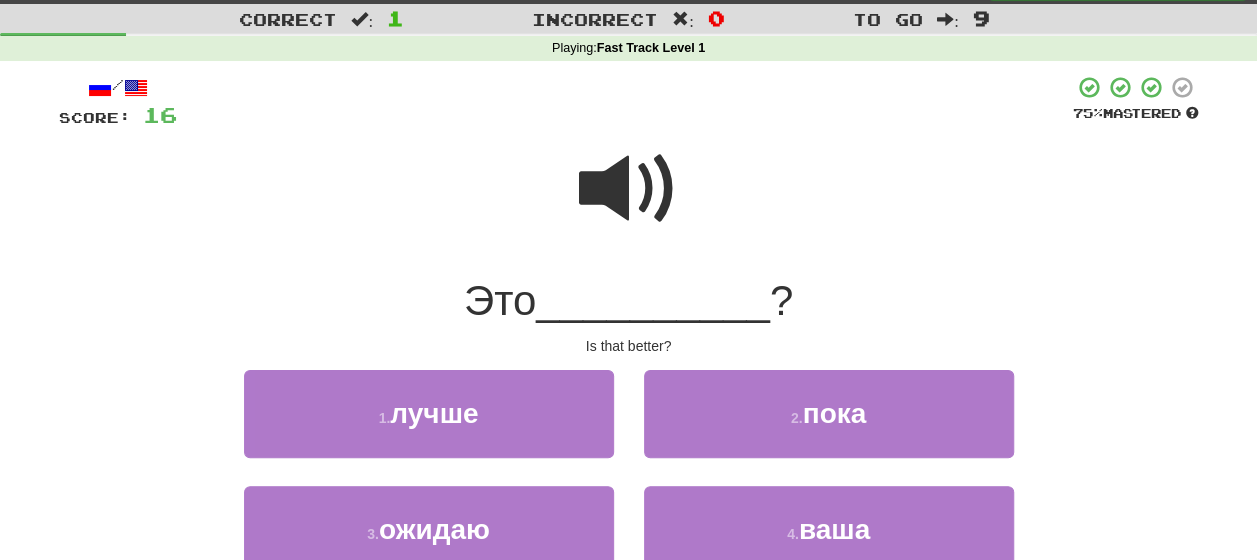 click at bounding box center (629, 189) 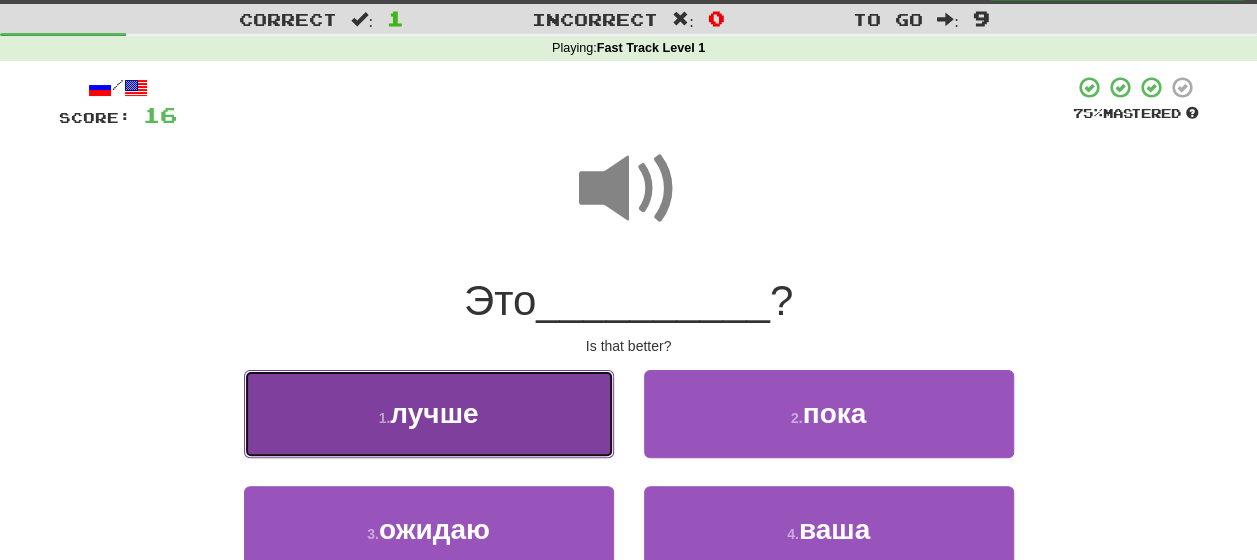 click on "1 .  лучше" at bounding box center (429, 413) 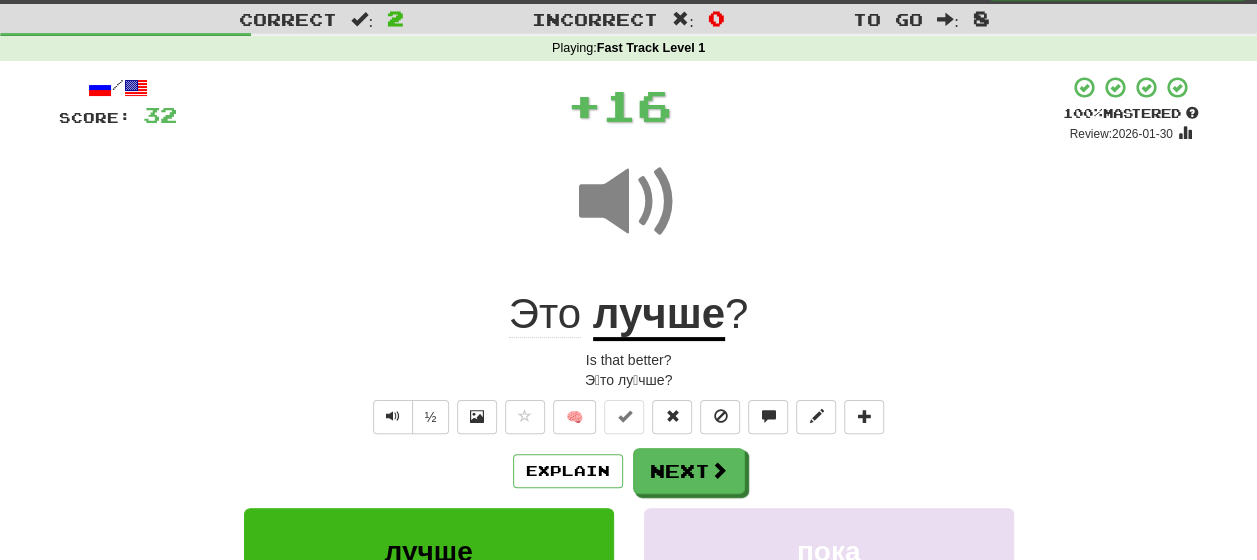 drag, startPoint x: 792, startPoint y: 474, endPoint x: 710, endPoint y: 385, distance: 121.016525 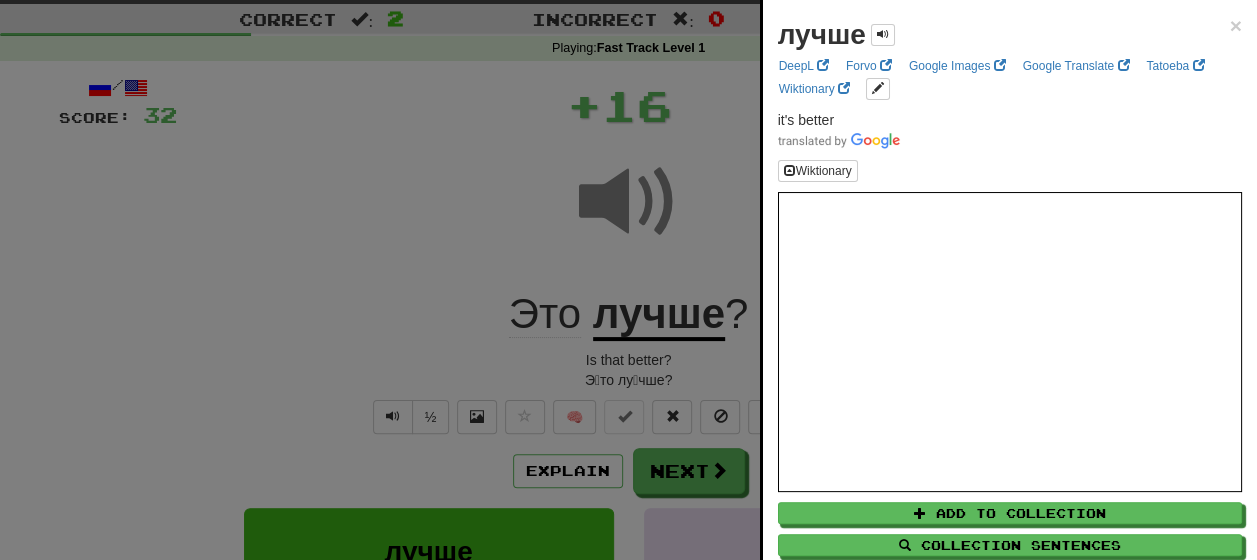 click at bounding box center (628, 280) 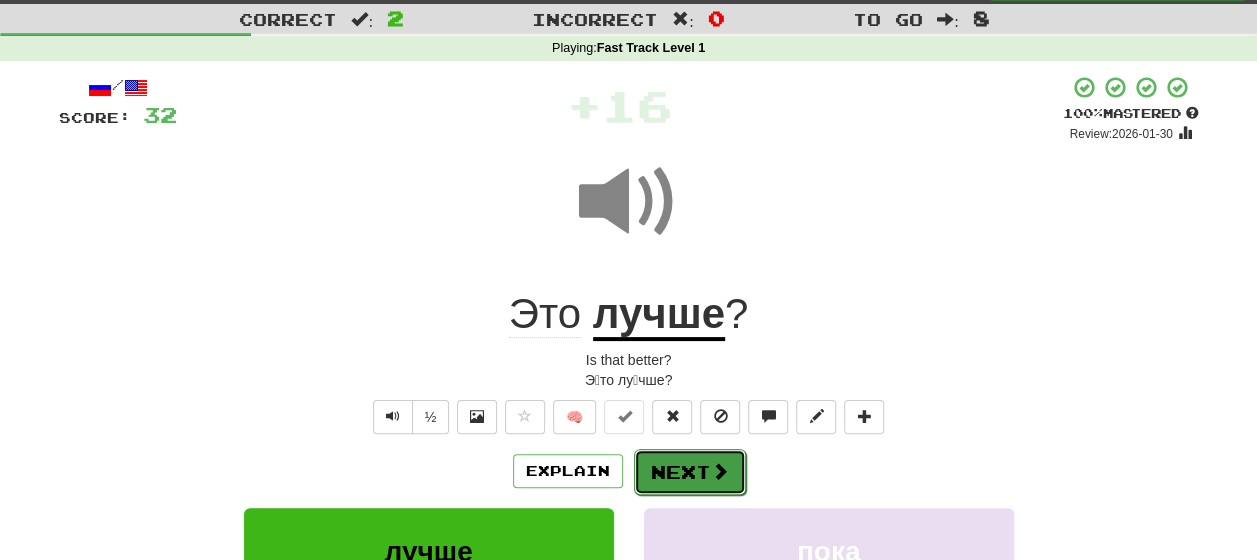 click on "Next" at bounding box center [690, 472] 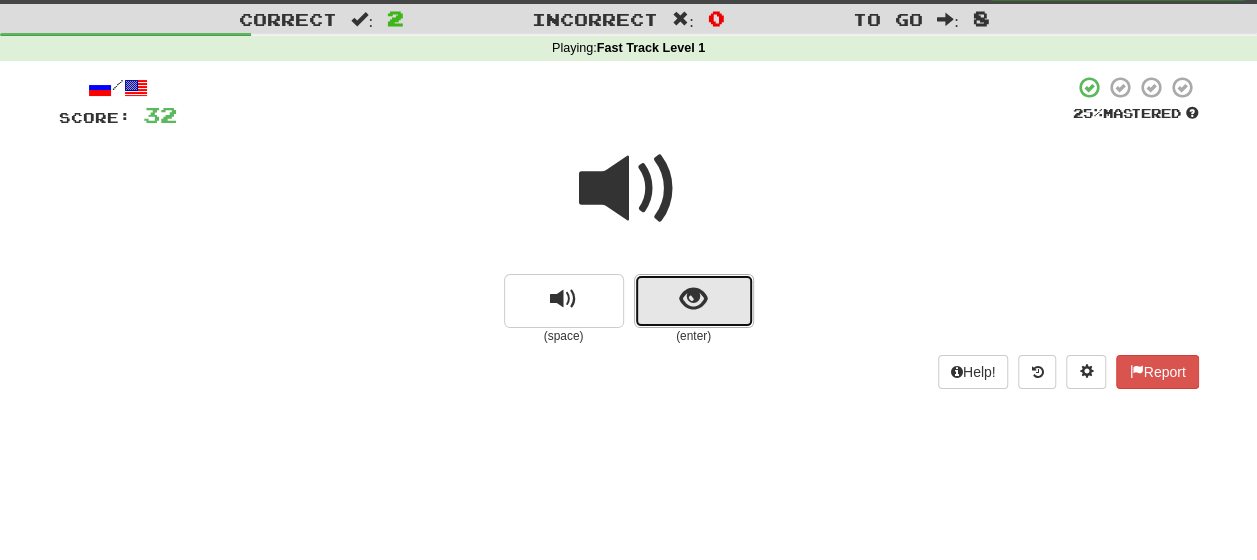 click at bounding box center [694, 301] 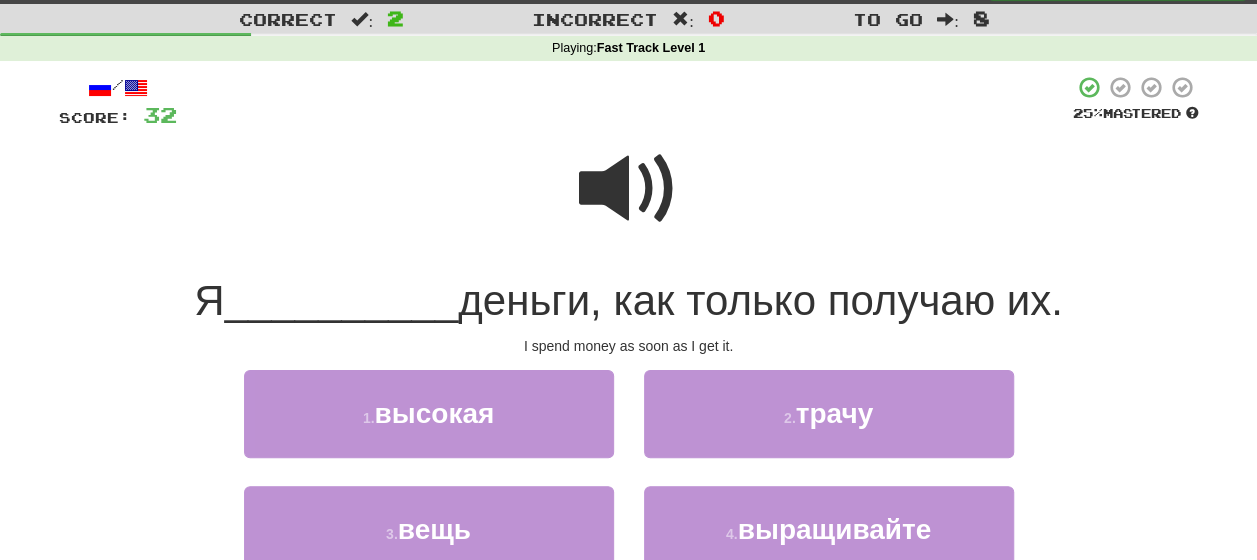 click at bounding box center [629, 189] 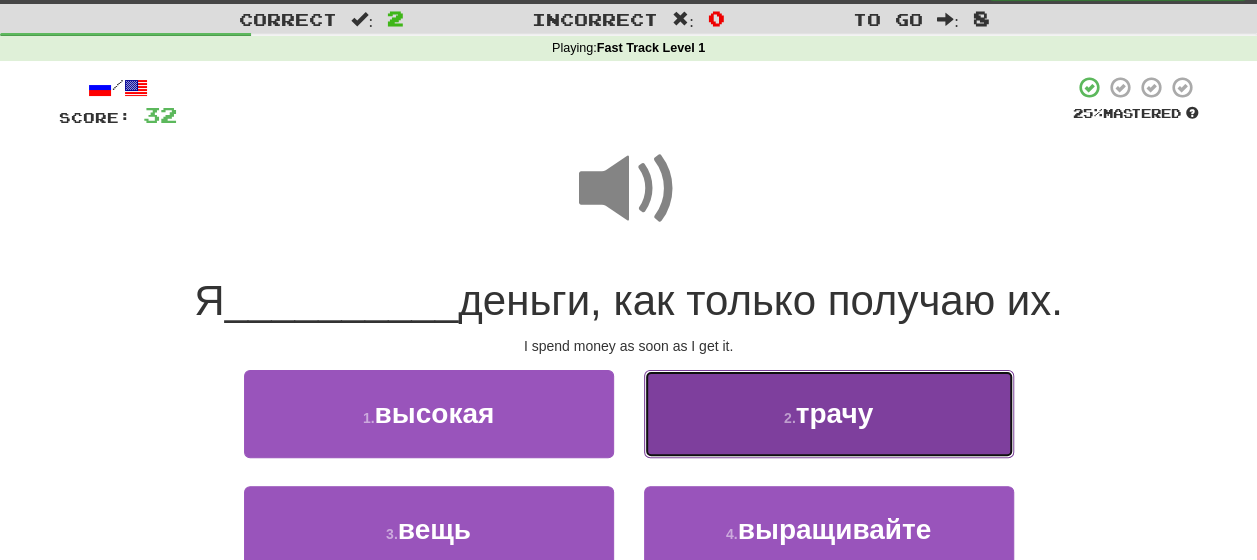 click on "2 .  трачу" at bounding box center (829, 413) 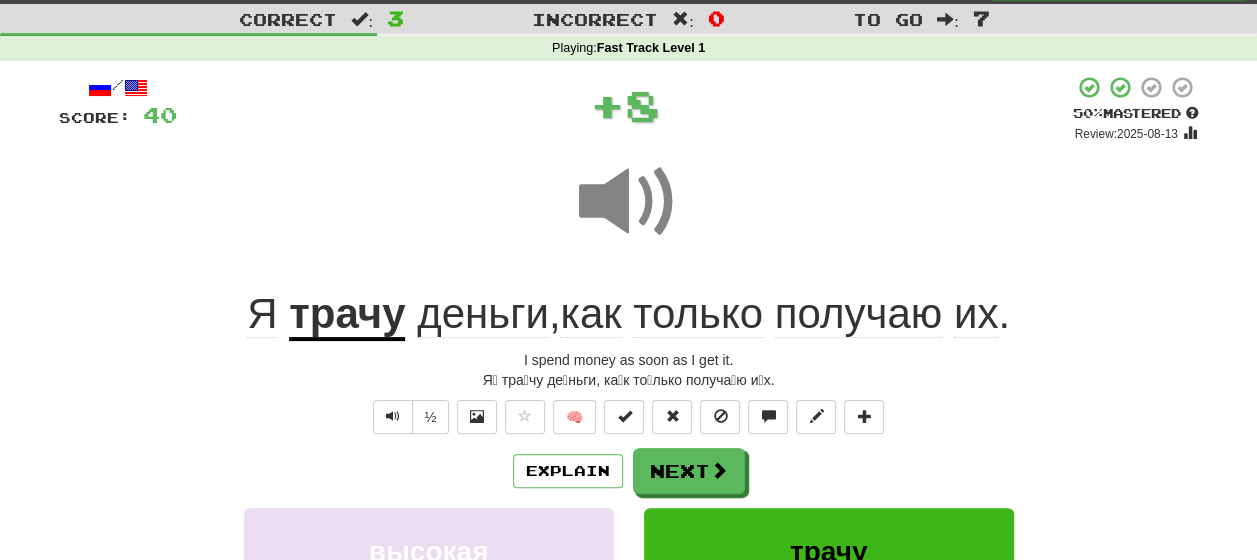 click on "Explain Next" at bounding box center [629, 471] 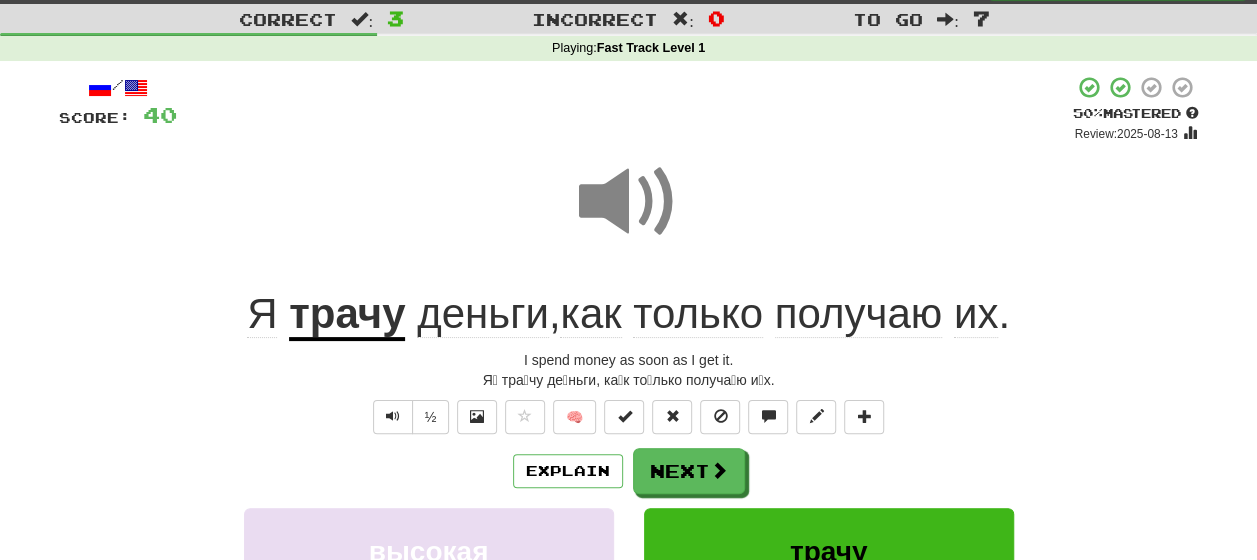 click on "трачу" at bounding box center [347, 315] 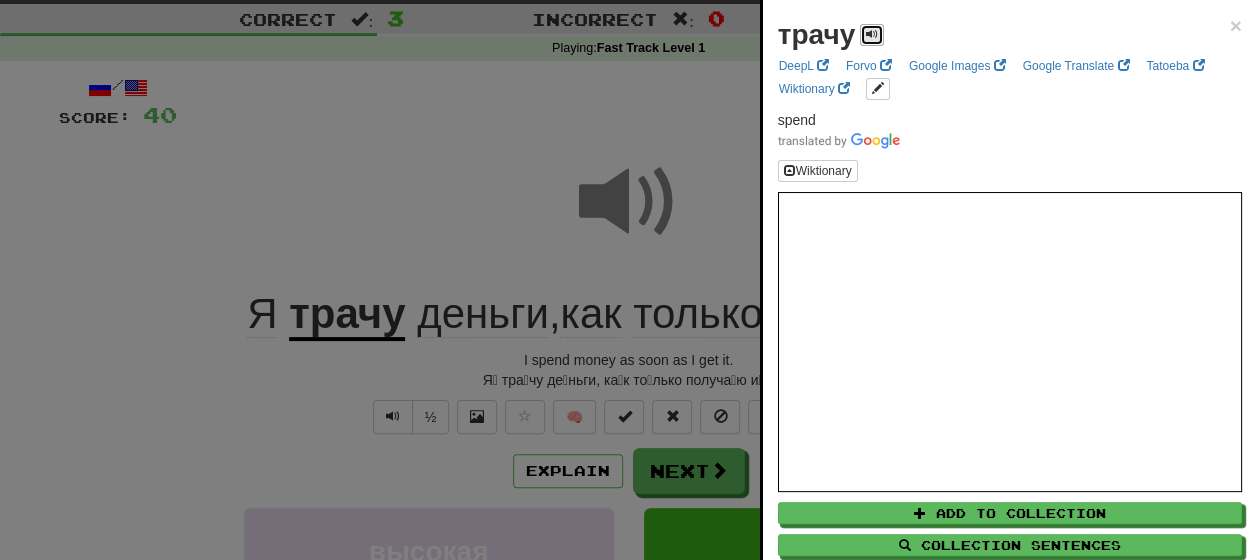 click at bounding box center [872, 35] 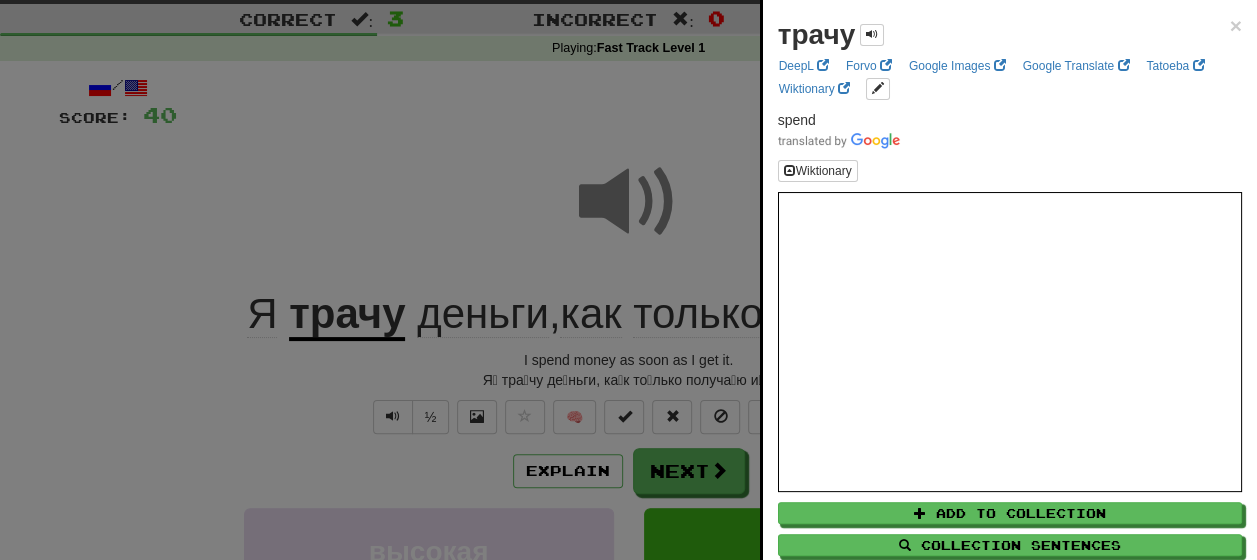click at bounding box center [628, 280] 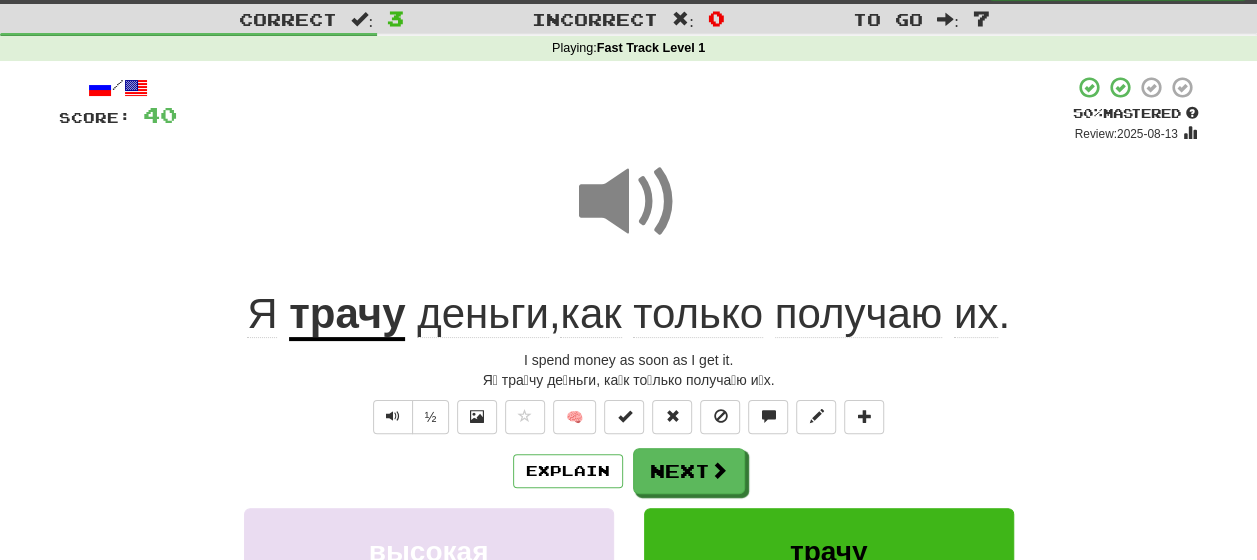 click on "только" at bounding box center (698, 314) 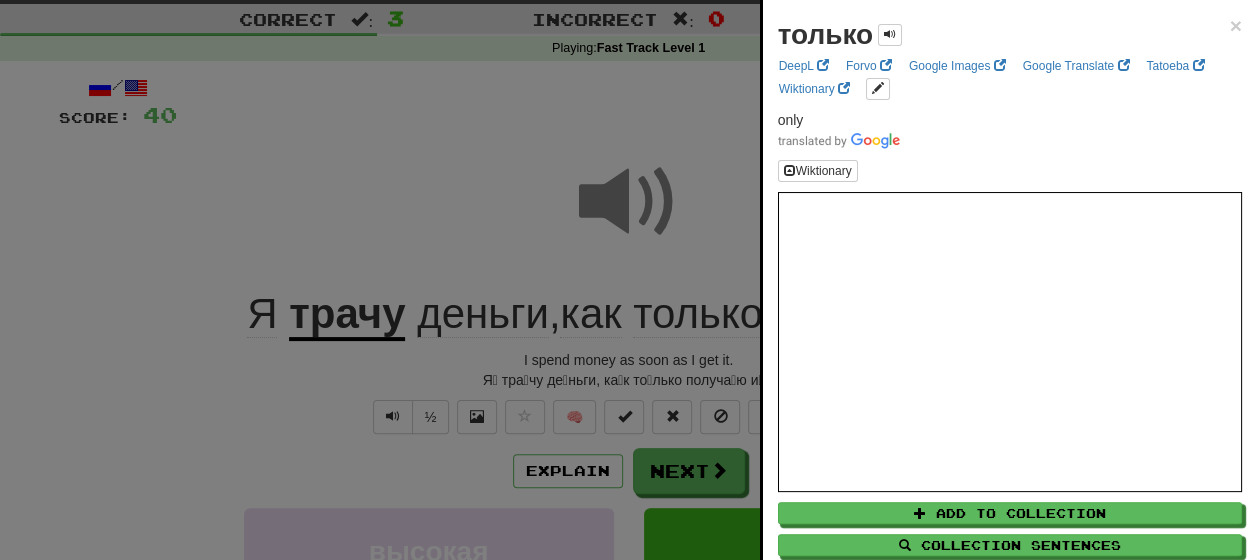 click at bounding box center (628, 280) 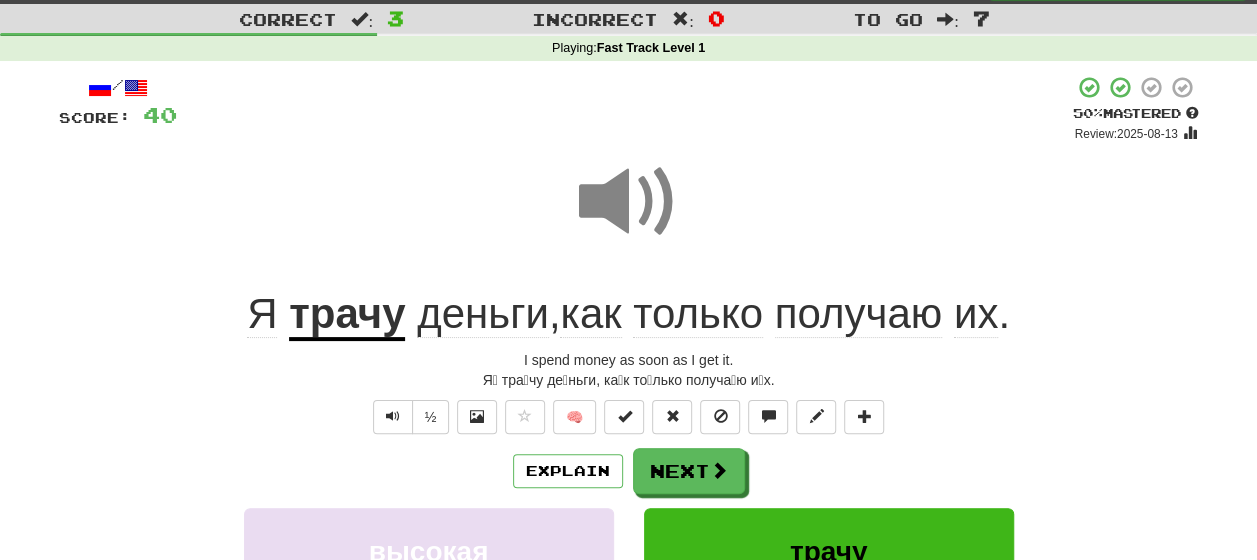click on "получаю" at bounding box center (858, 314) 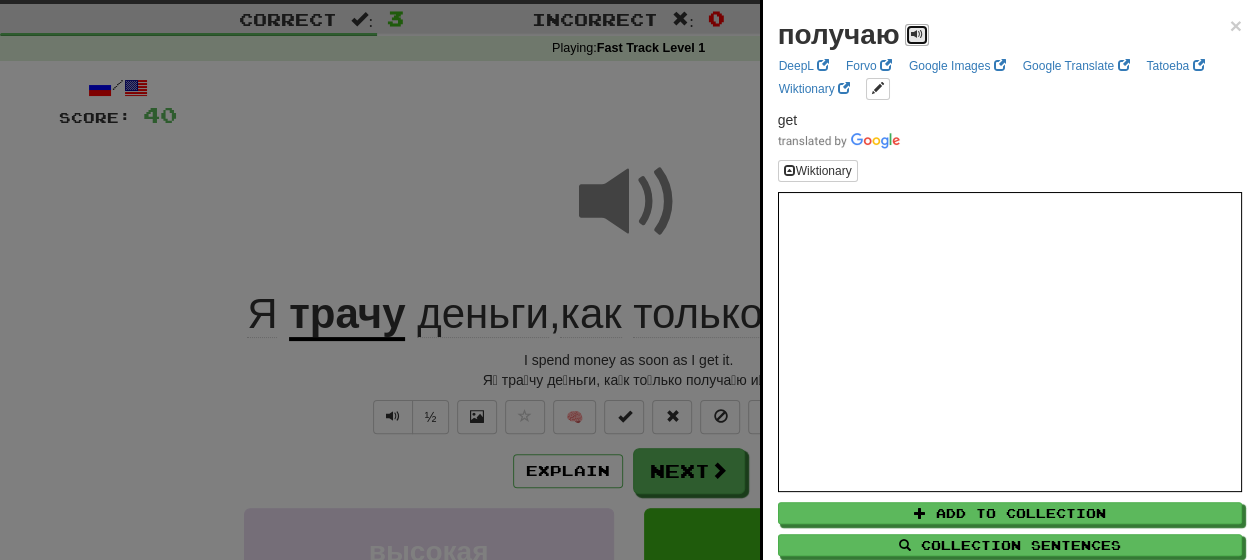 click at bounding box center (917, 34) 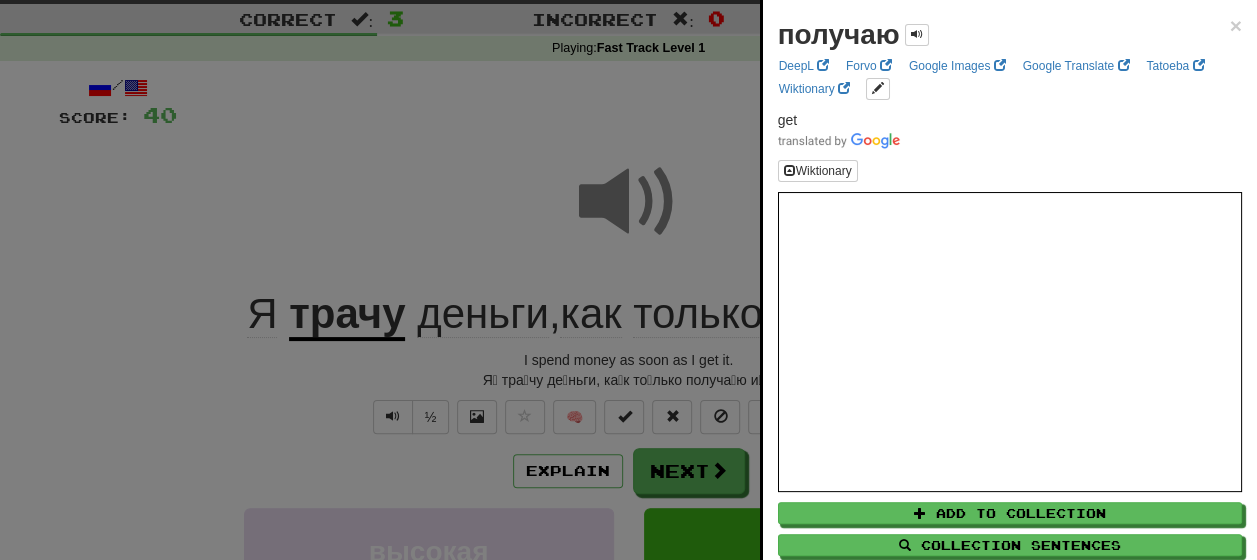 click at bounding box center [628, 280] 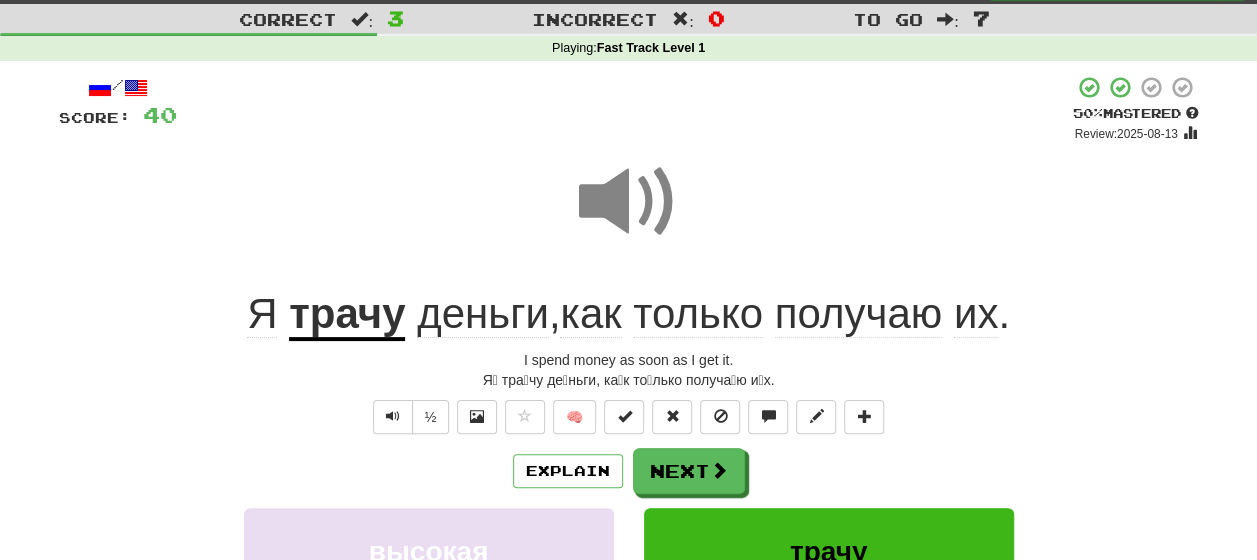 click on "их" at bounding box center [976, 314] 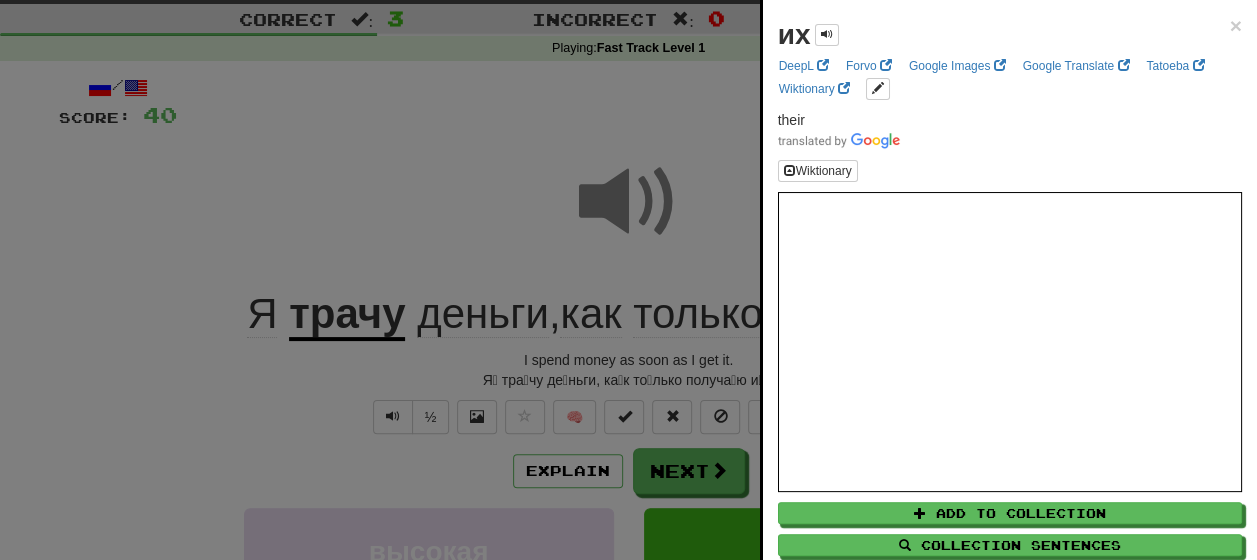 click at bounding box center [628, 280] 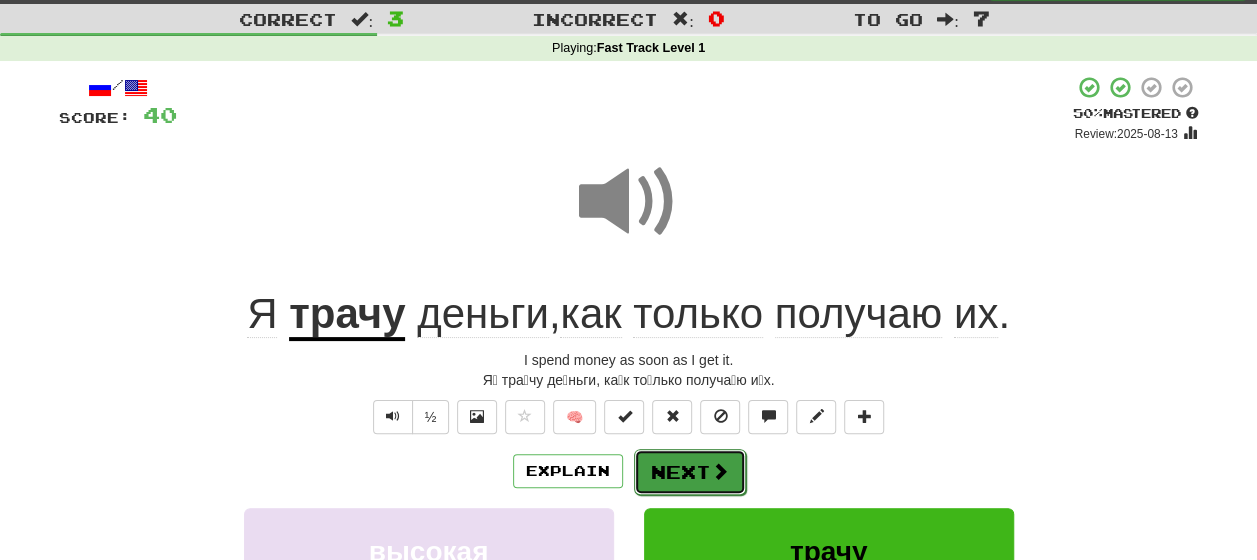 click on "Next" at bounding box center (690, 472) 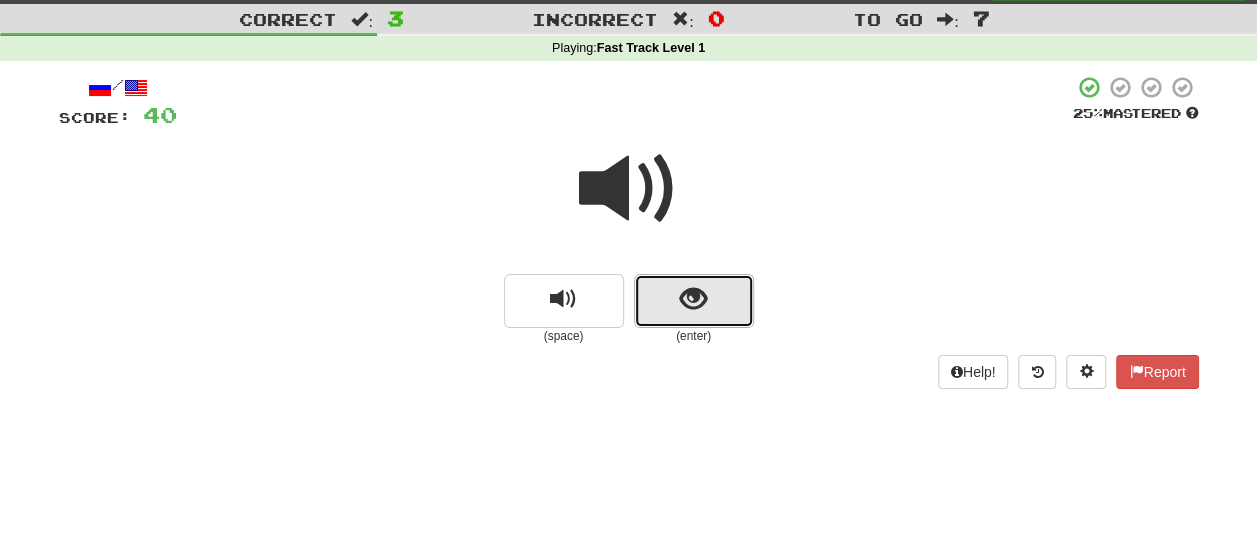 click at bounding box center (693, 299) 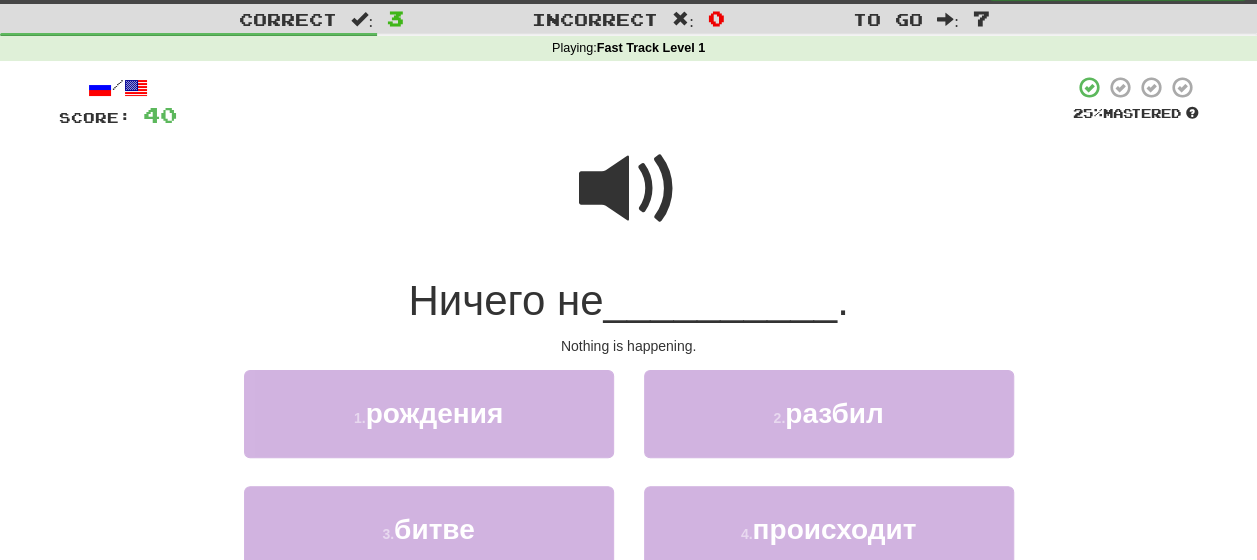 click at bounding box center [629, 189] 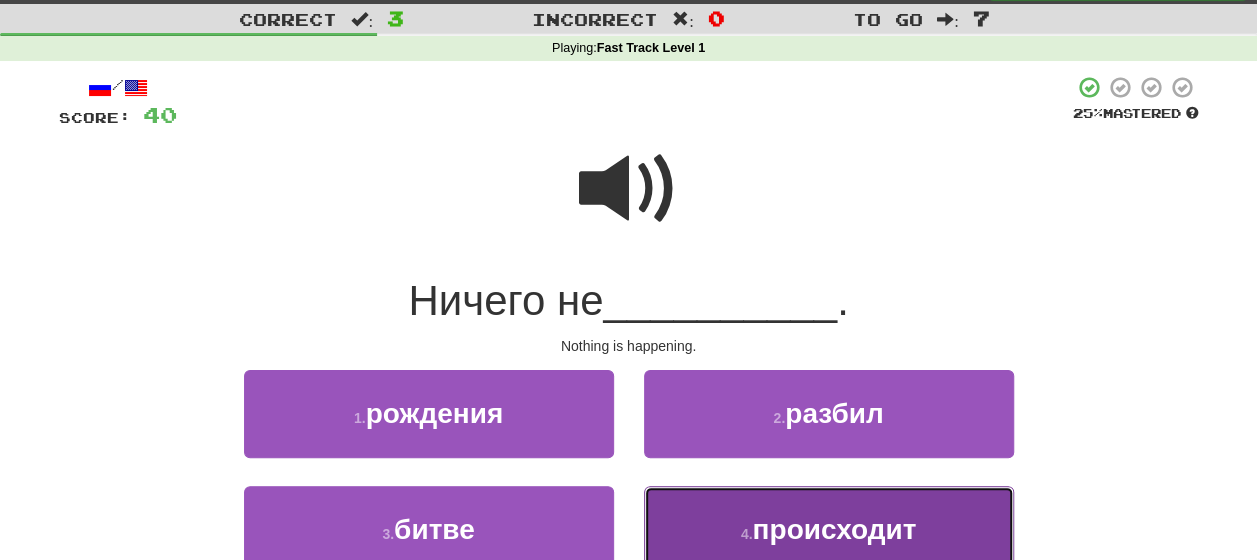 click on "4 .  происходит" at bounding box center (829, 529) 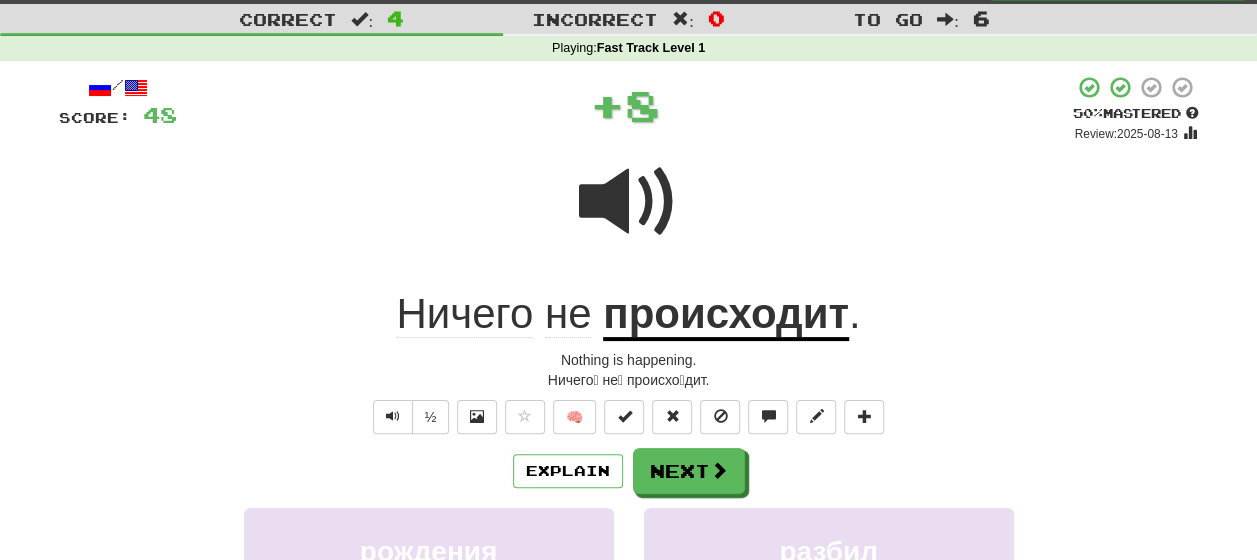 click on "Explain Next" at bounding box center [629, 471] 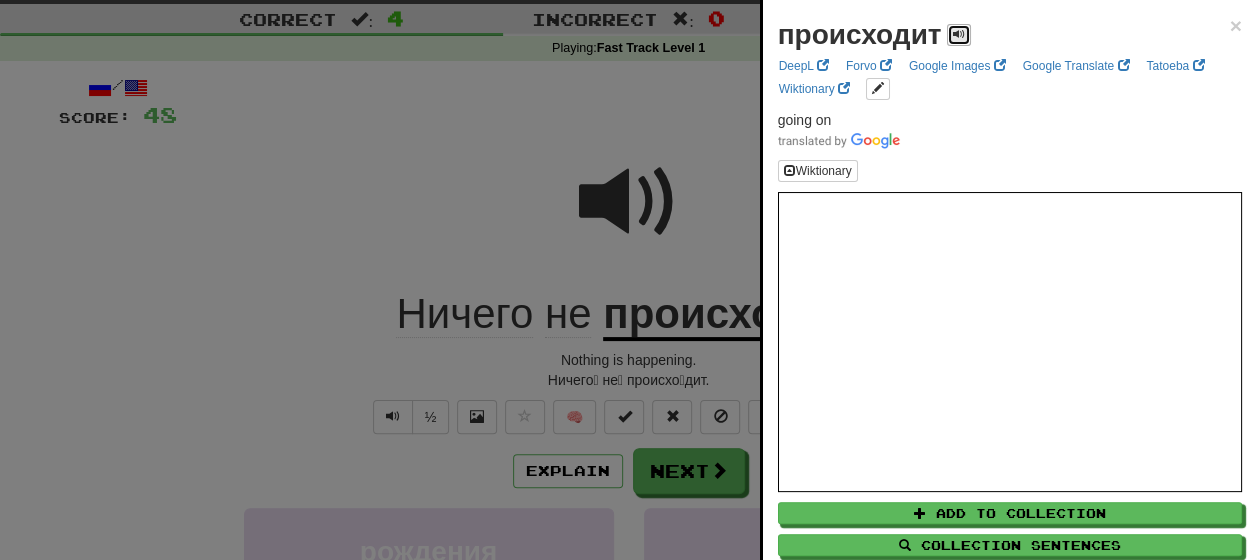click at bounding box center [959, 34] 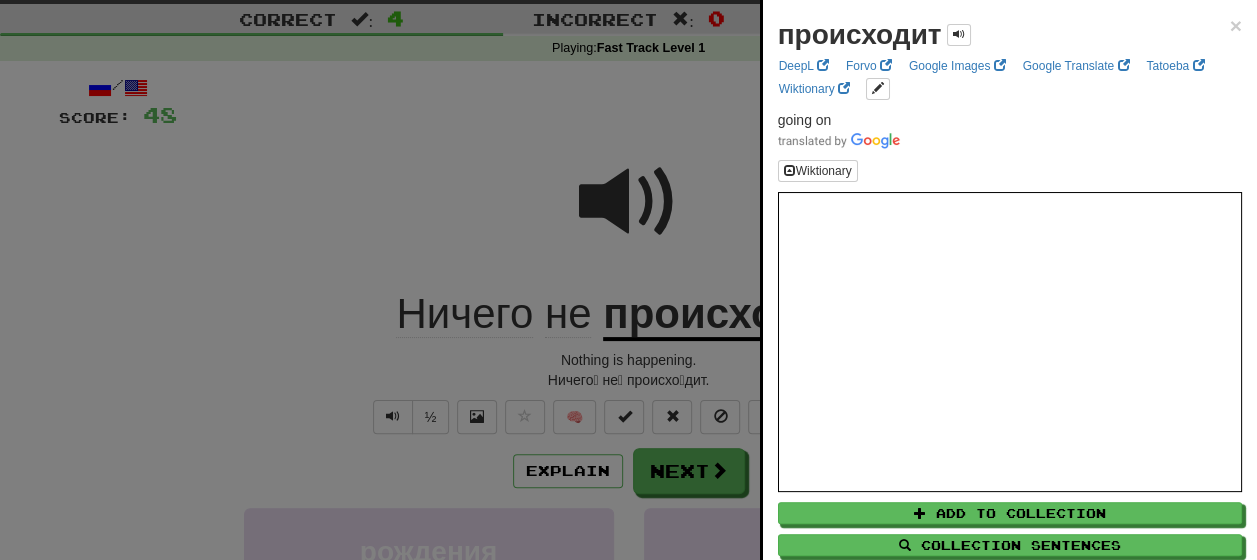 click at bounding box center (628, 280) 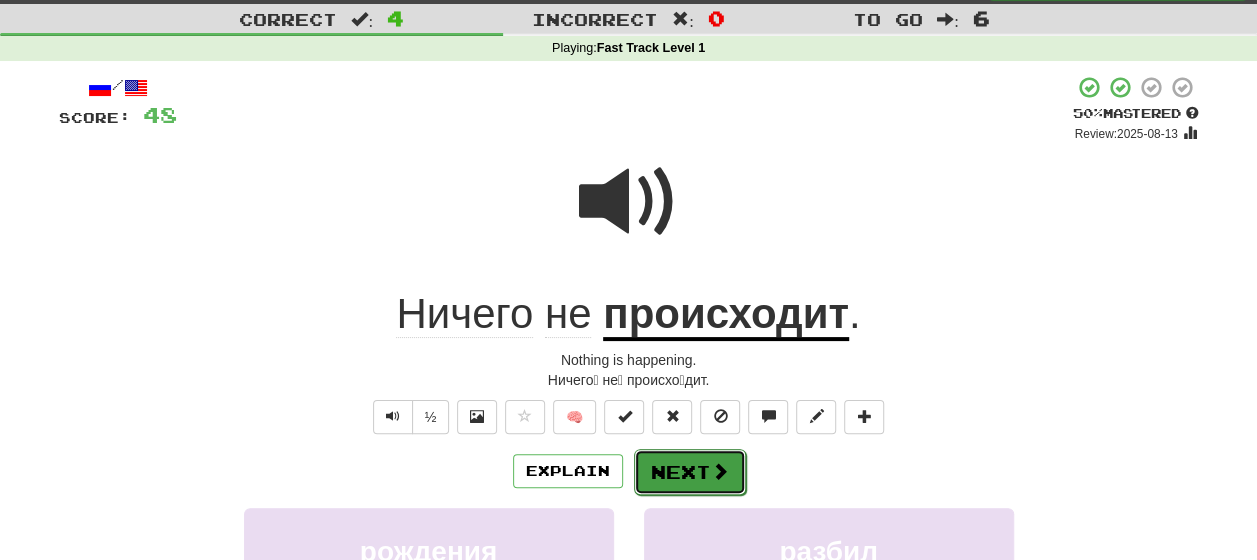 click on "Next" at bounding box center [690, 472] 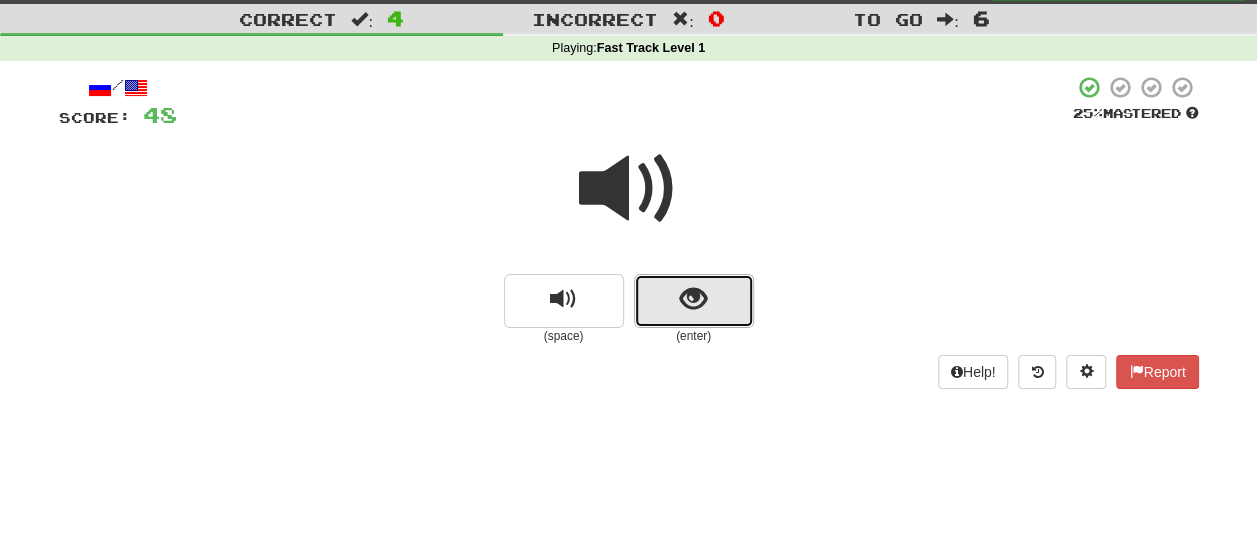 click at bounding box center (694, 301) 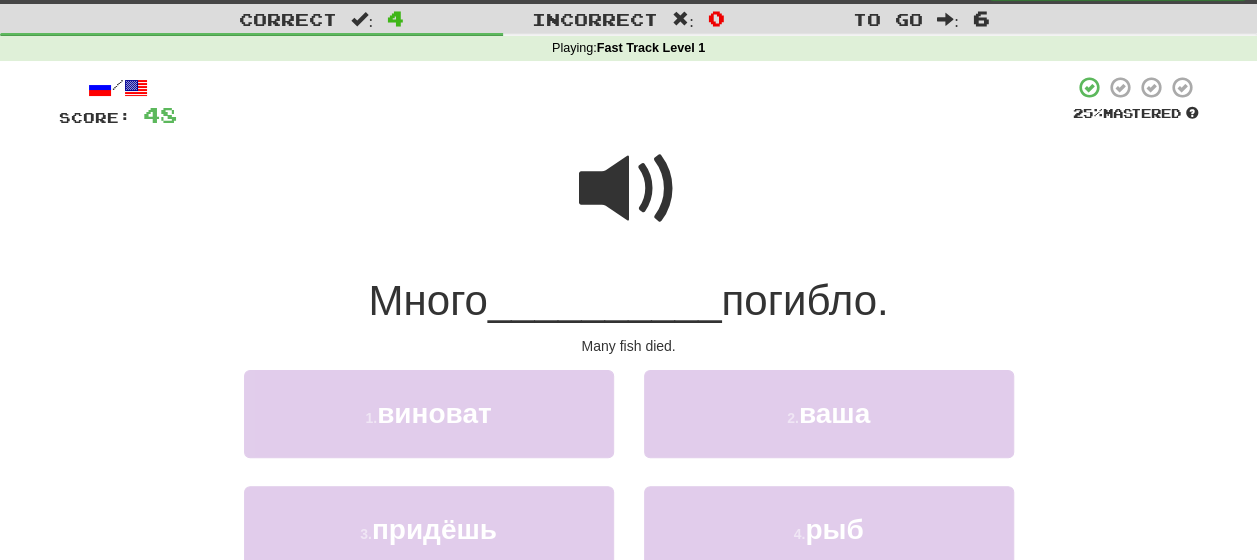 click at bounding box center [629, 189] 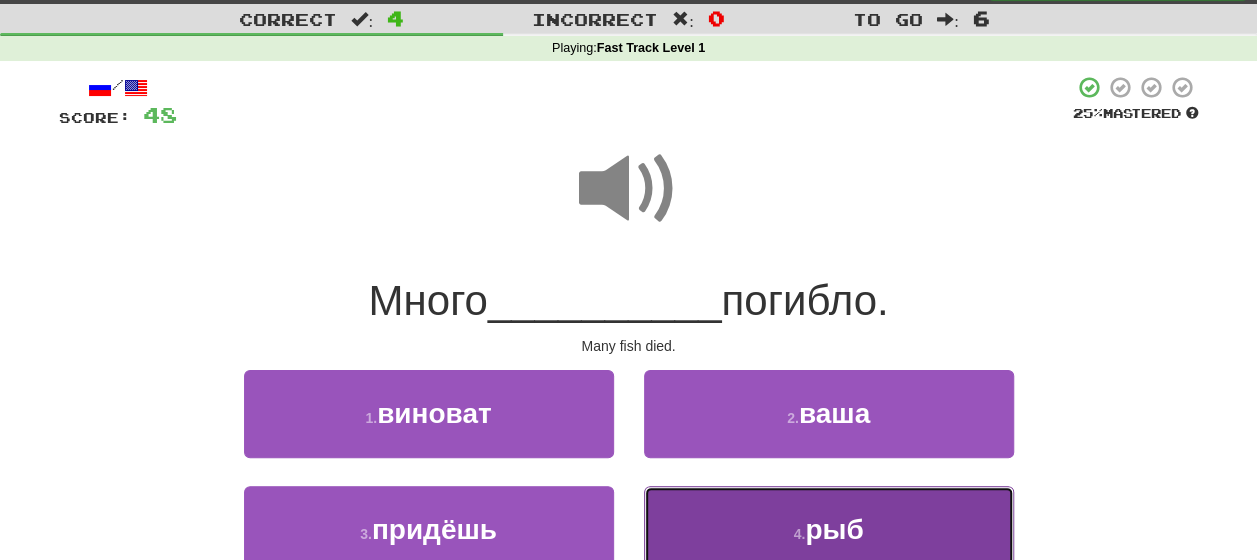 click on "рыб" at bounding box center (834, 529) 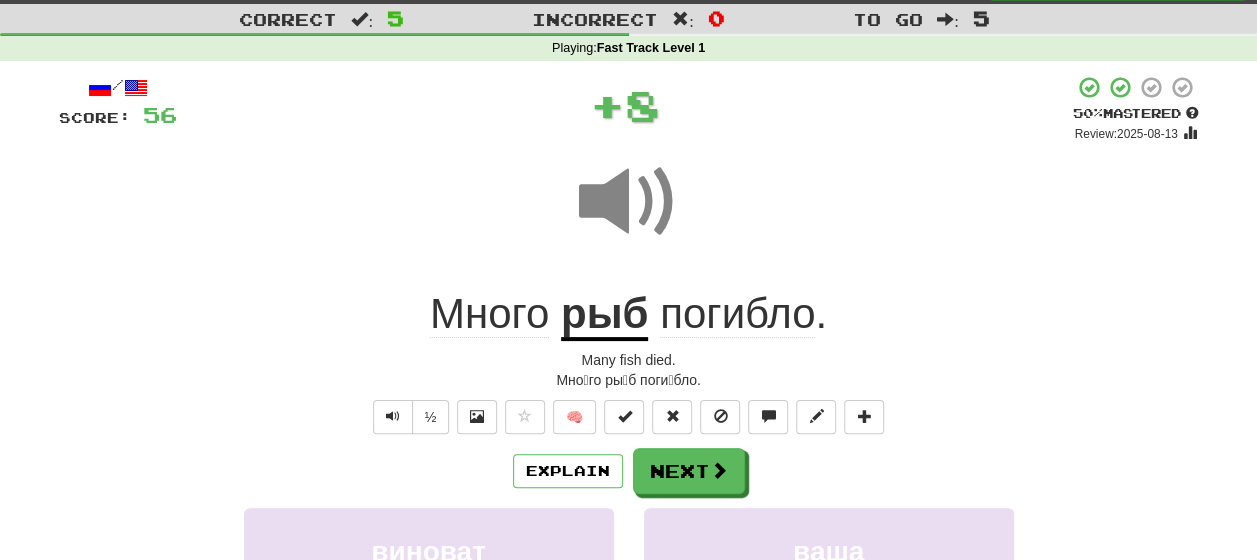 click on "Explain Next" at bounding box center [629, 471] 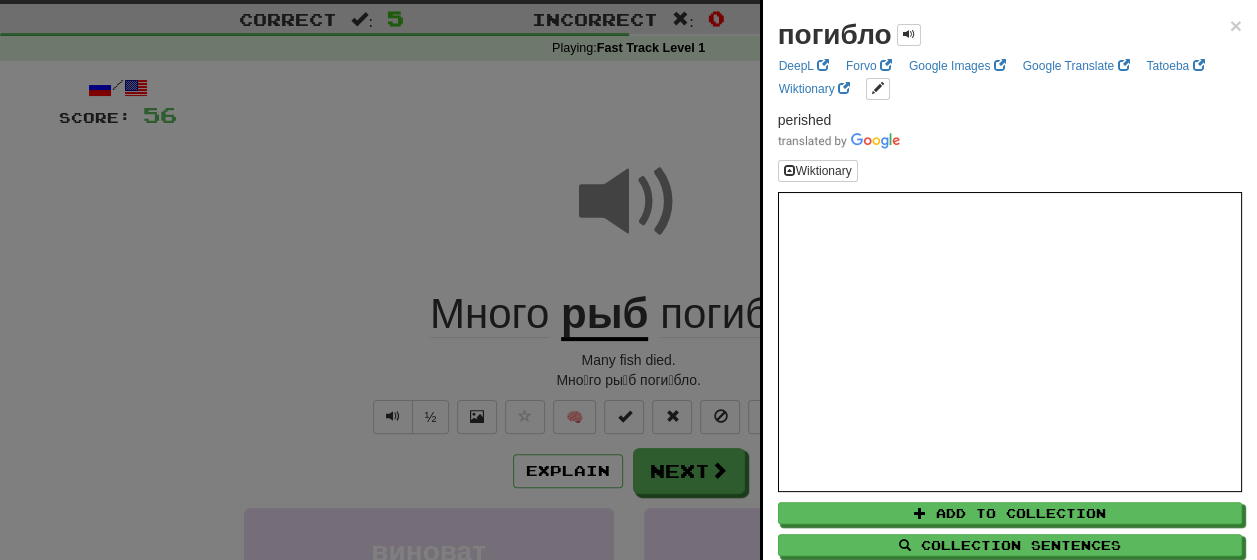 click at bounding box center [628, 280] 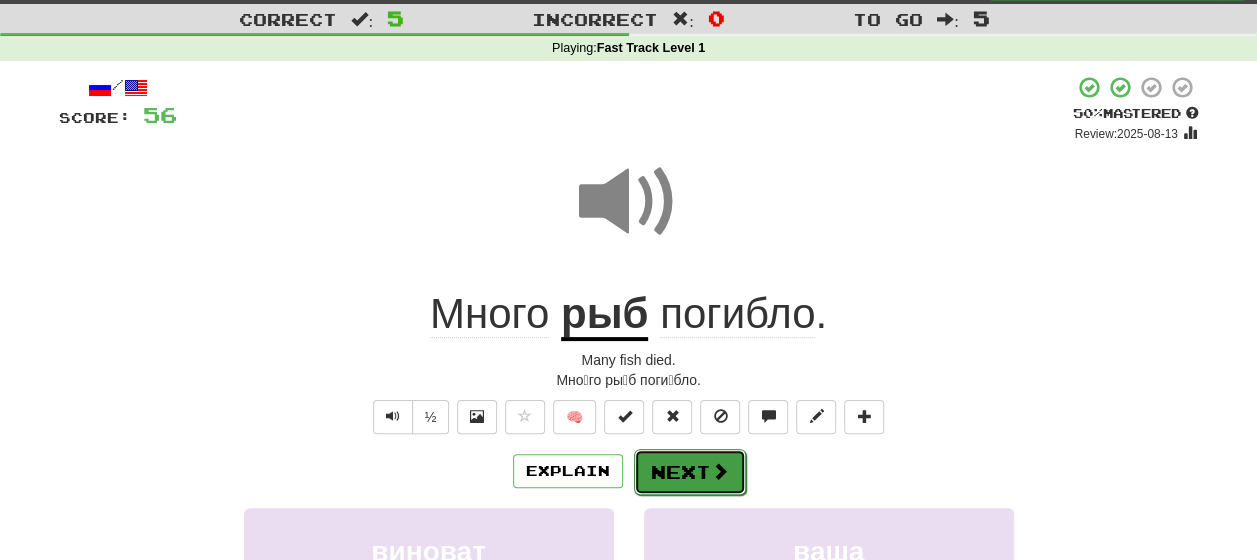 click on "Next" at bounding box center (690, 472) 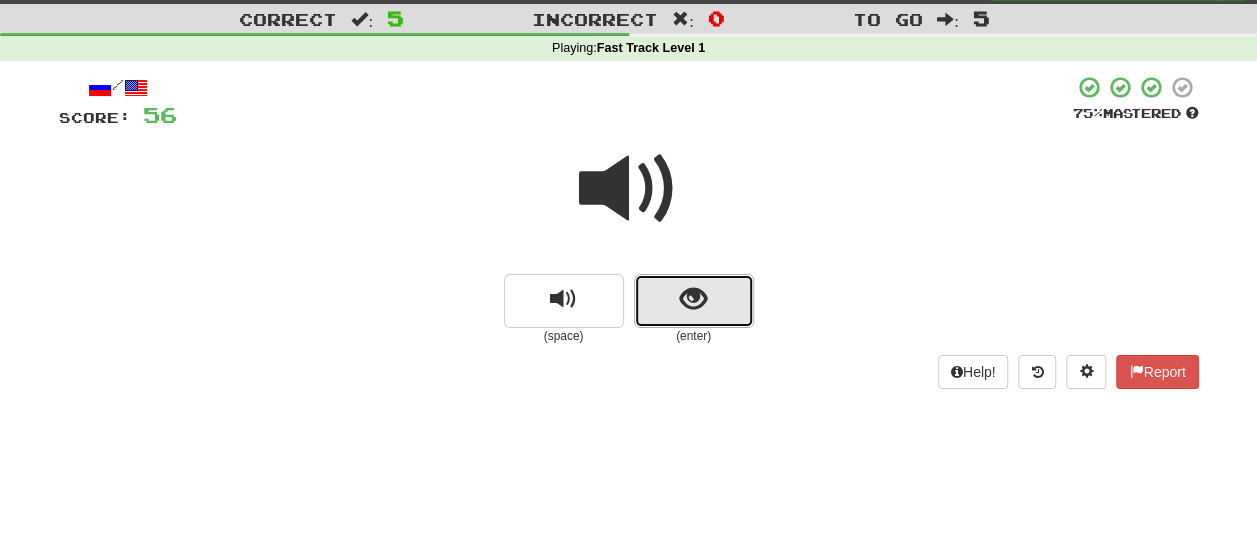 click at bounding box center (693, 299) 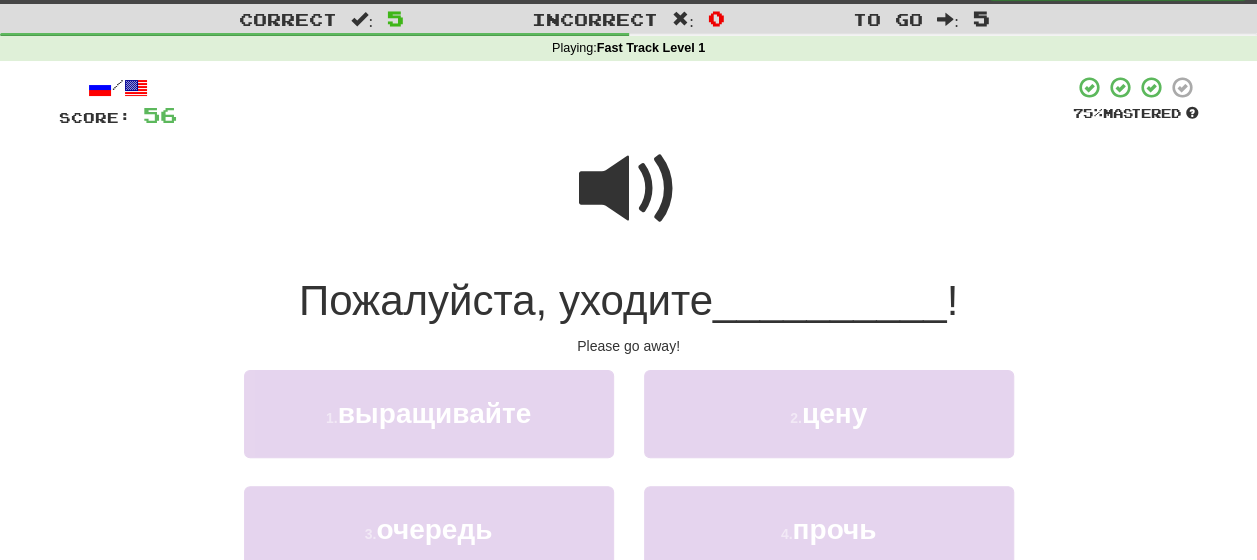 click at bounding box center [629, 189] 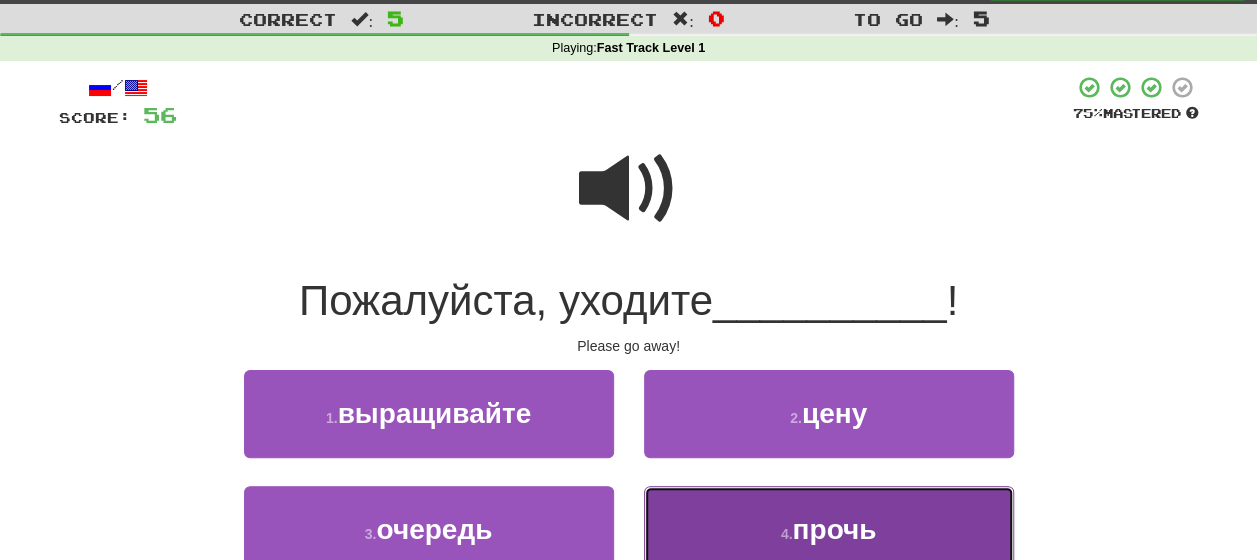 click on "прочь" at bounding box center (834, 529) 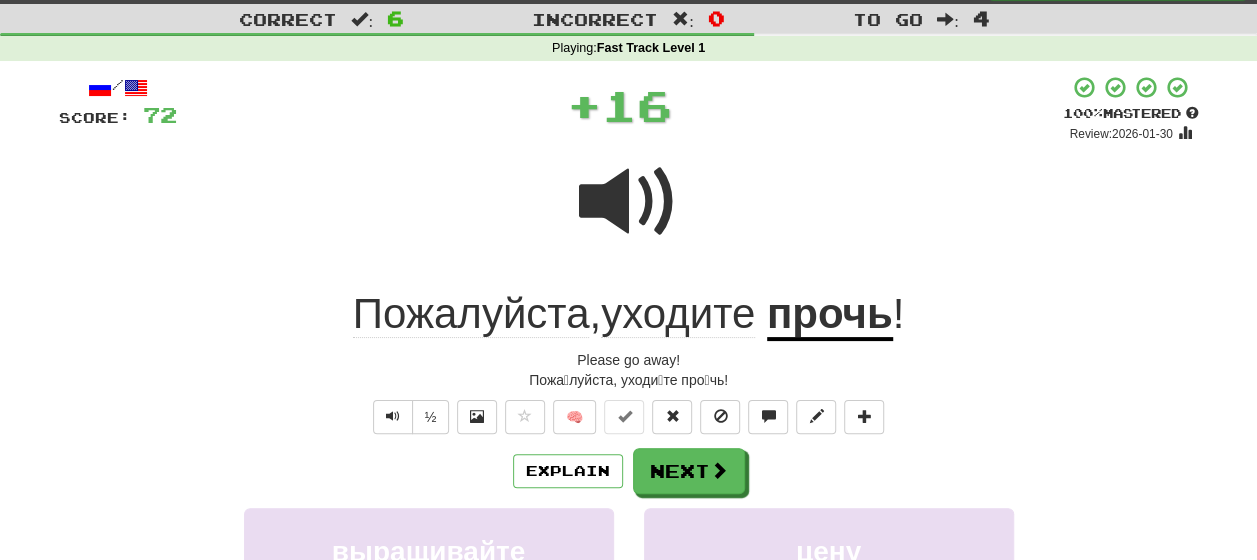 click on "Explain Next" at bounding box center [629, 471] 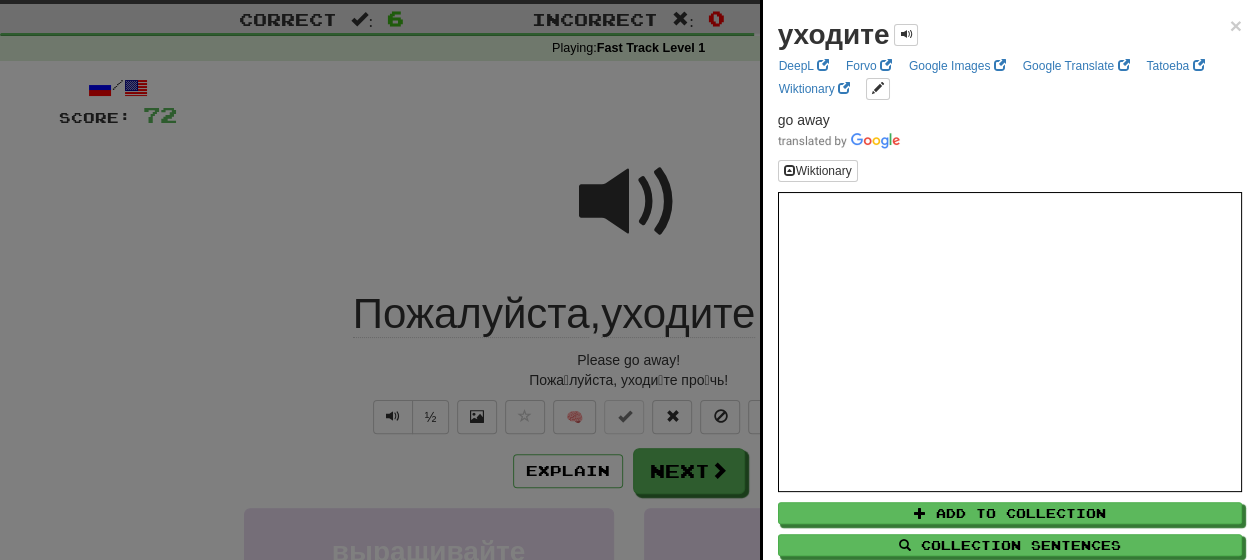 click at bounding box center [628, 280] 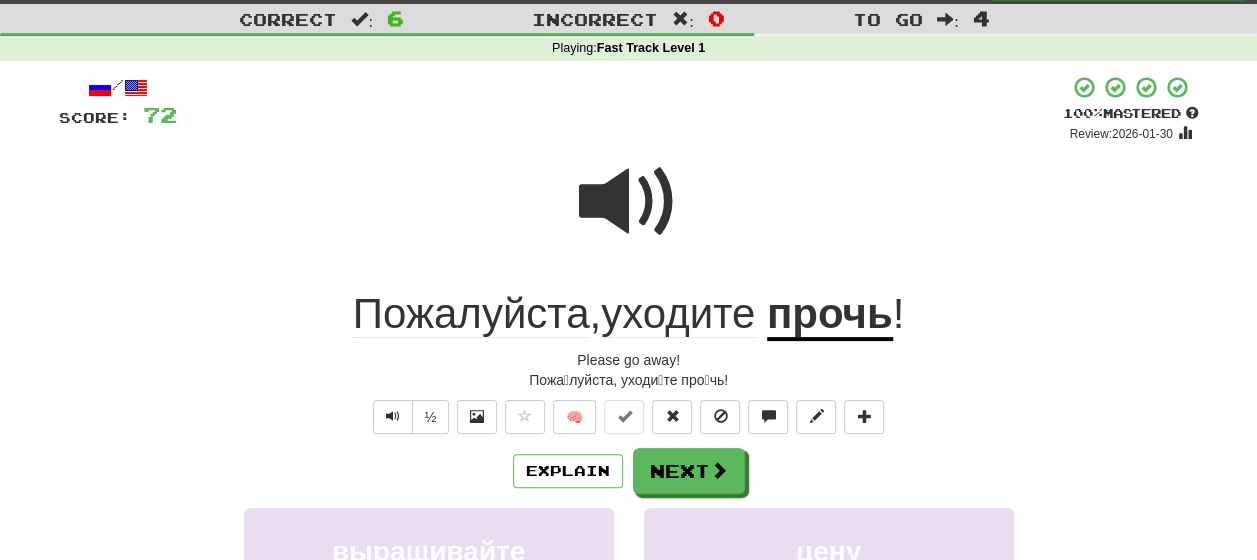 click on "прочь" at bounding box center (830, 315) 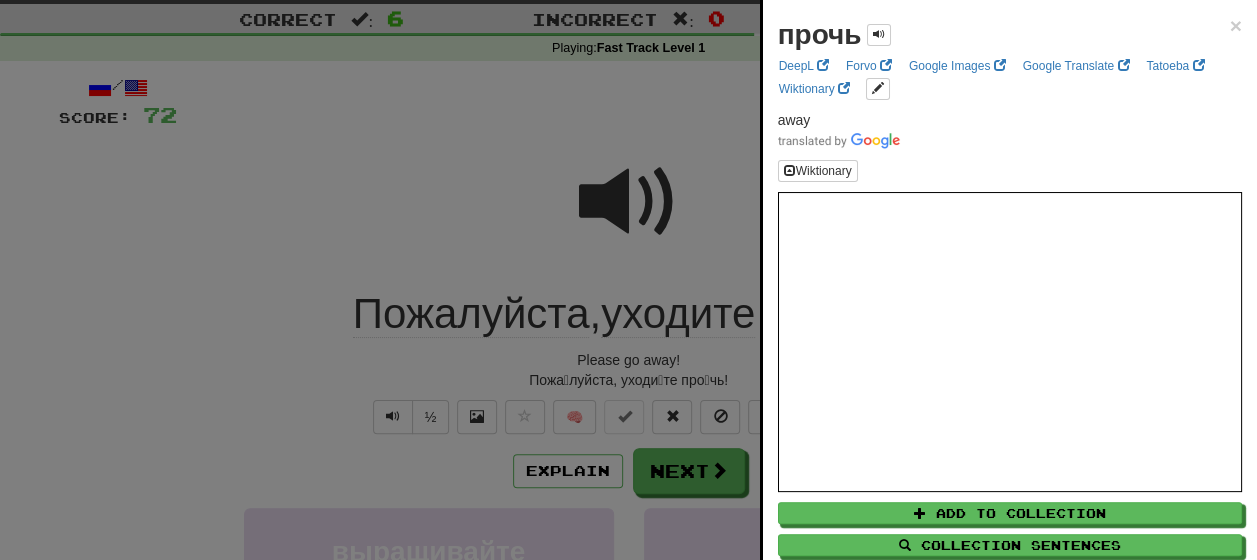 click at bounding box center [628, 280] 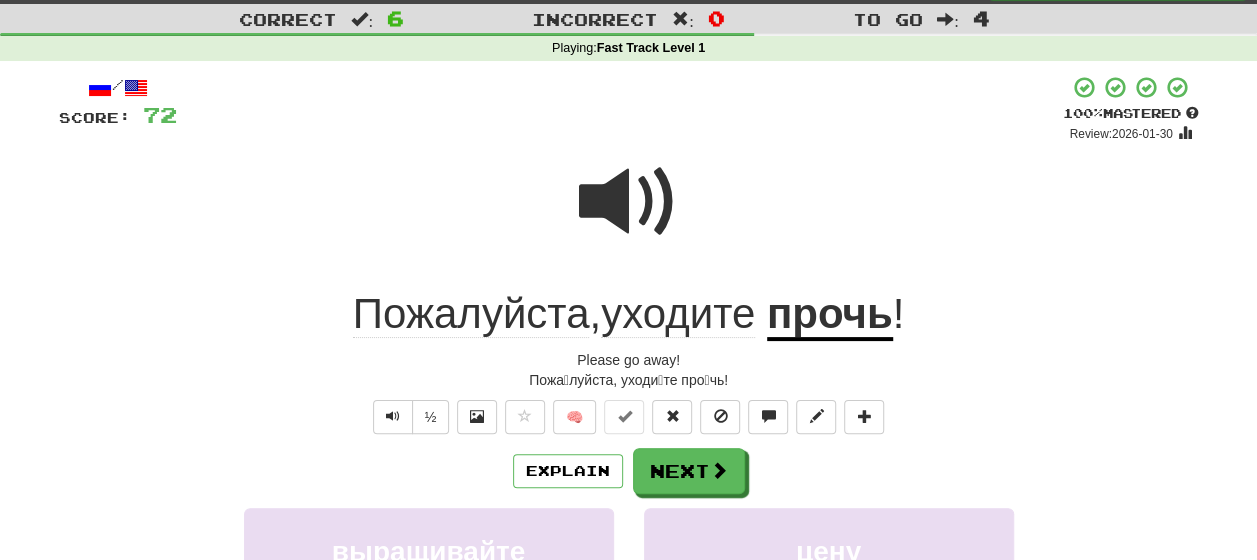 click on "уходите" 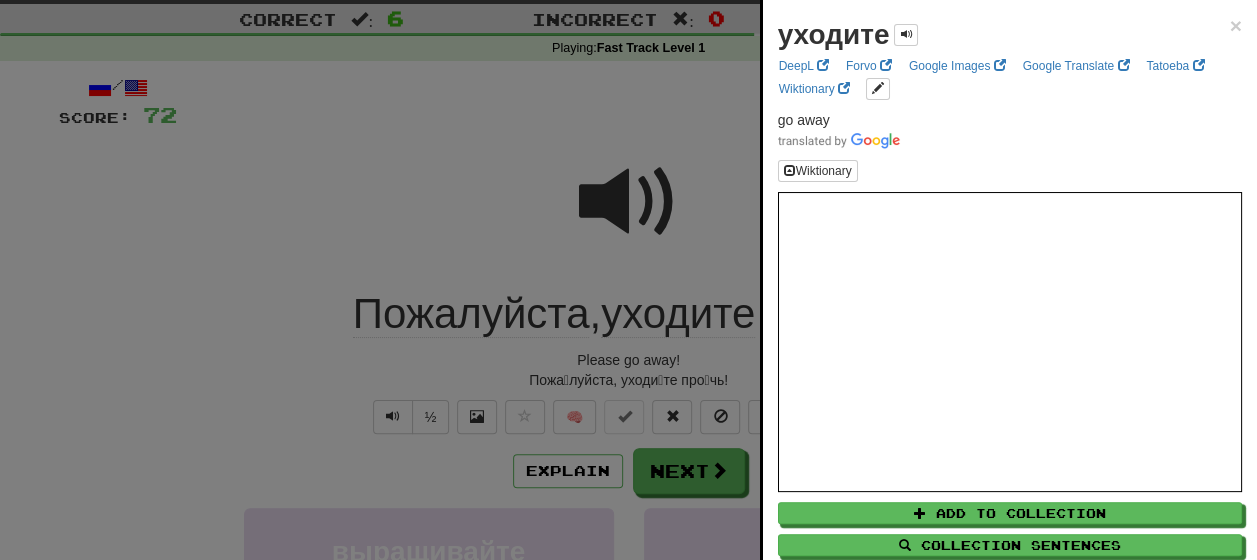 click at bounding box center (628, 280) 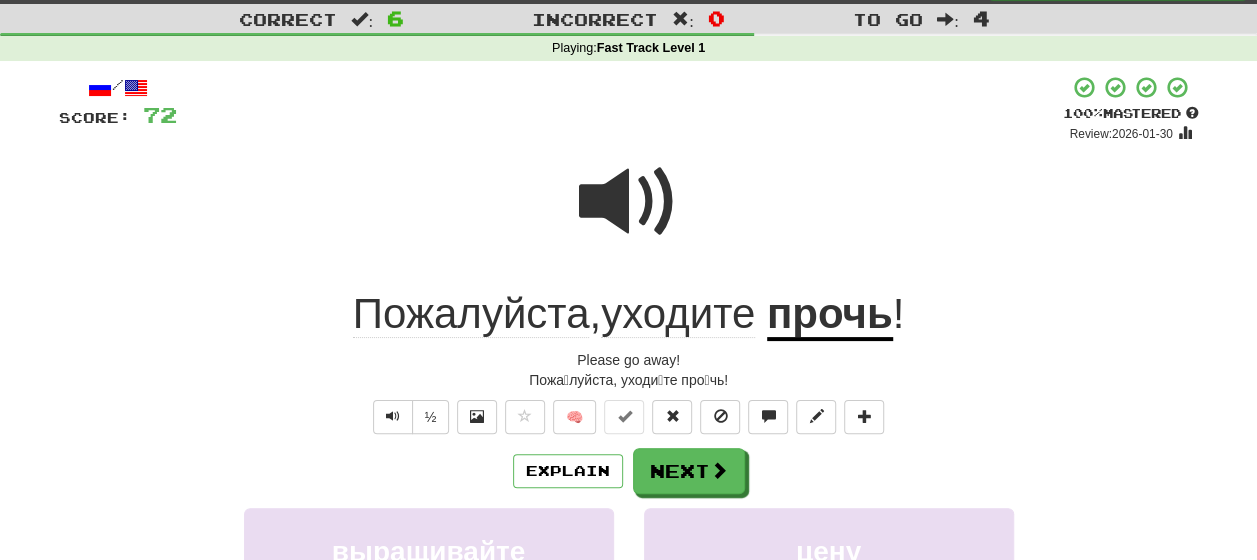 click on "прочь" at bounding box center [830, 315] 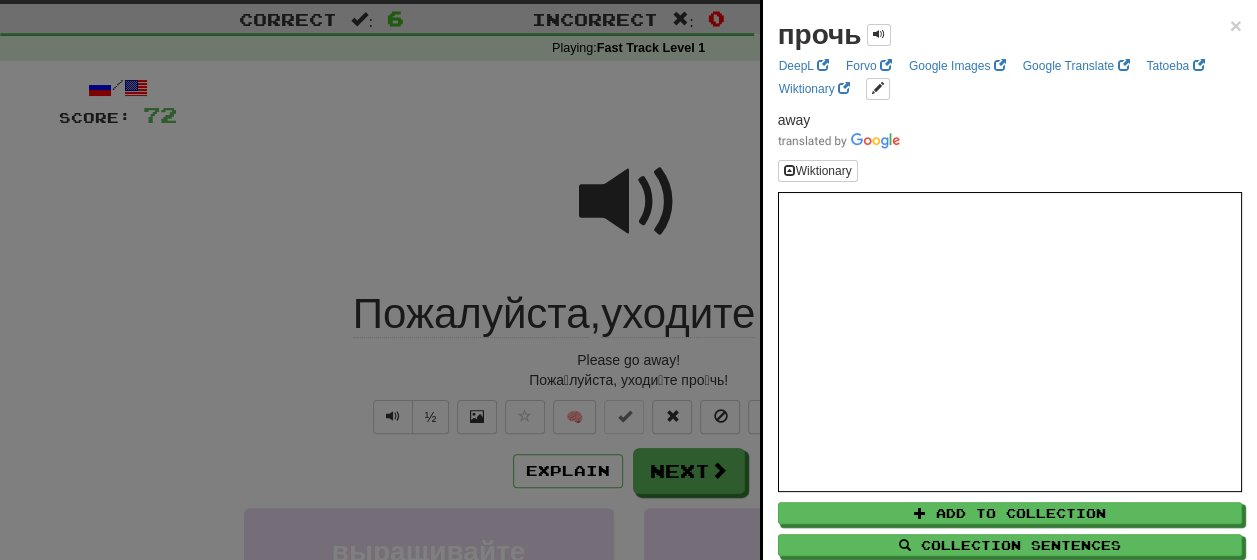 click at bounding box center (628, 280) 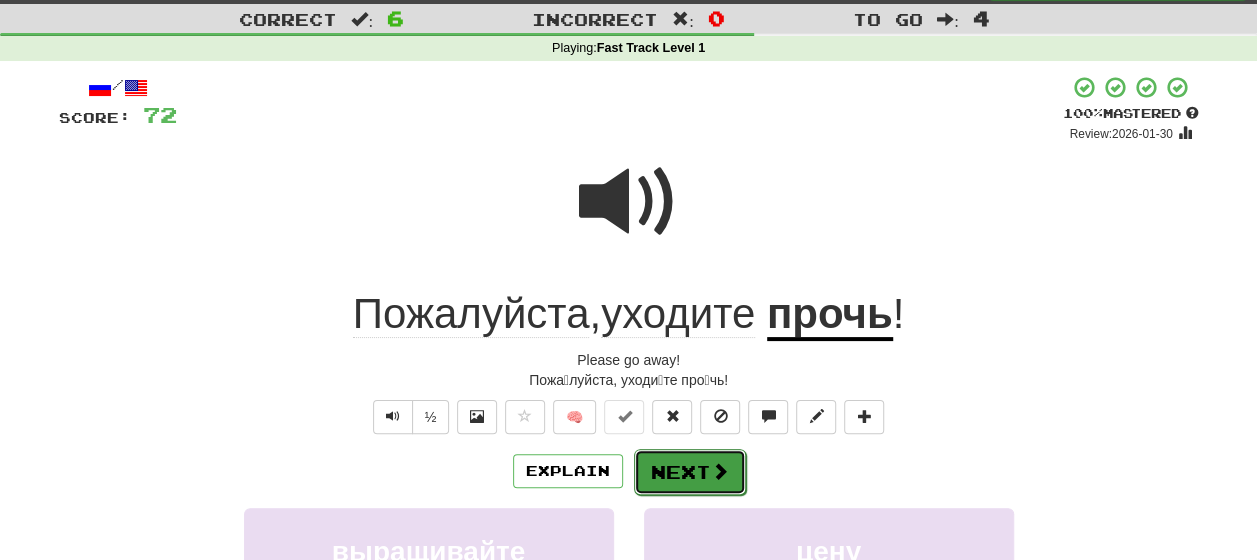 click on "Next" at bounding box center [690, 472] 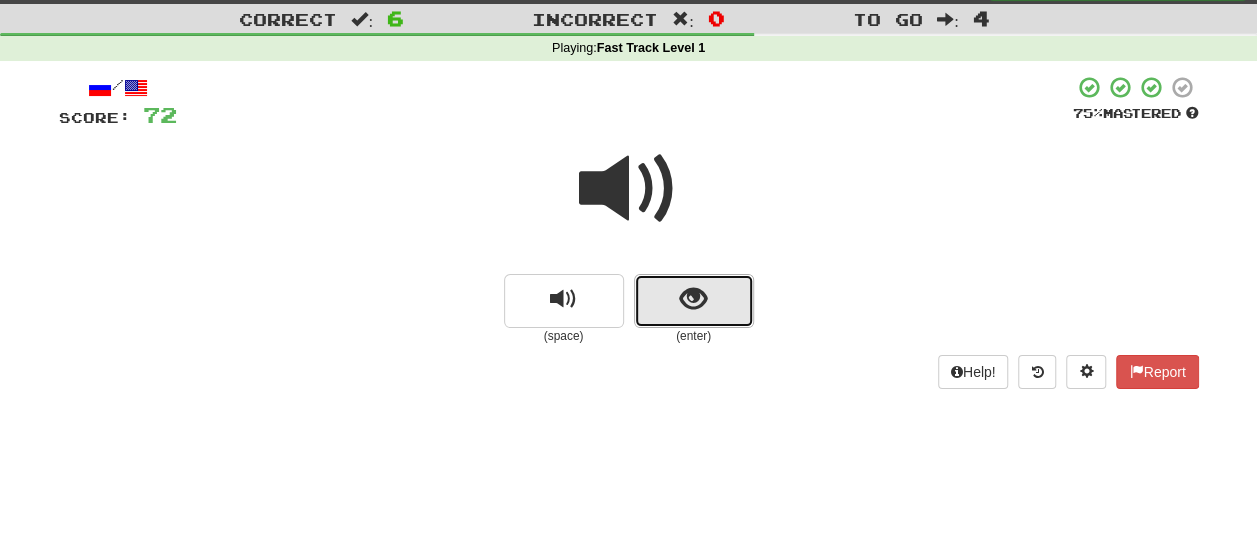 click at bounding box center (694, 301) 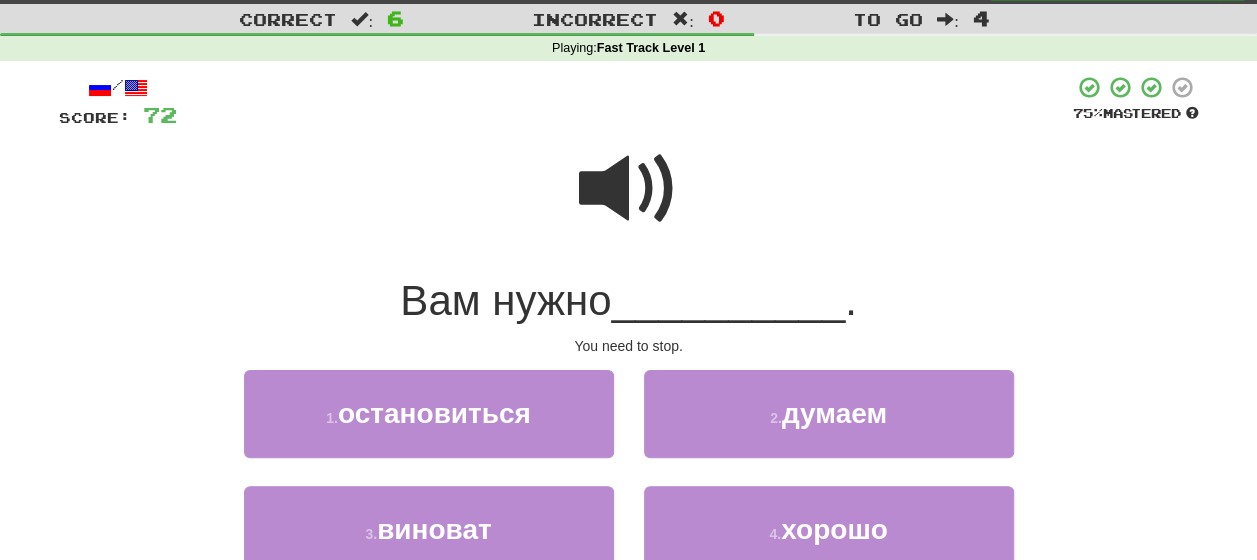 click at bounding box center (629, 189) 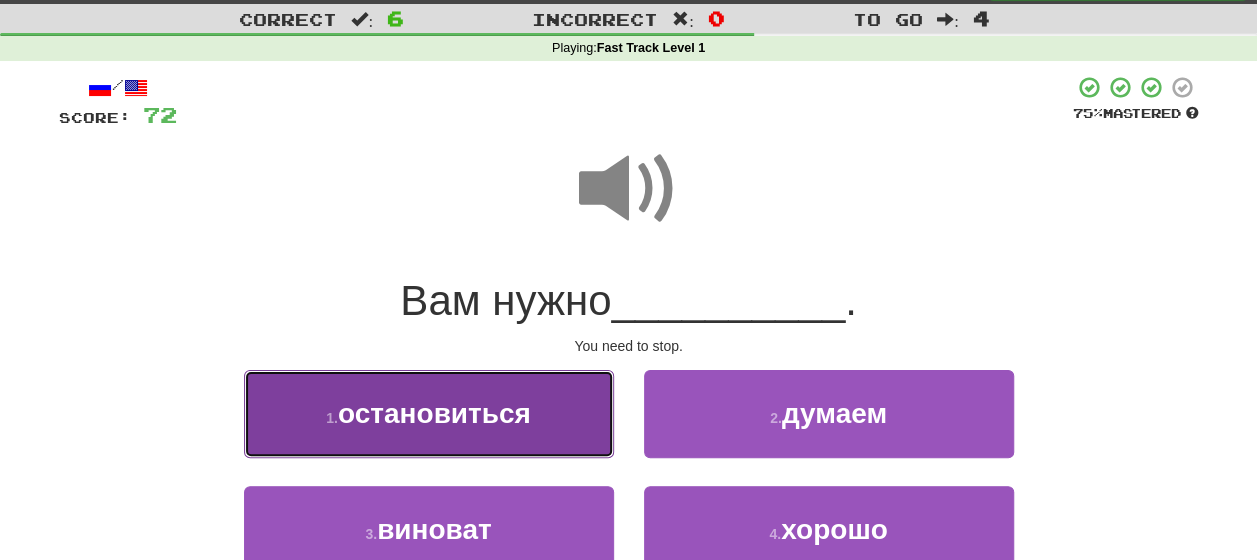 click on "остановиться" at bounding box center [434, 413] 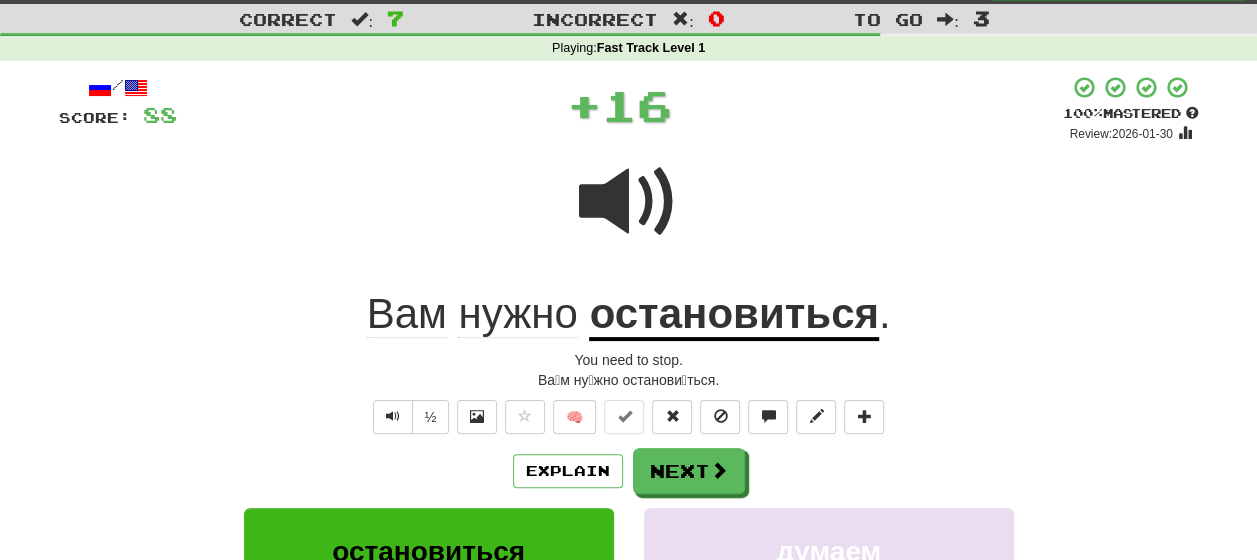 click on "Explain Next" at bounding box center [629, 471] 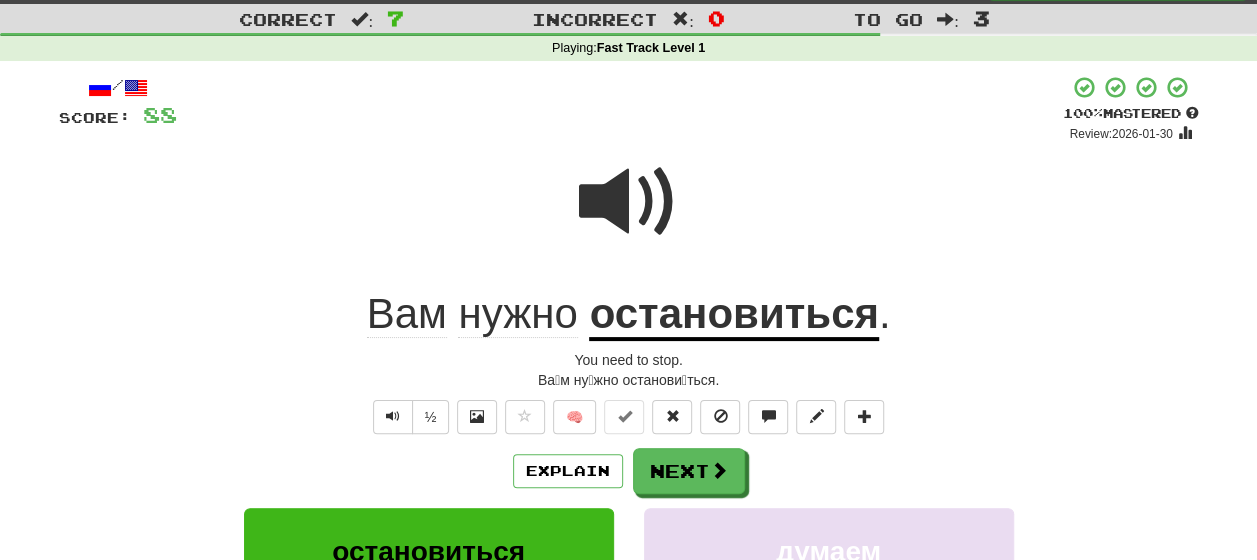 click on "остановиться" at bounding box center [733, 315] 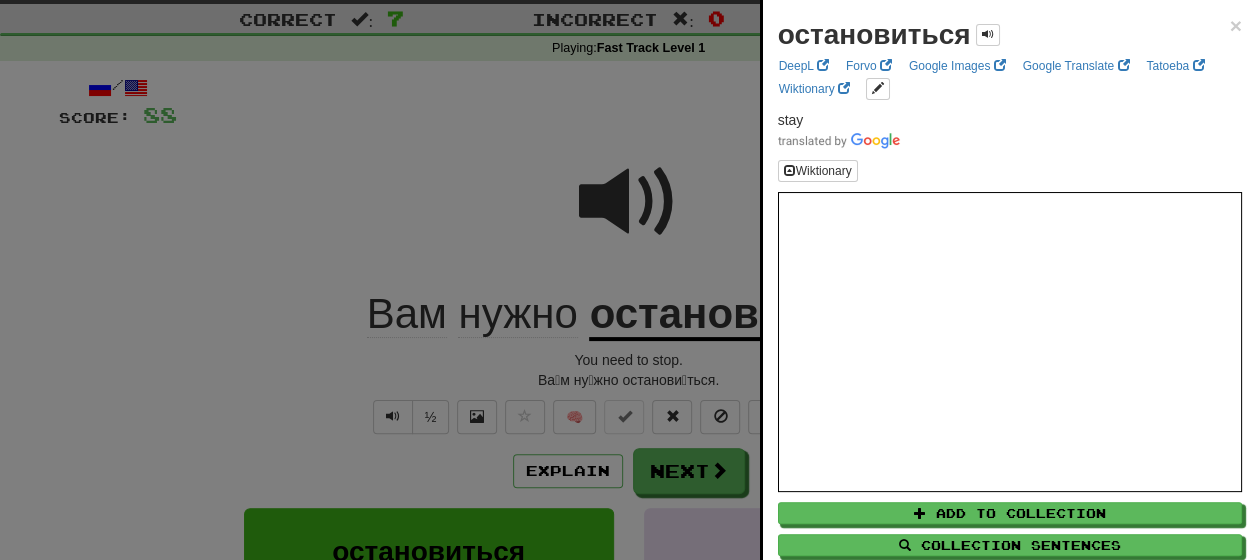 click at bounding box center [628, 280] 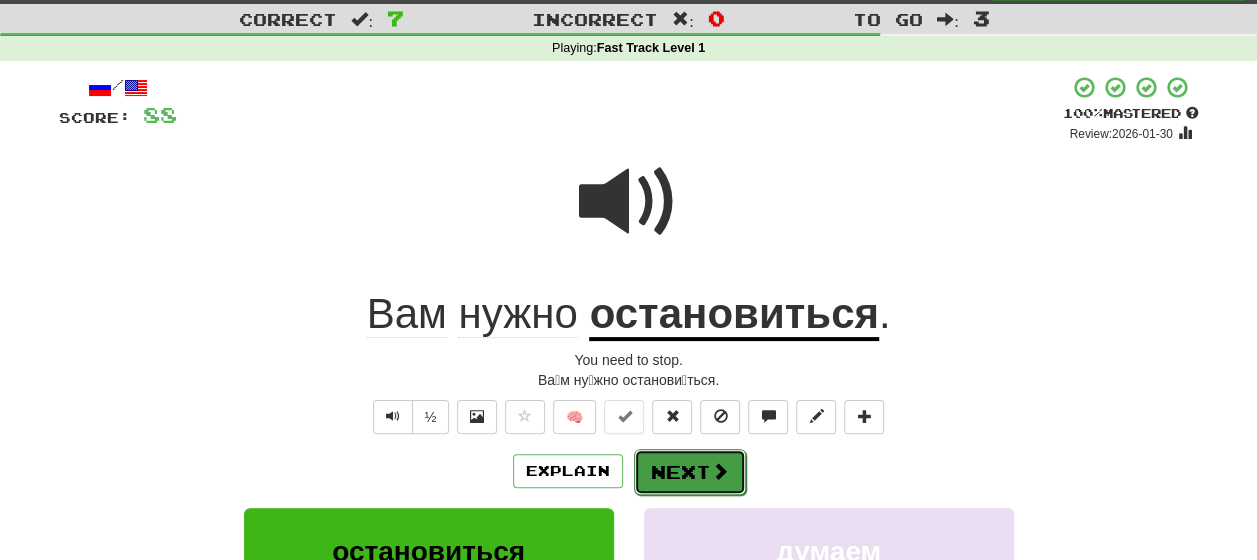 click on "Next" at bounding box center [690, 472] 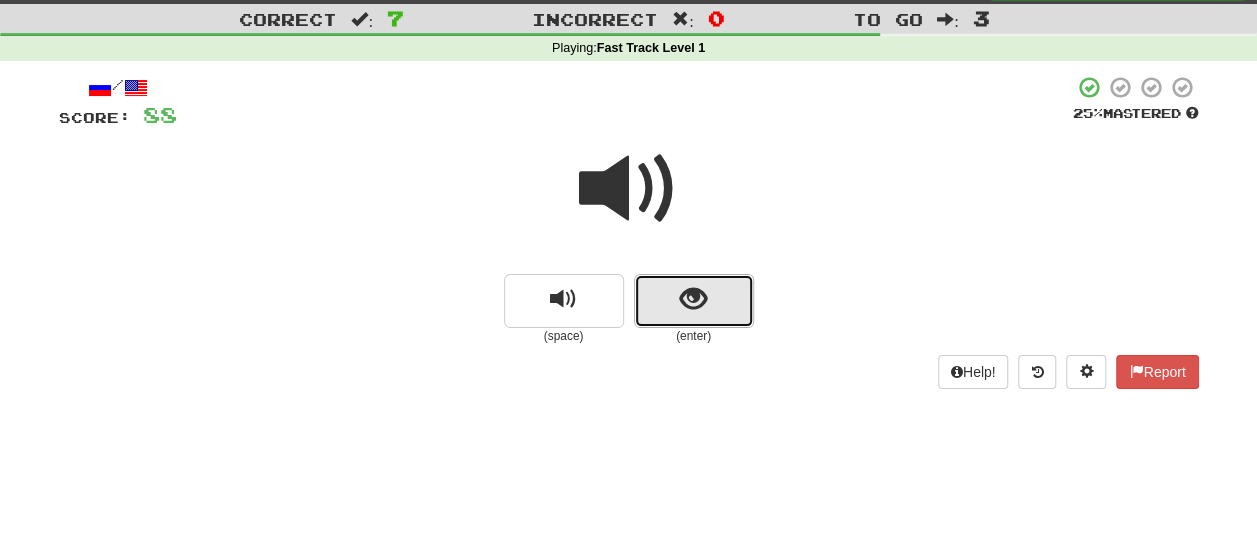 click at bounding box center (694, 301) 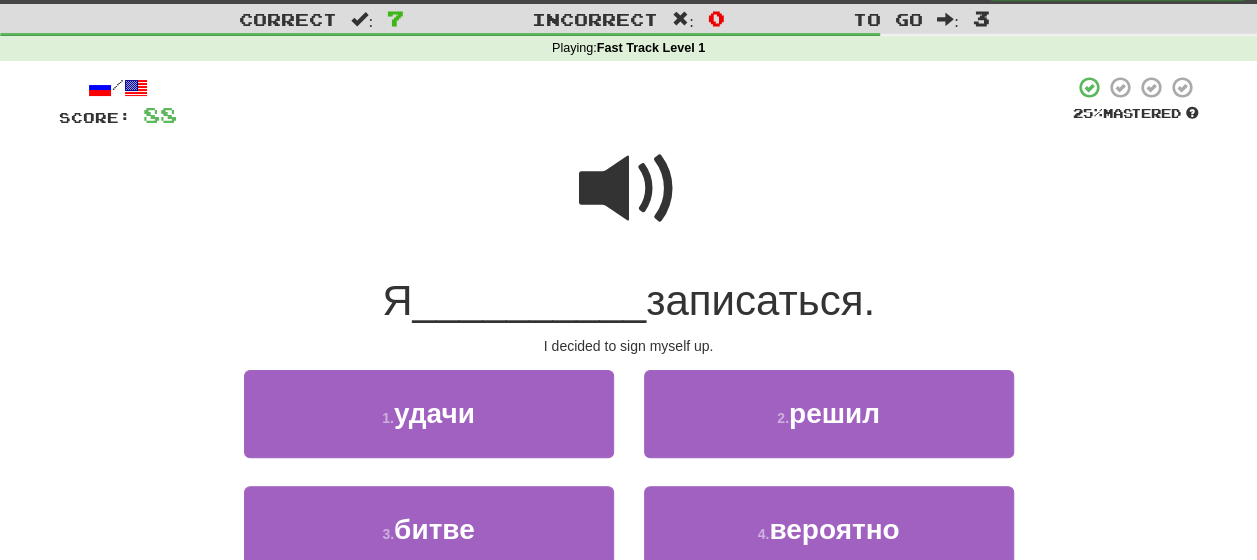 click at bounding box center (629, 189) 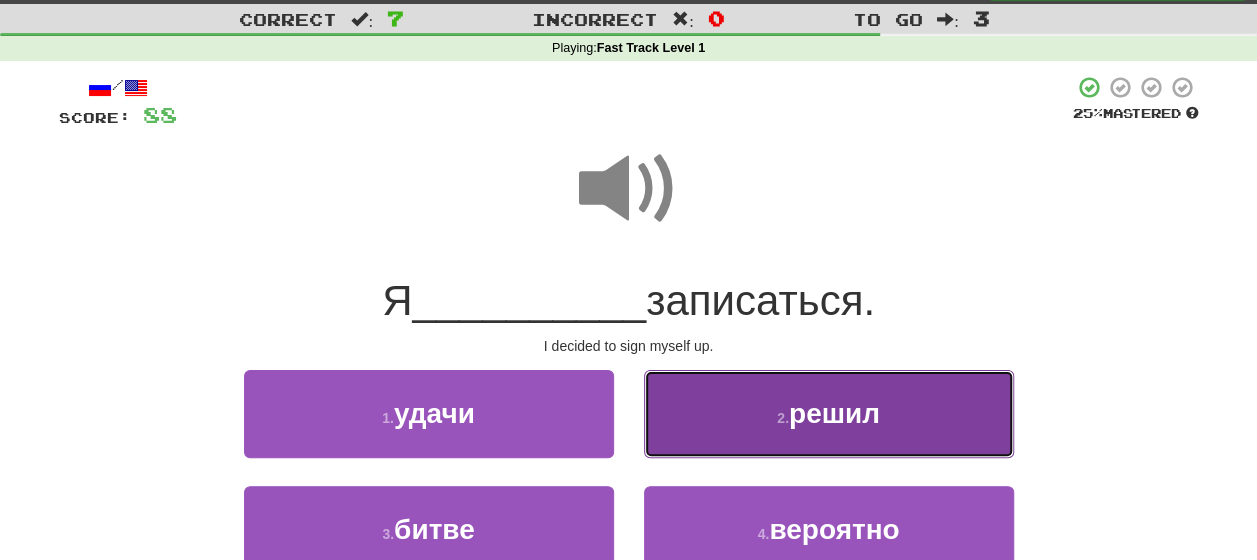 click on "2 ." at bounding box center (783, 418) 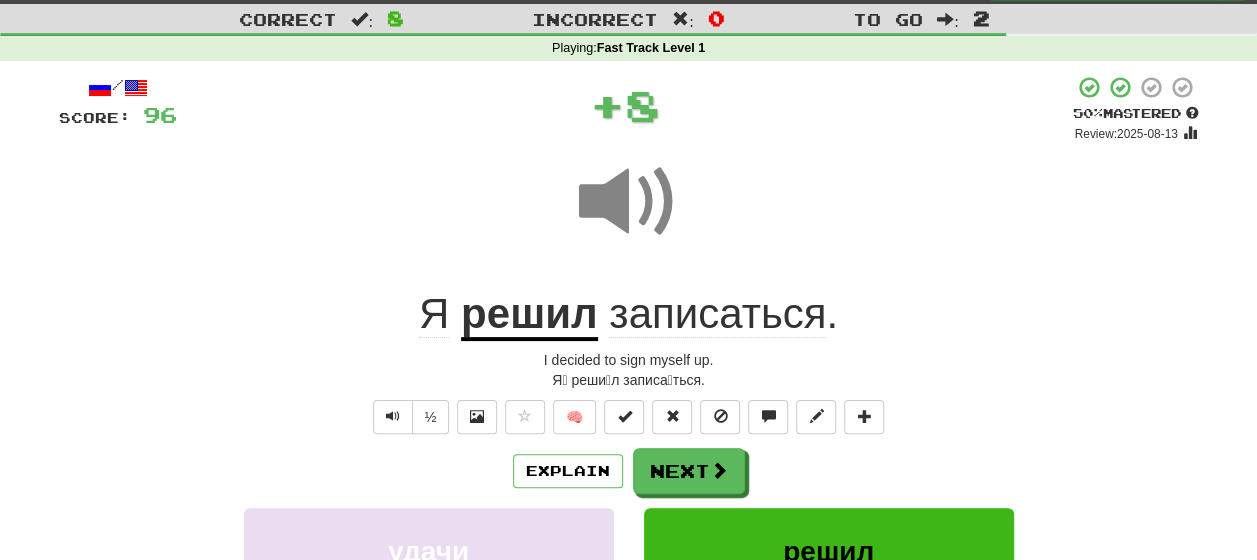 click on "Explain Next" at bounding box center (629, 471) 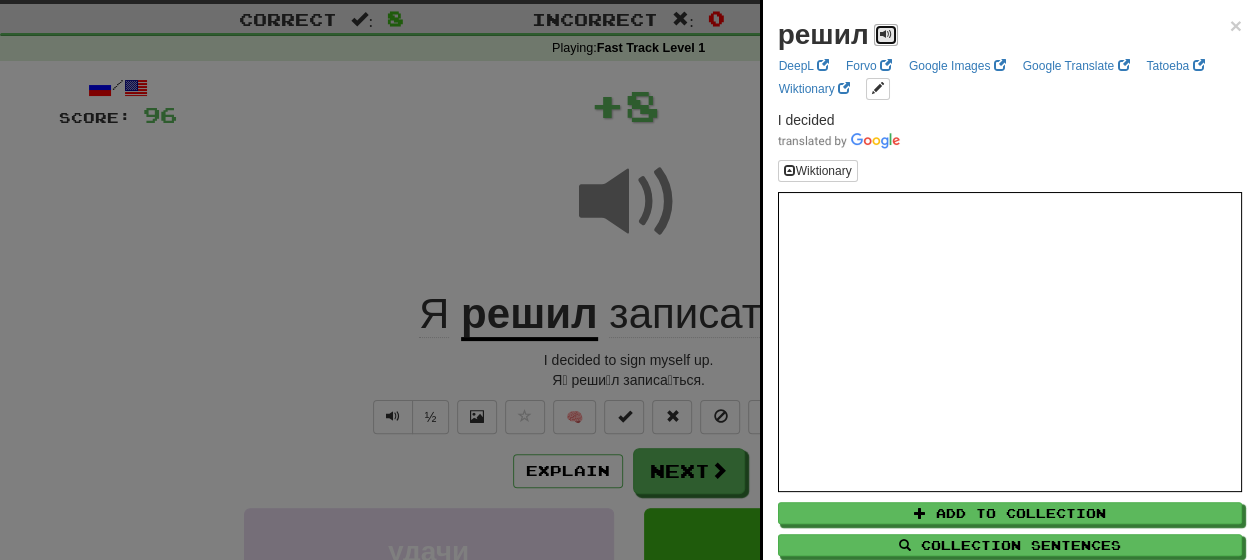 click at bounding box center (886, 34) 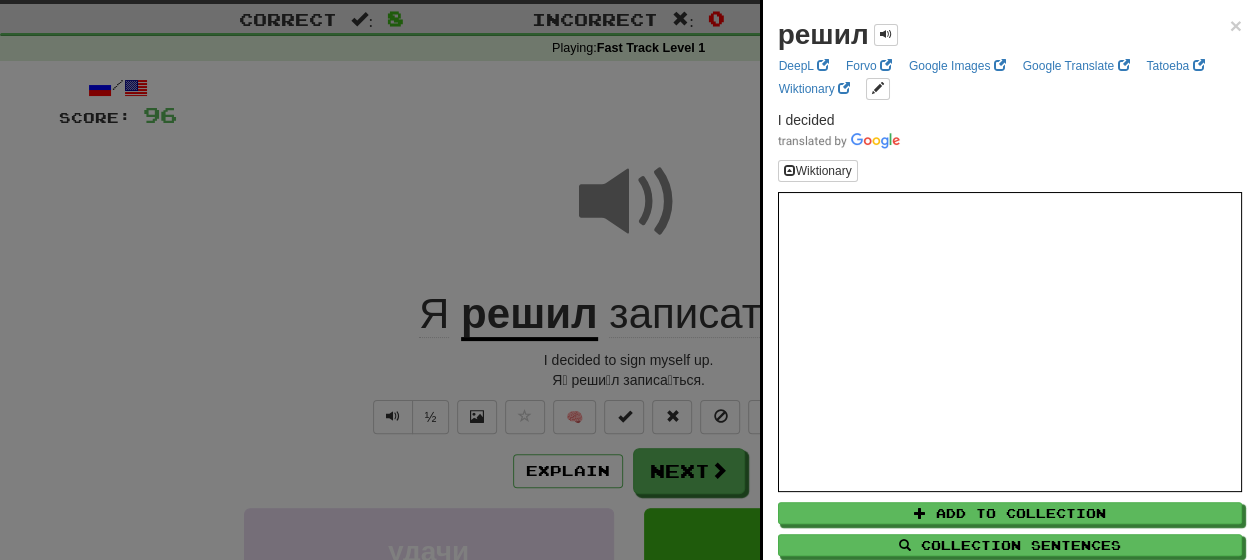 click at bounding box center [628, 280] 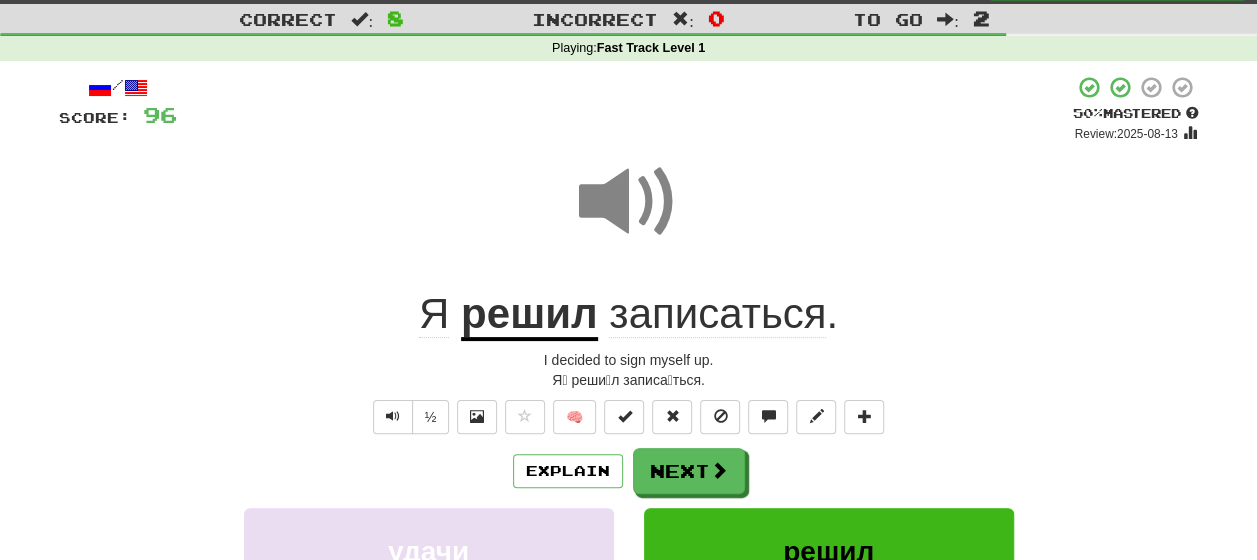 click on "записаться" at bounding box center [717, 314] 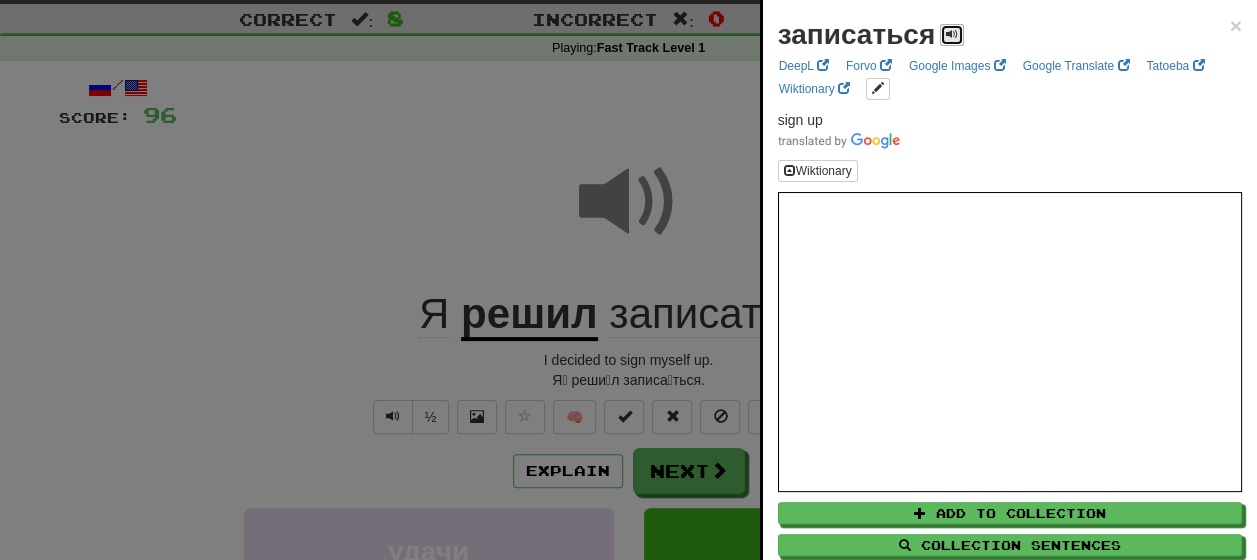 click at bounding box center (952, 34) 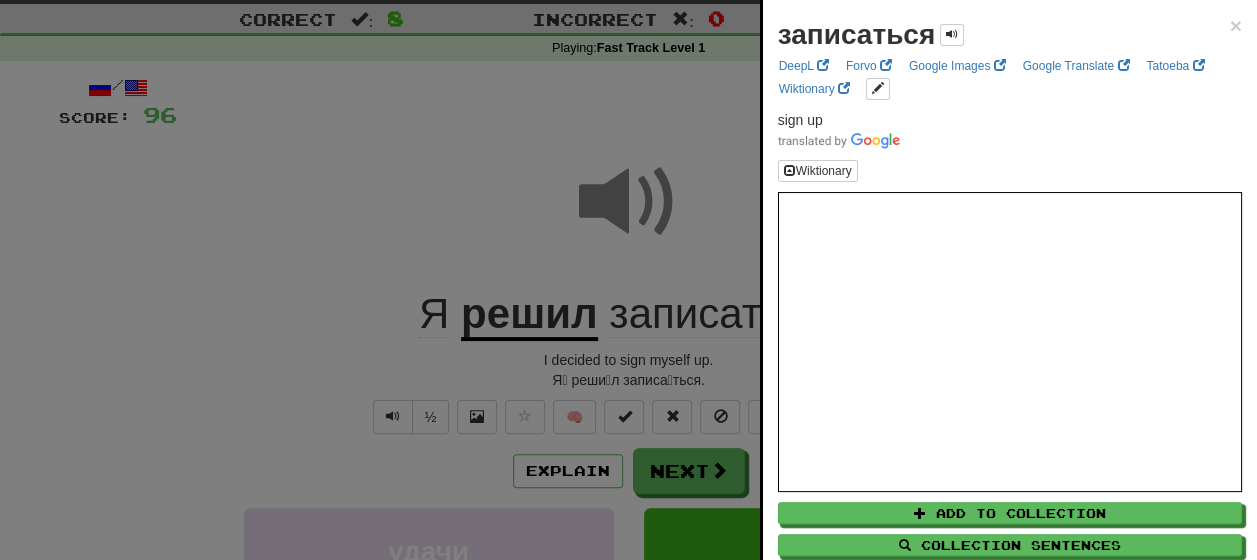 click at bounding box center [628, 280] 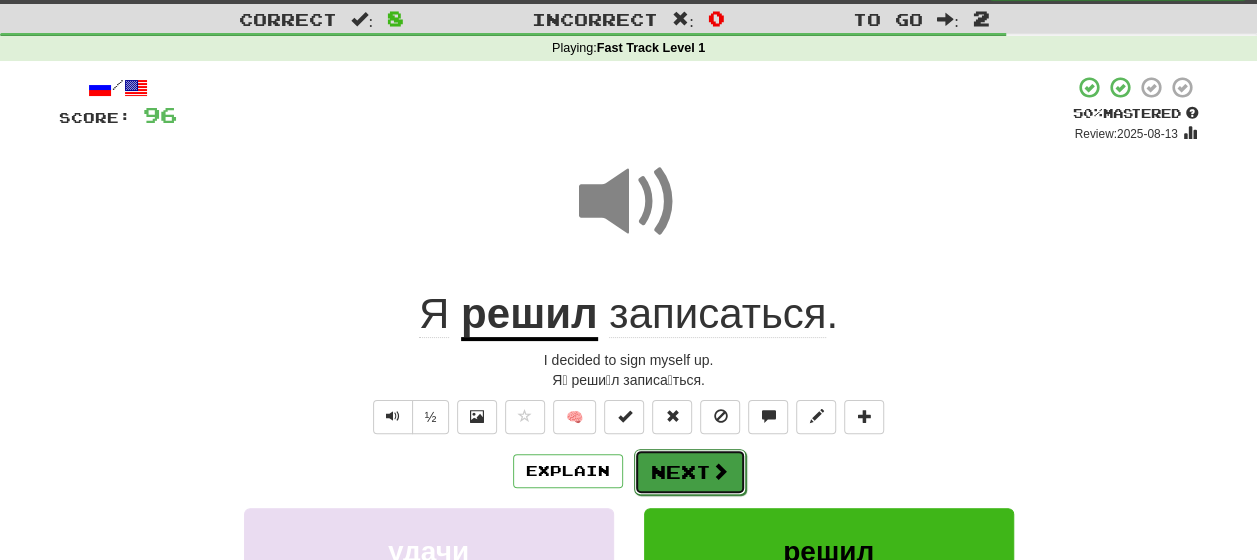 click on "Next" at bounding box center (690, 472) 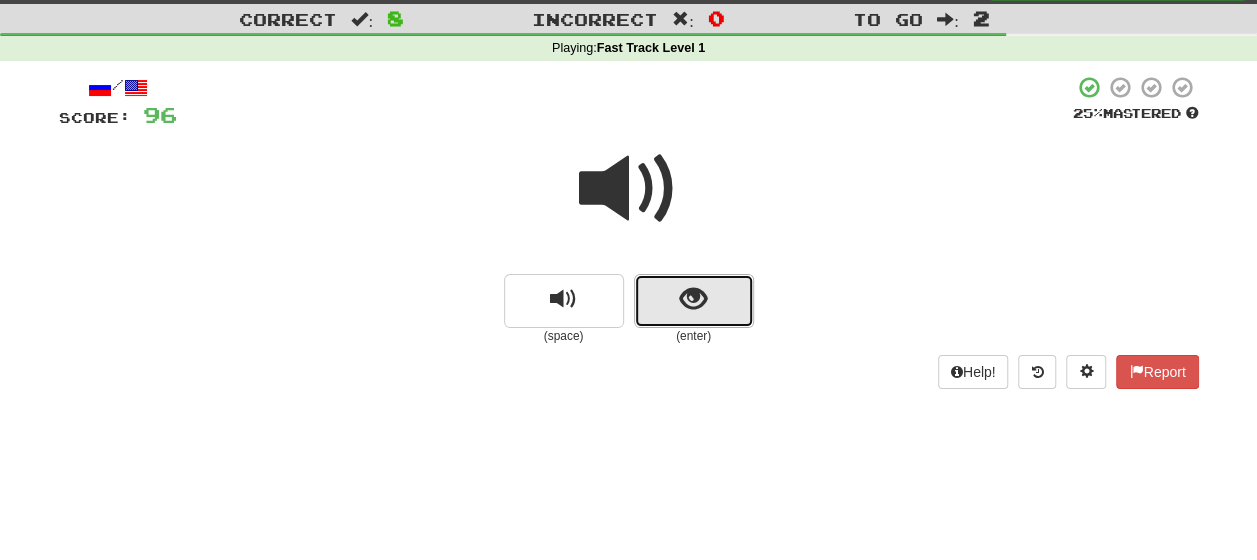 click at bounding box center (694, 301) 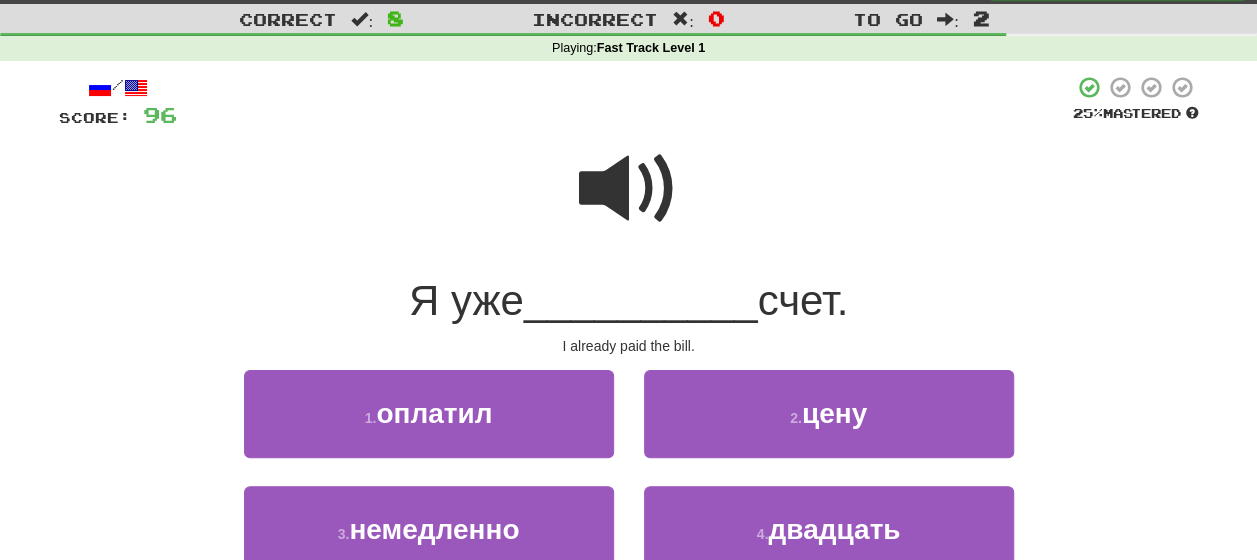 click at bounding box center [629, 189] 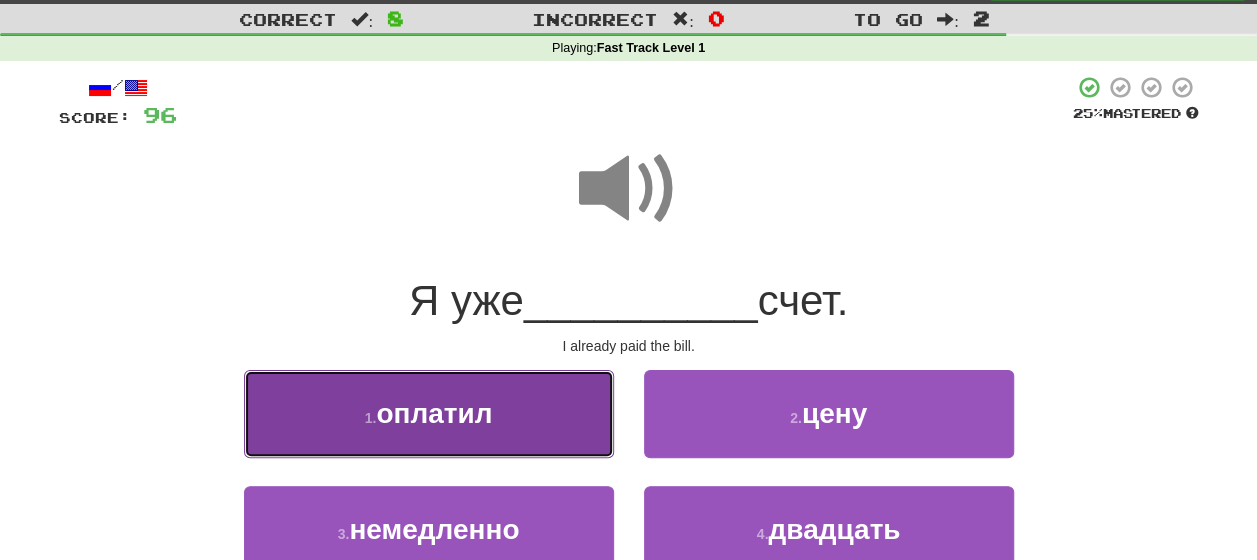 click on "1 .  оплатил" at bounding box center (429, 413) 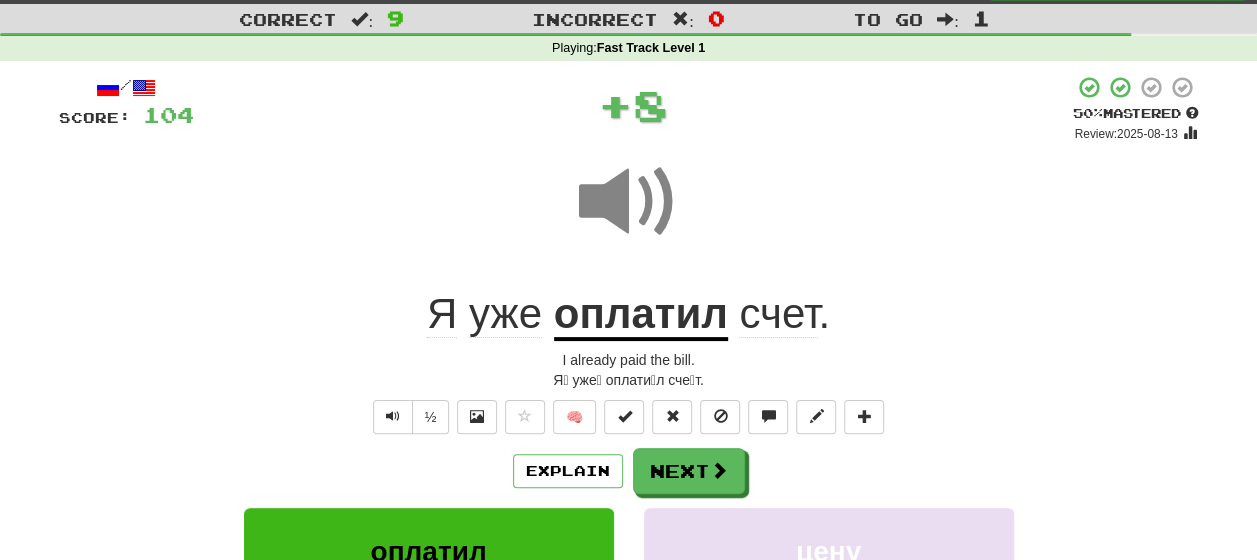 click on "Explain Next" at bounding box center (629, 471) 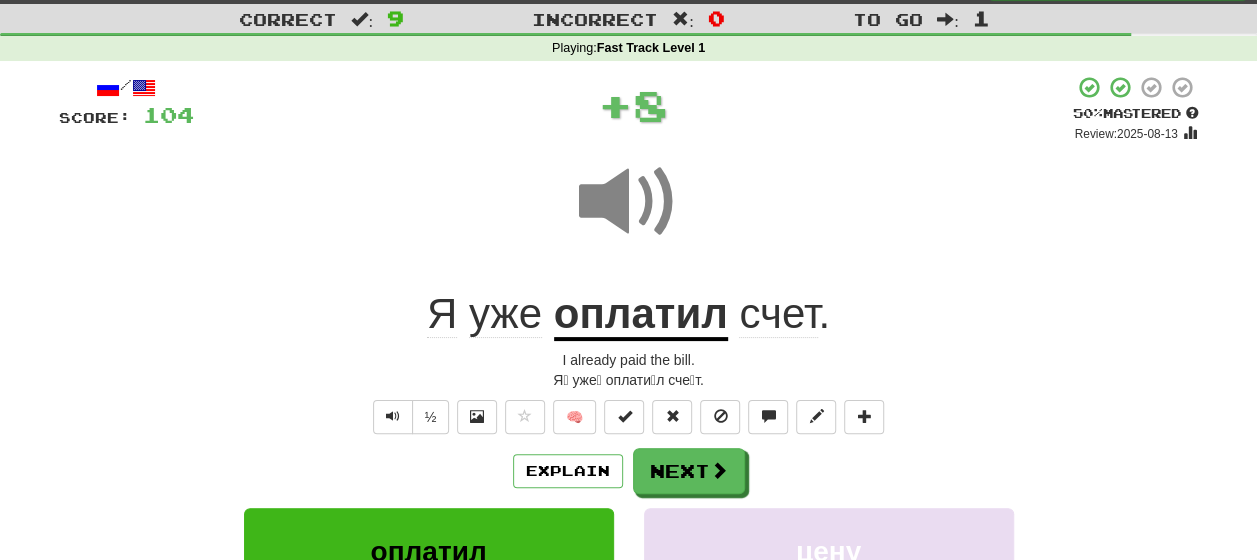 click on "оплатил" at bounding box center [641, 315] 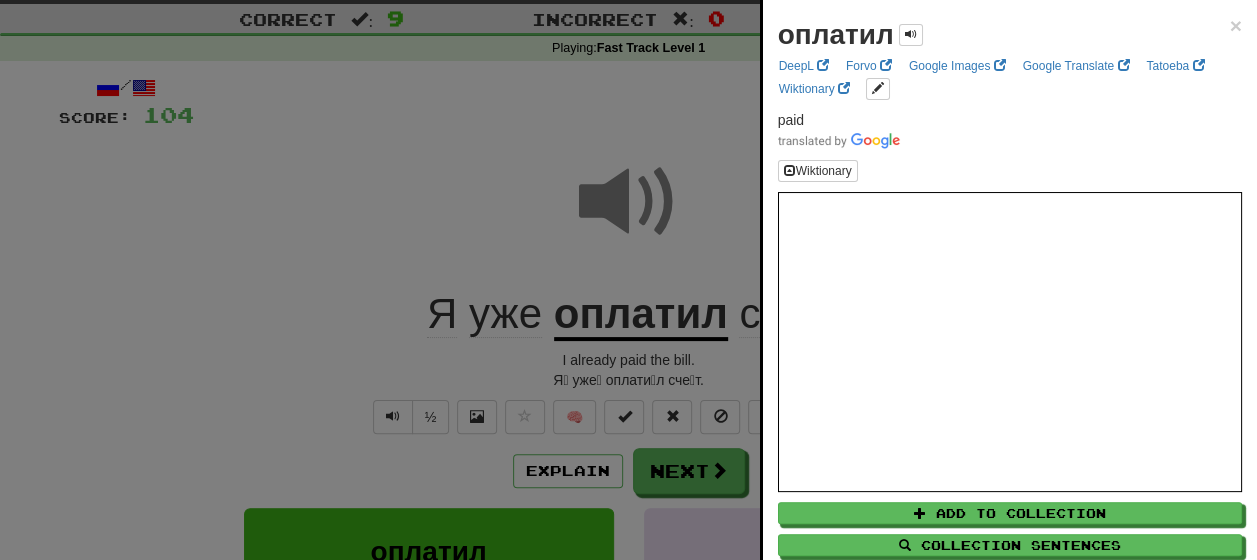 click at bounding box center (628, 280) 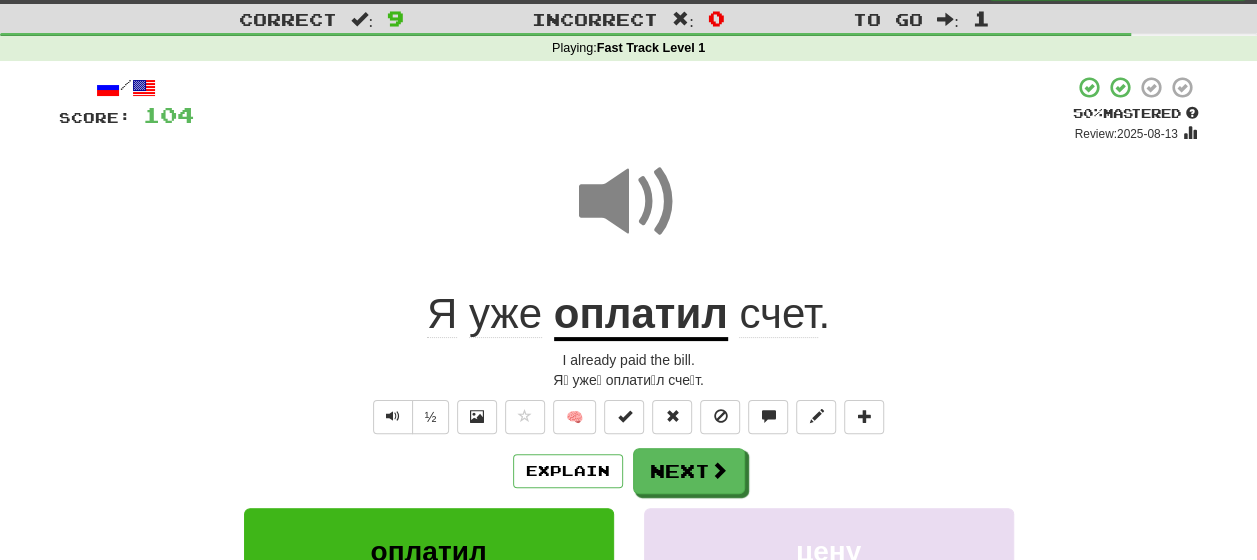 click on "счет" at bounding box center (778, 314) 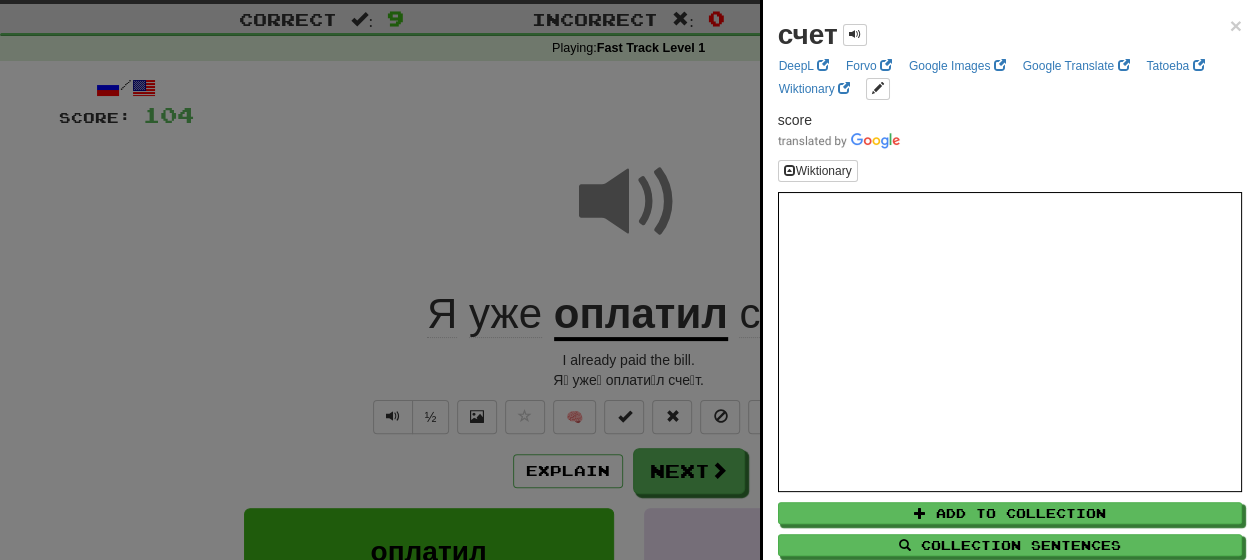 click at bounding box center (628, 280) 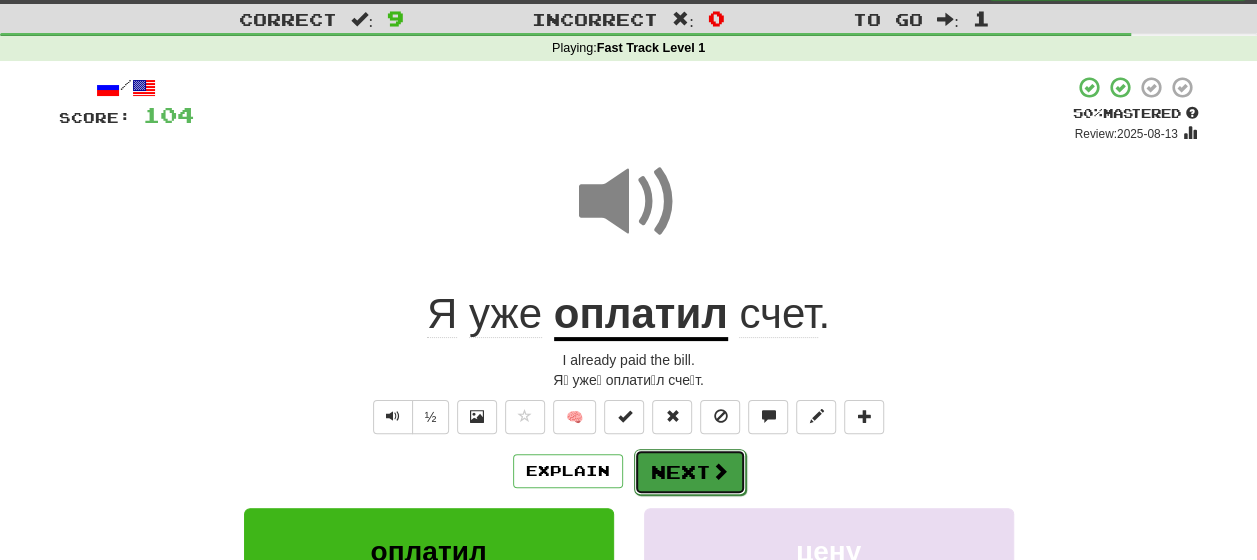 click on "Next" at bounding box center (690, 472) 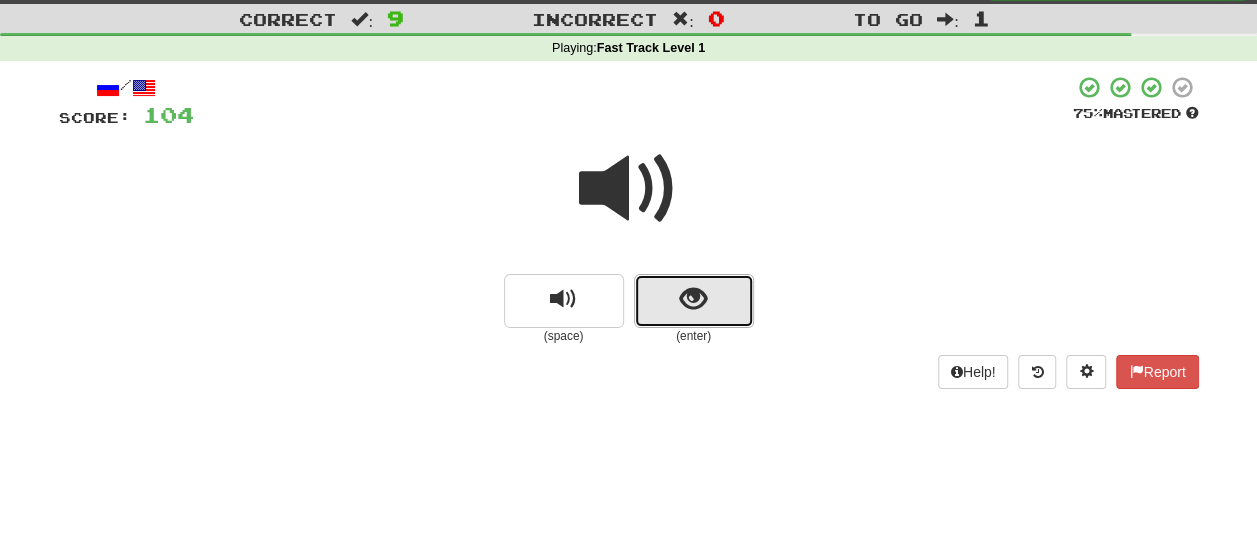 click at bounding box center (693, 299) 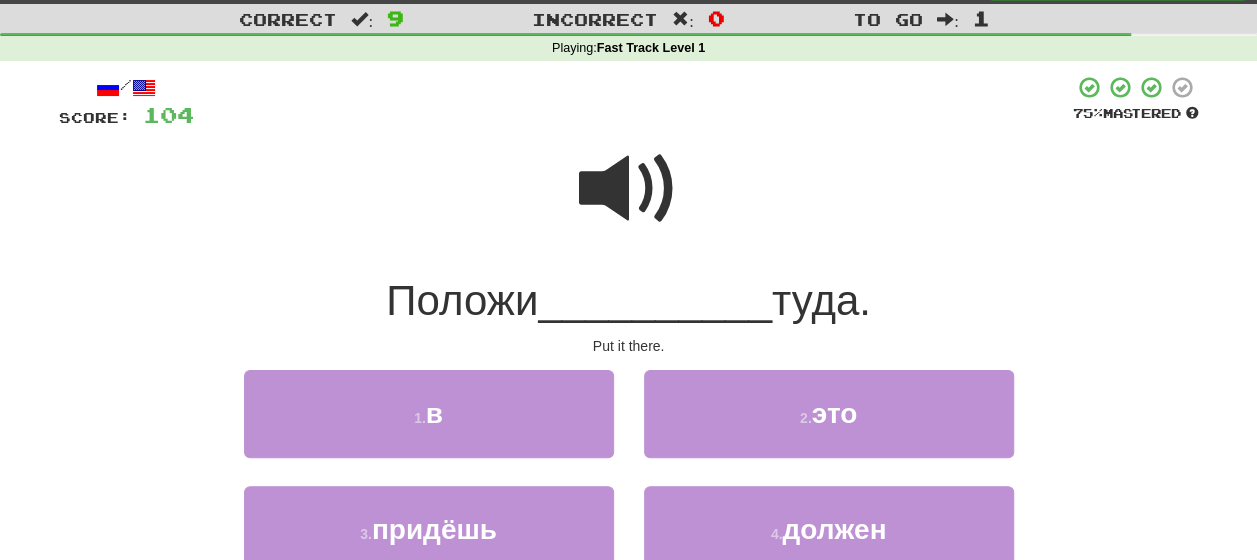 click at bounding box center [629, 189] 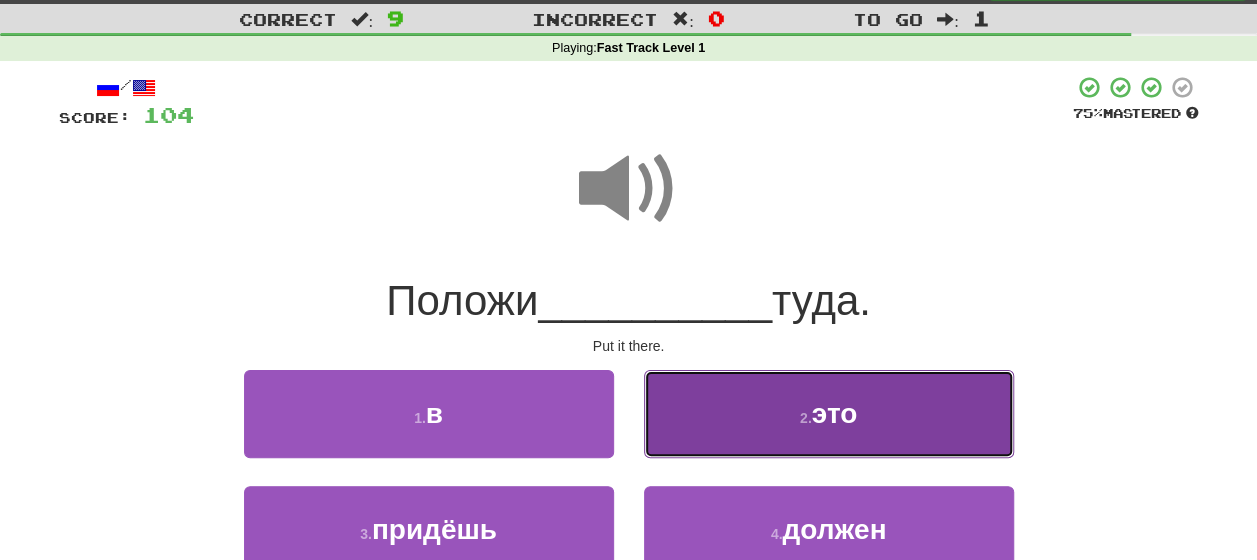 click on "2 .  это" at bounding box center [829, 413] 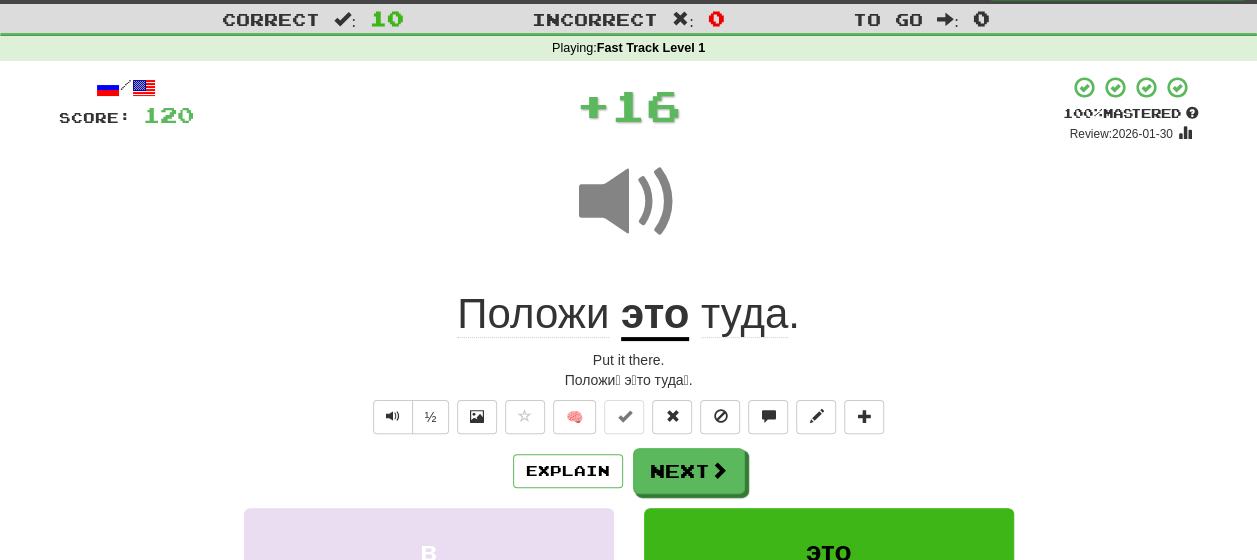 click on "Explain Next" at bounding box center [629, 471] 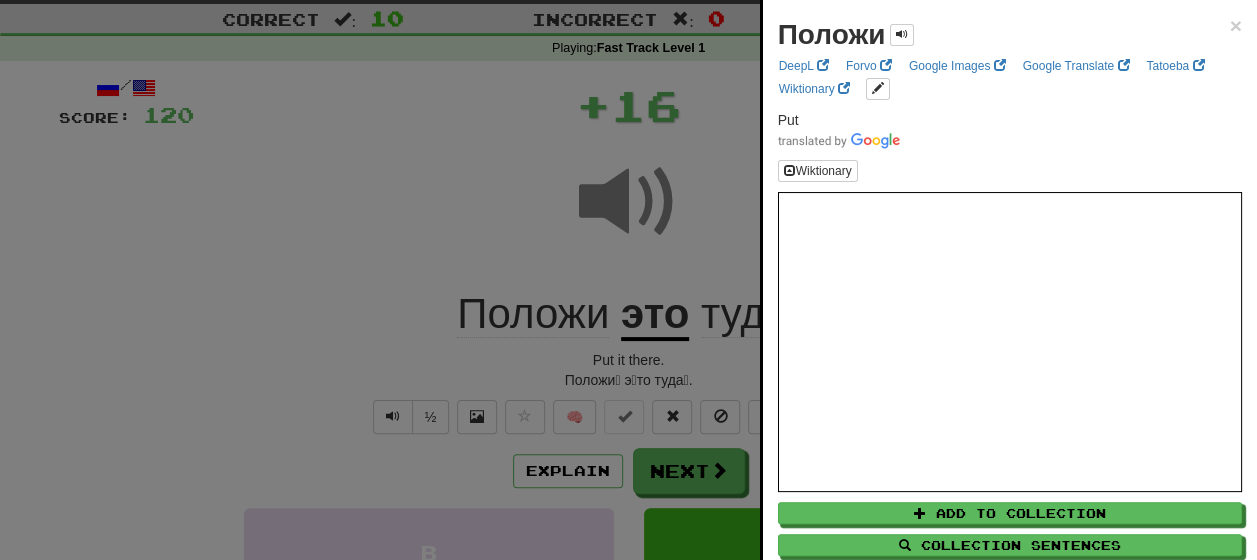 click at bounding box center (628, 280) 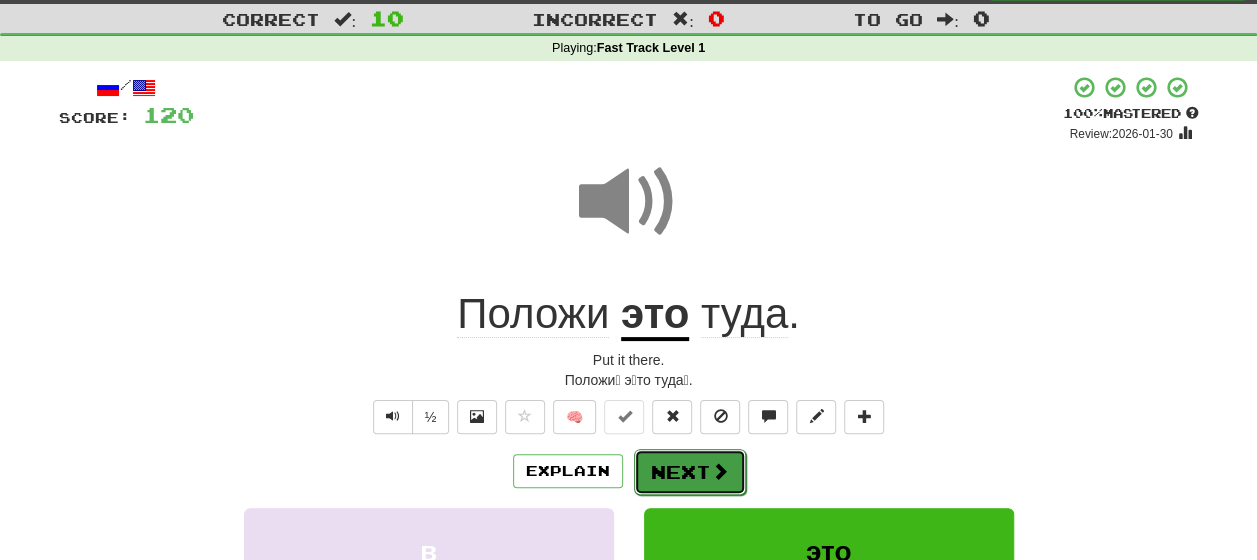 click on "Next" at bounding box center (690, 472) 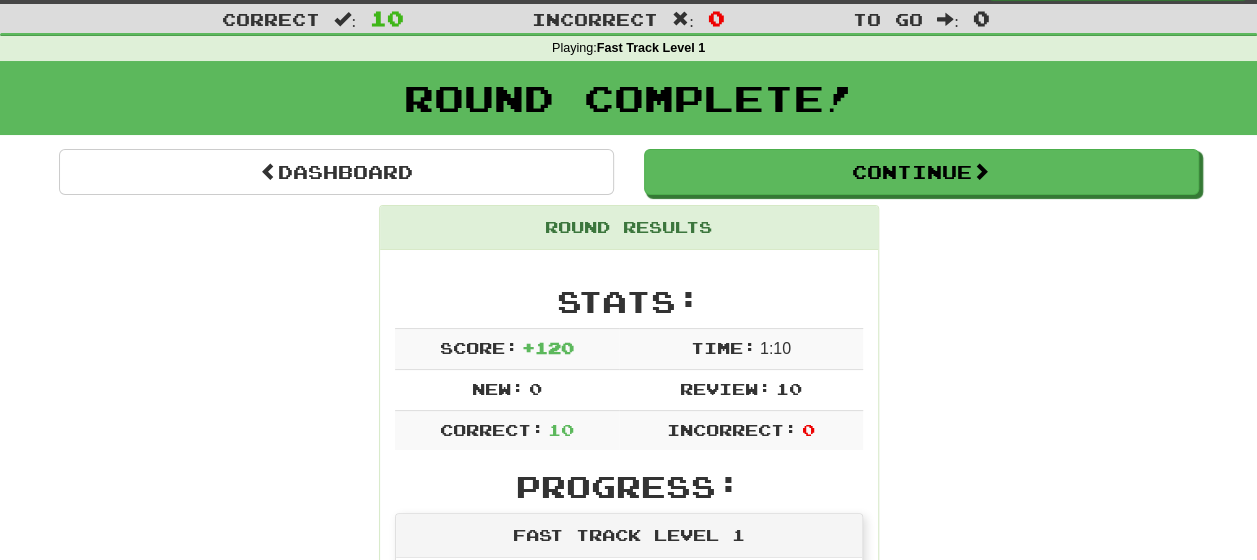 scroll, scrollTop: 0, scrollLeft: 0, axis: both 